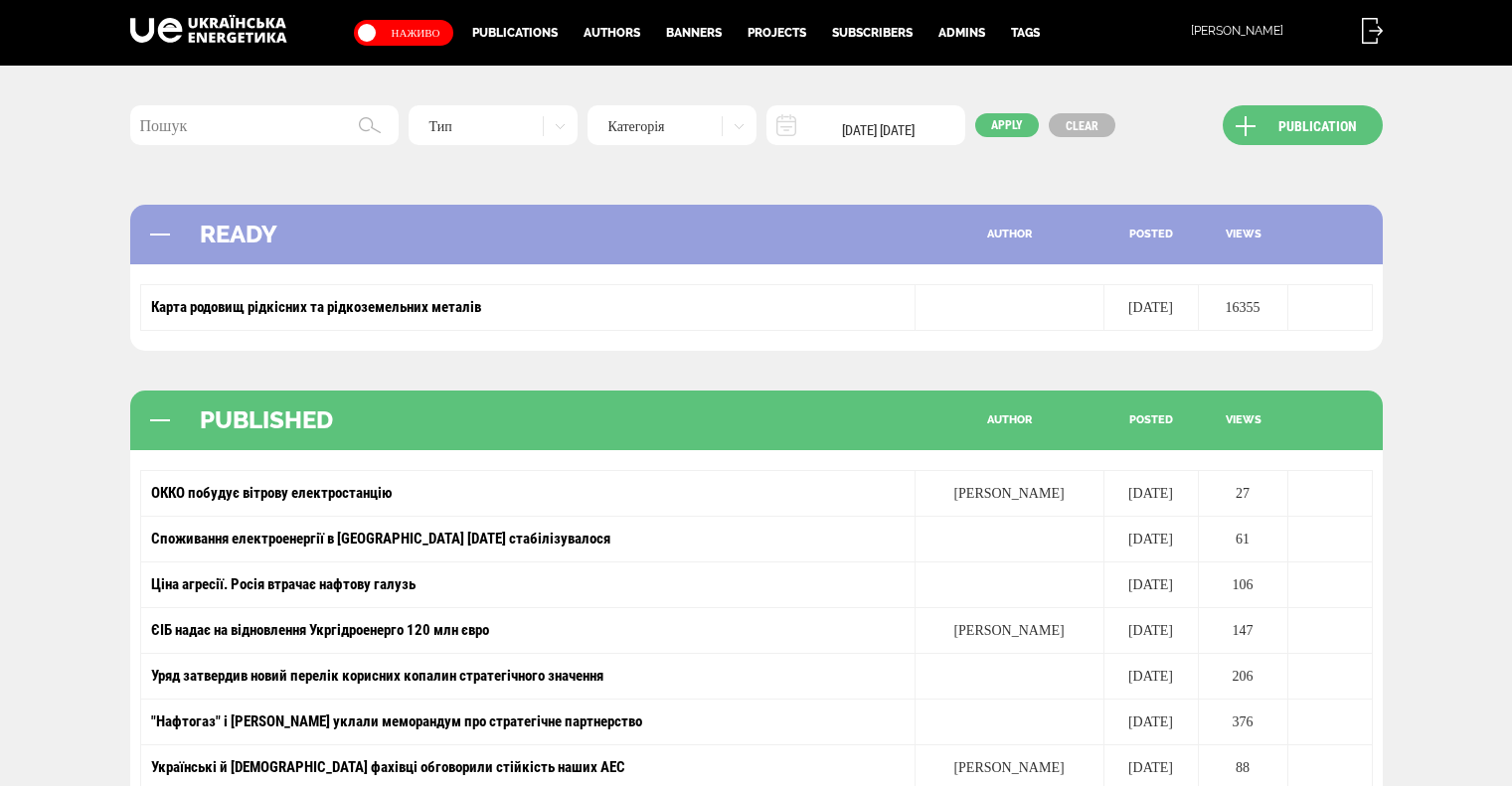 scroll, scrollTop: 0, scrollLeft: 0, axis: both 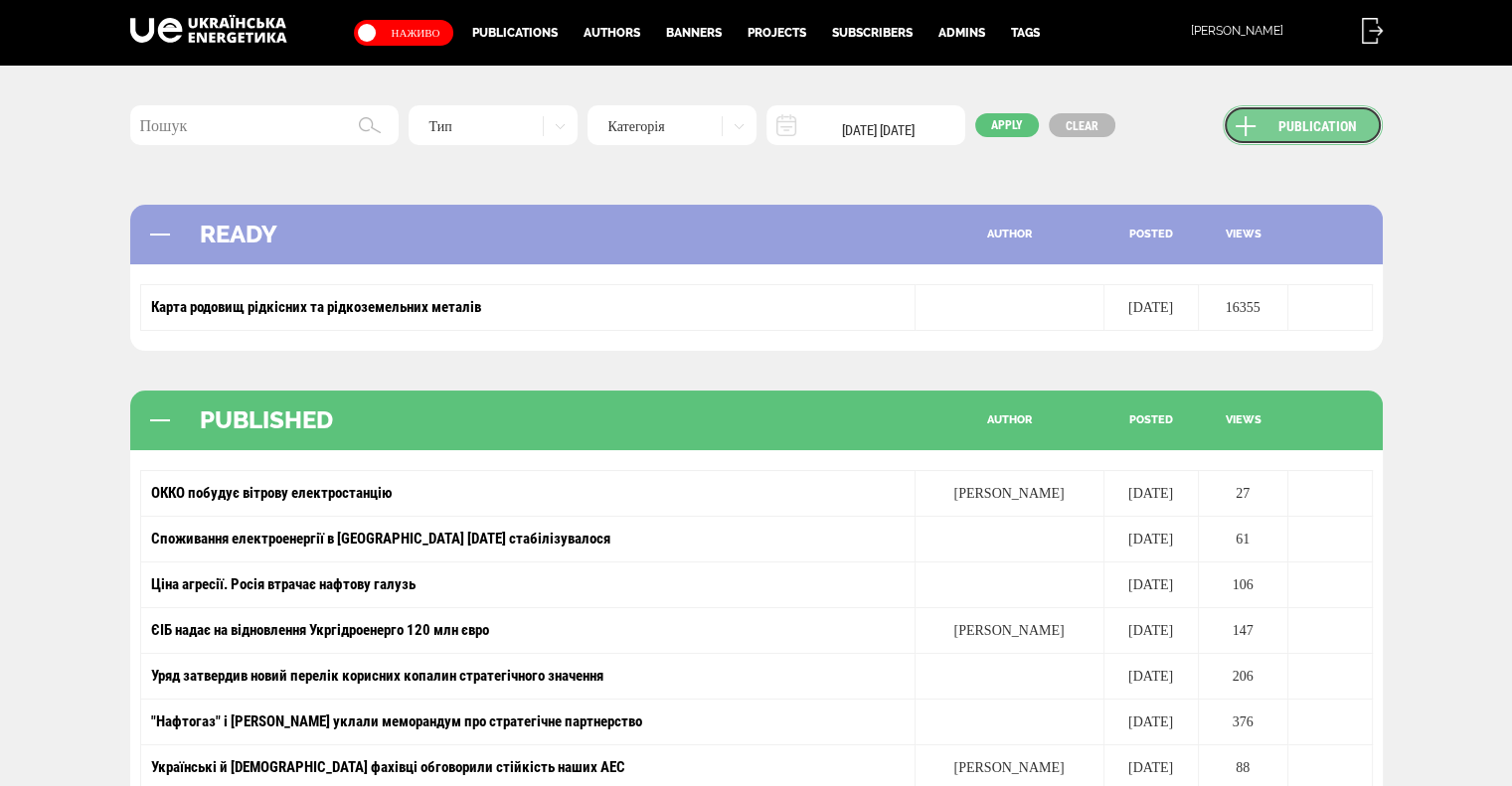 click on "Publication" at bounding box center [1302, 125] 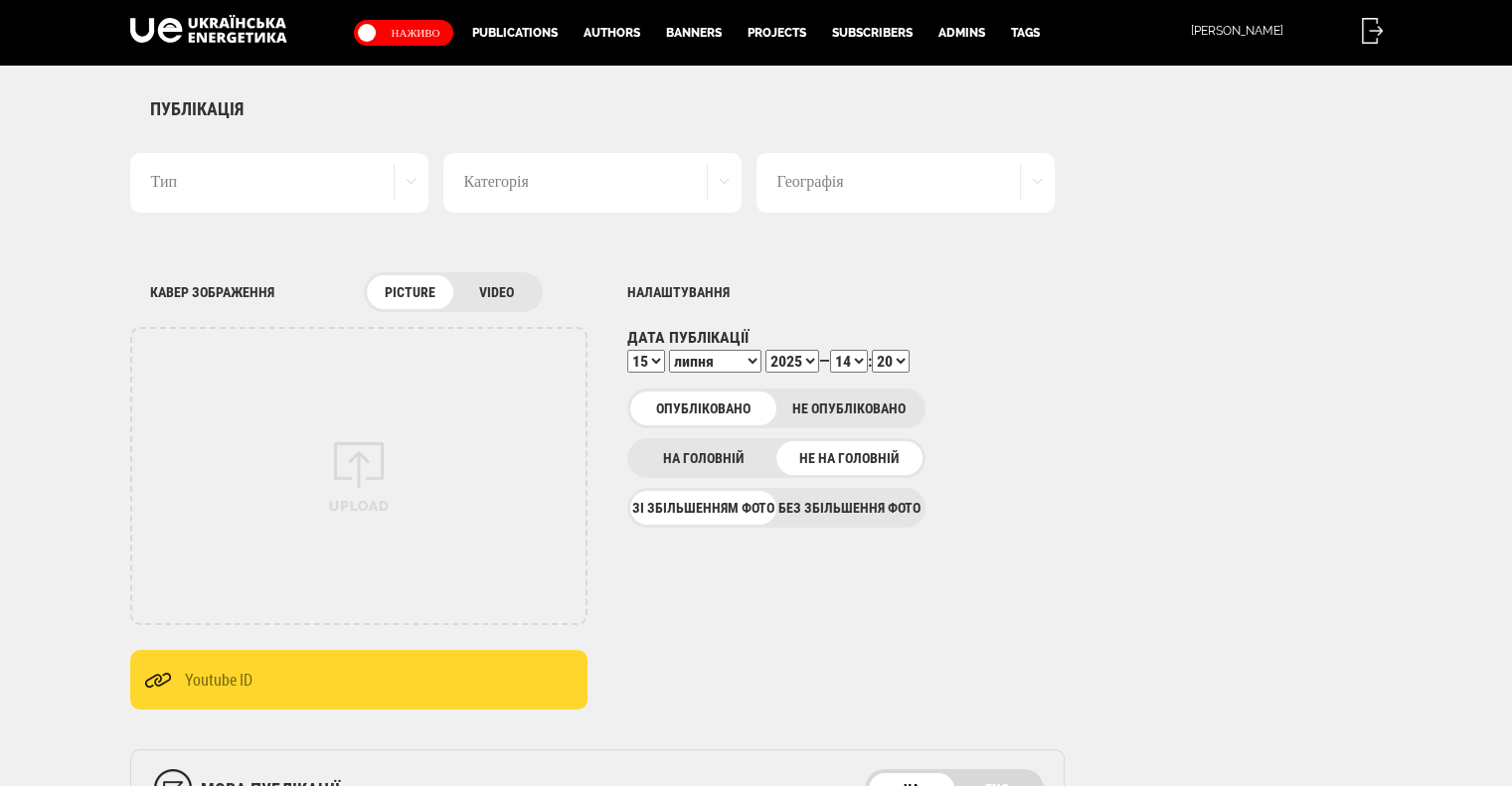 scroll, scrollTop: 0, scrollLeft: 0, axis: both 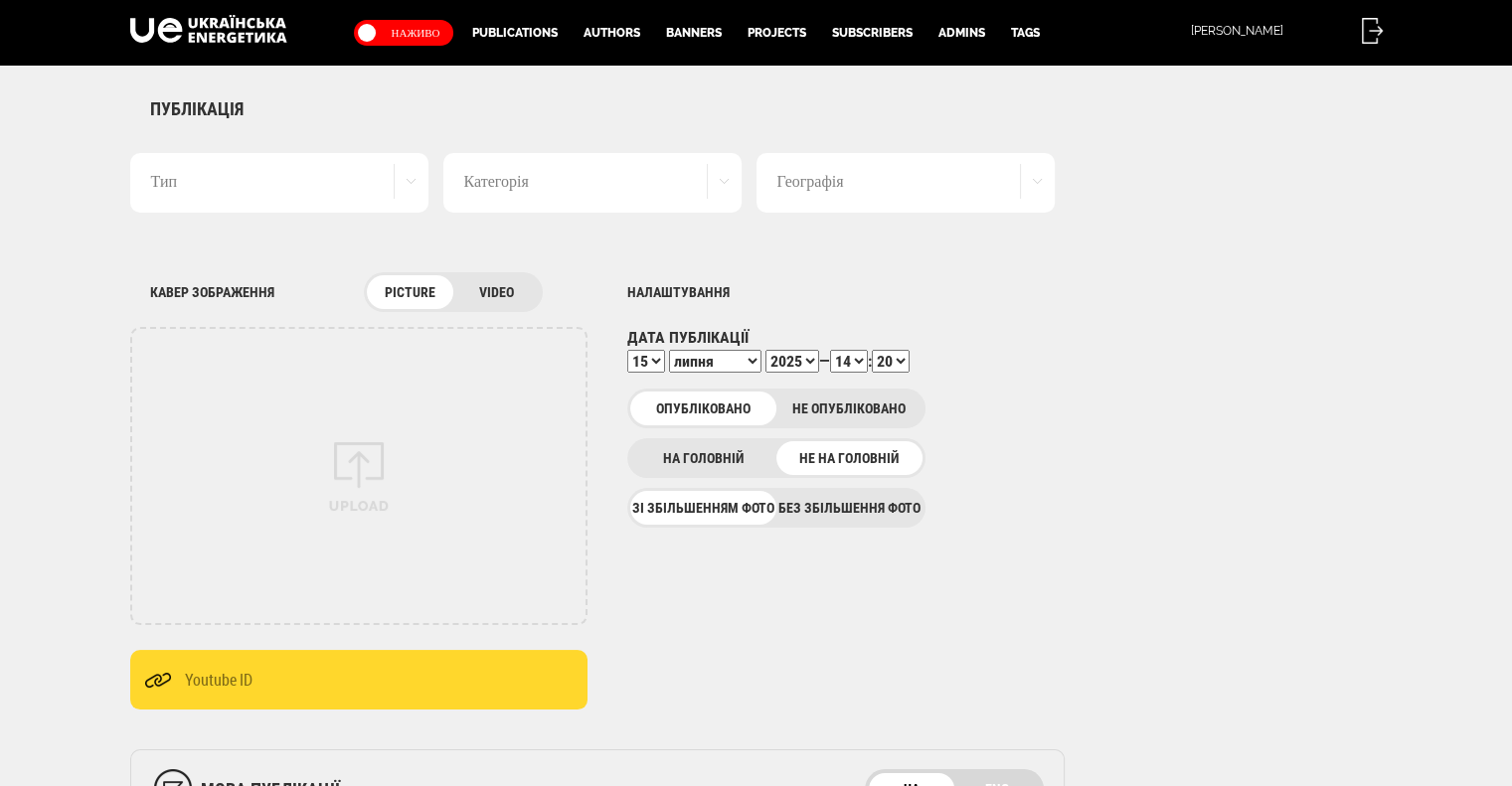 click on "Тип" at bounding box center [279, 183] 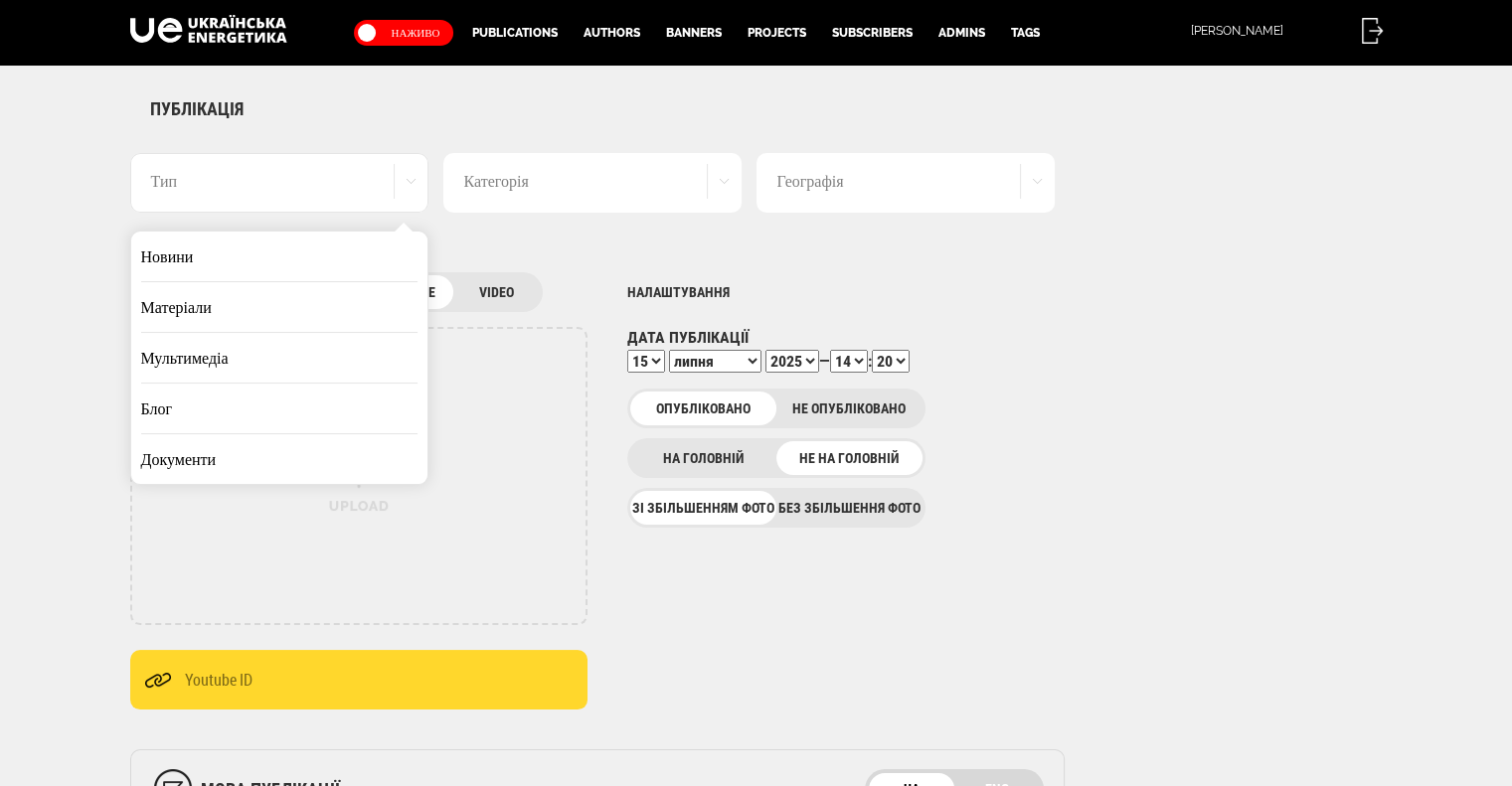 click on "Новини" at bounding box center (279, 256) 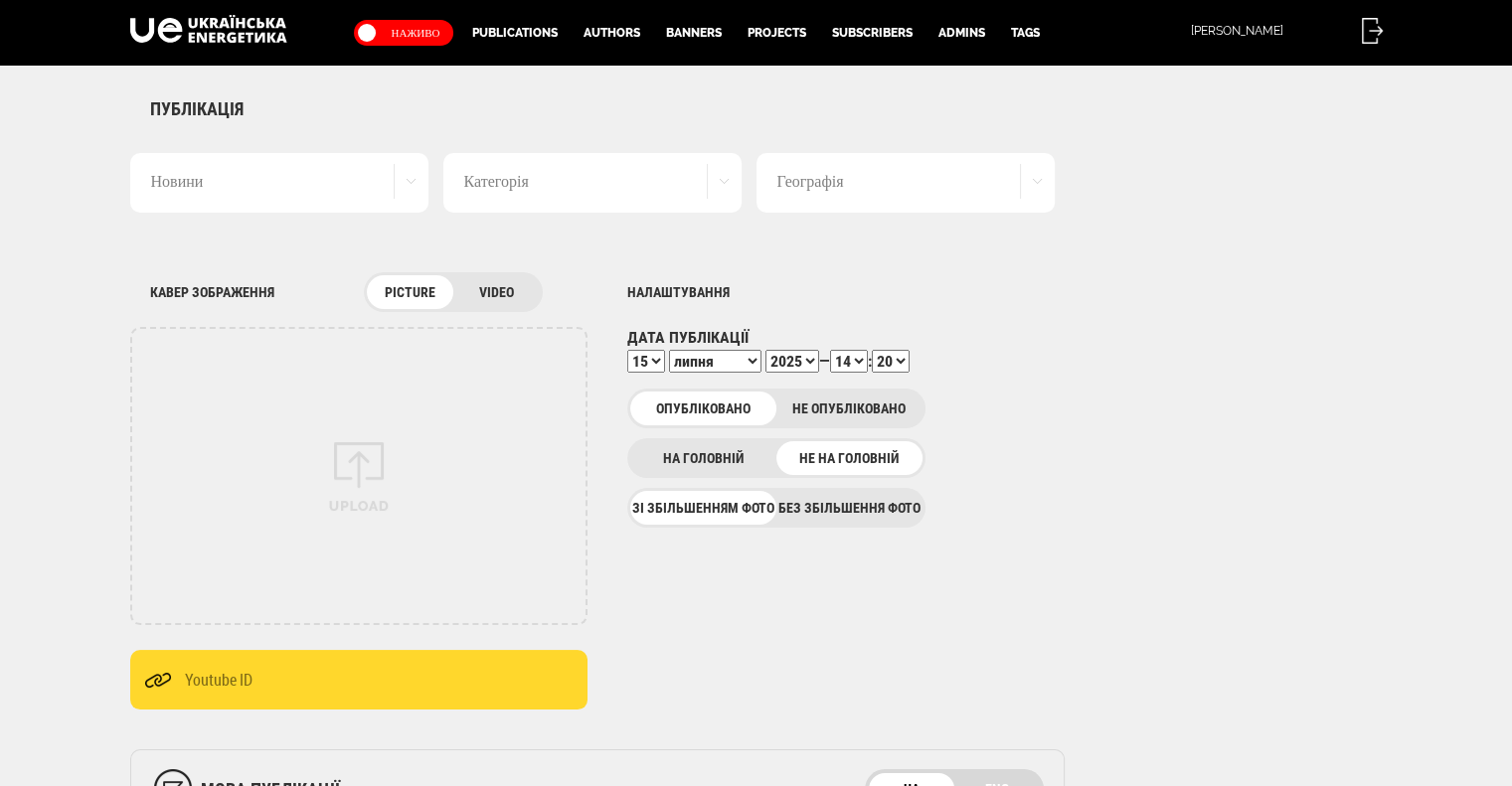 click on "Категорія" at bounding box center [592, 183] 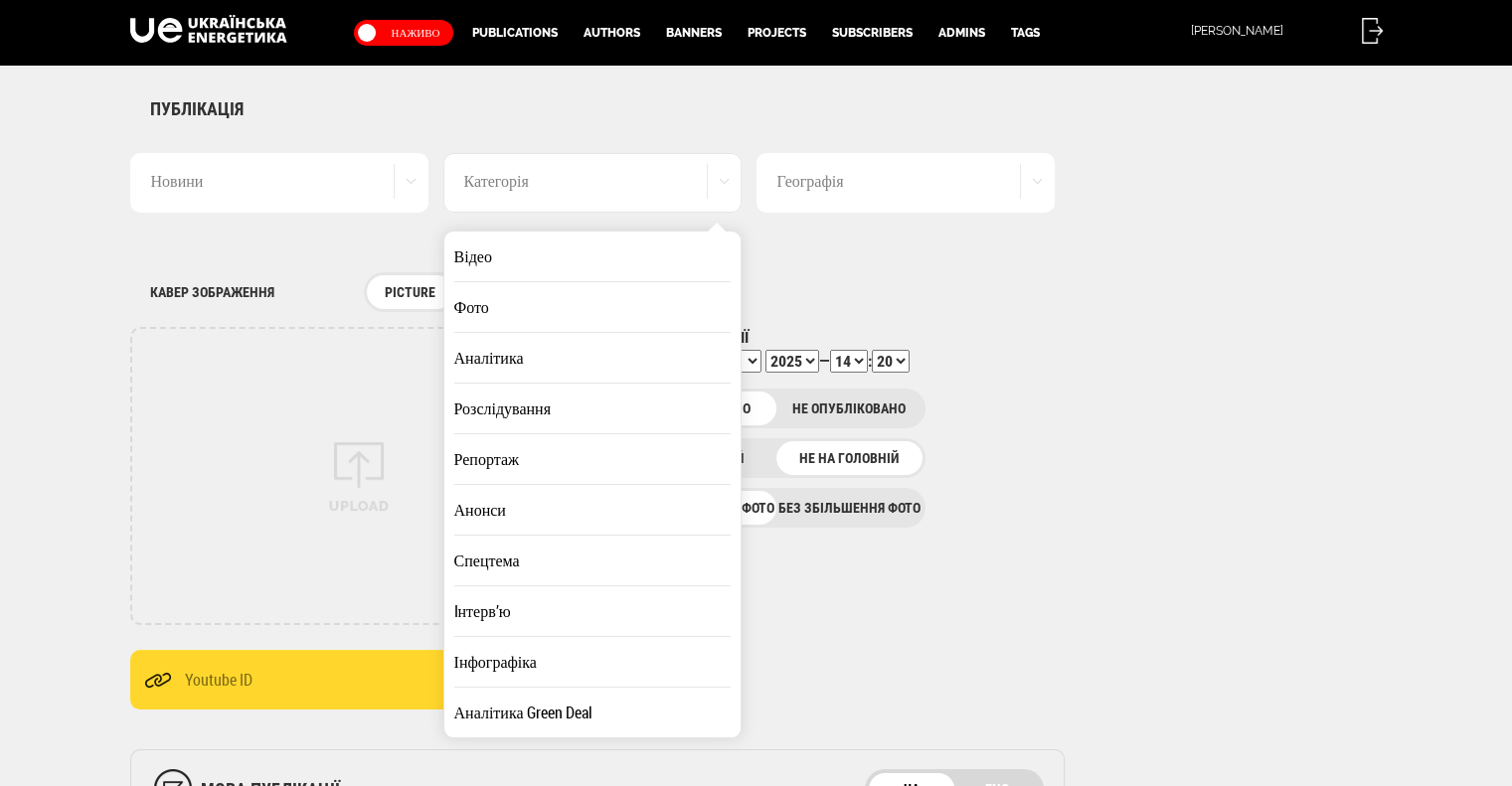 click on "Аналітика" at bounding box center [592, 358] 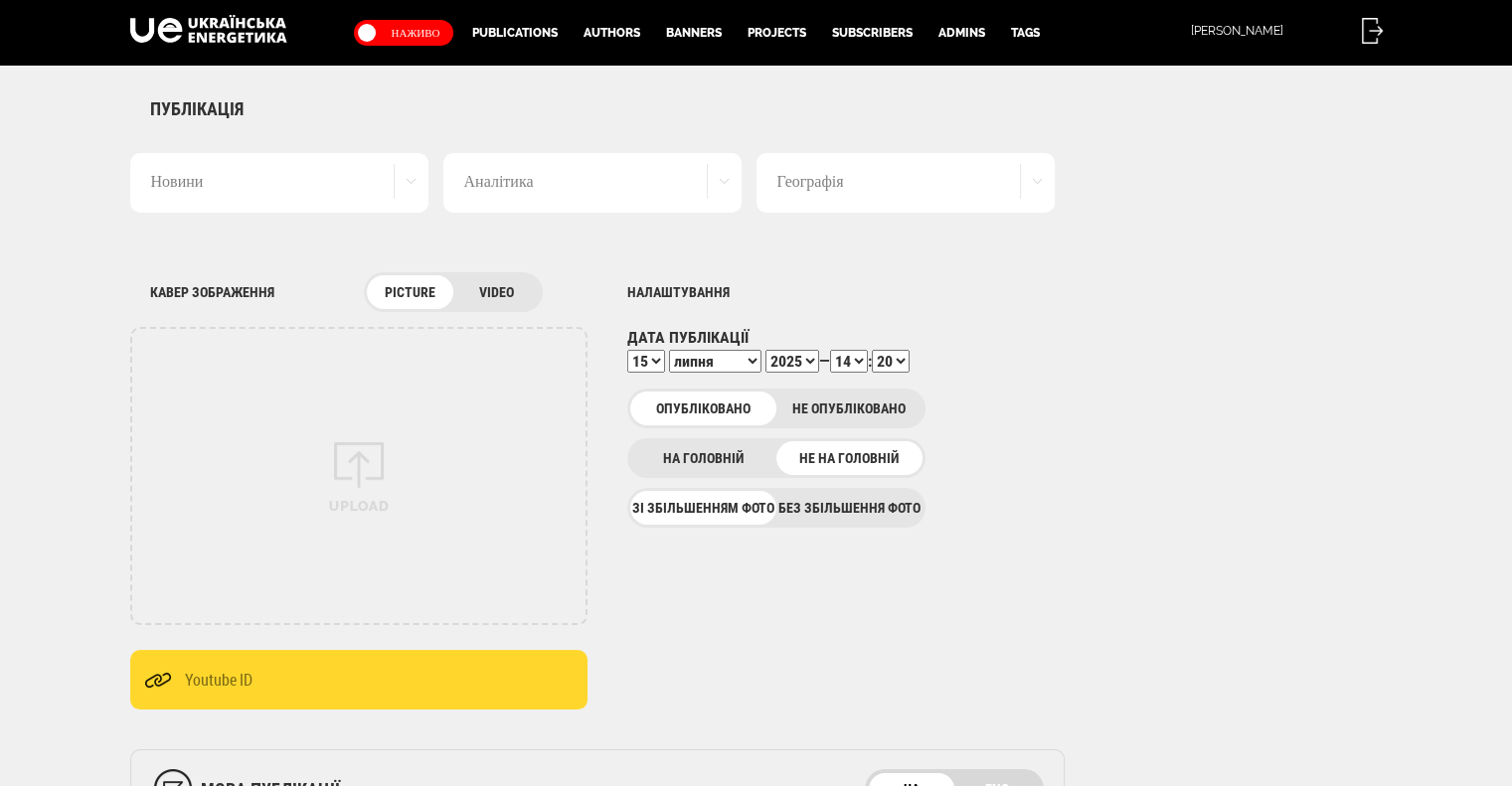 click on "Географія" at bounding box center (906, 183) 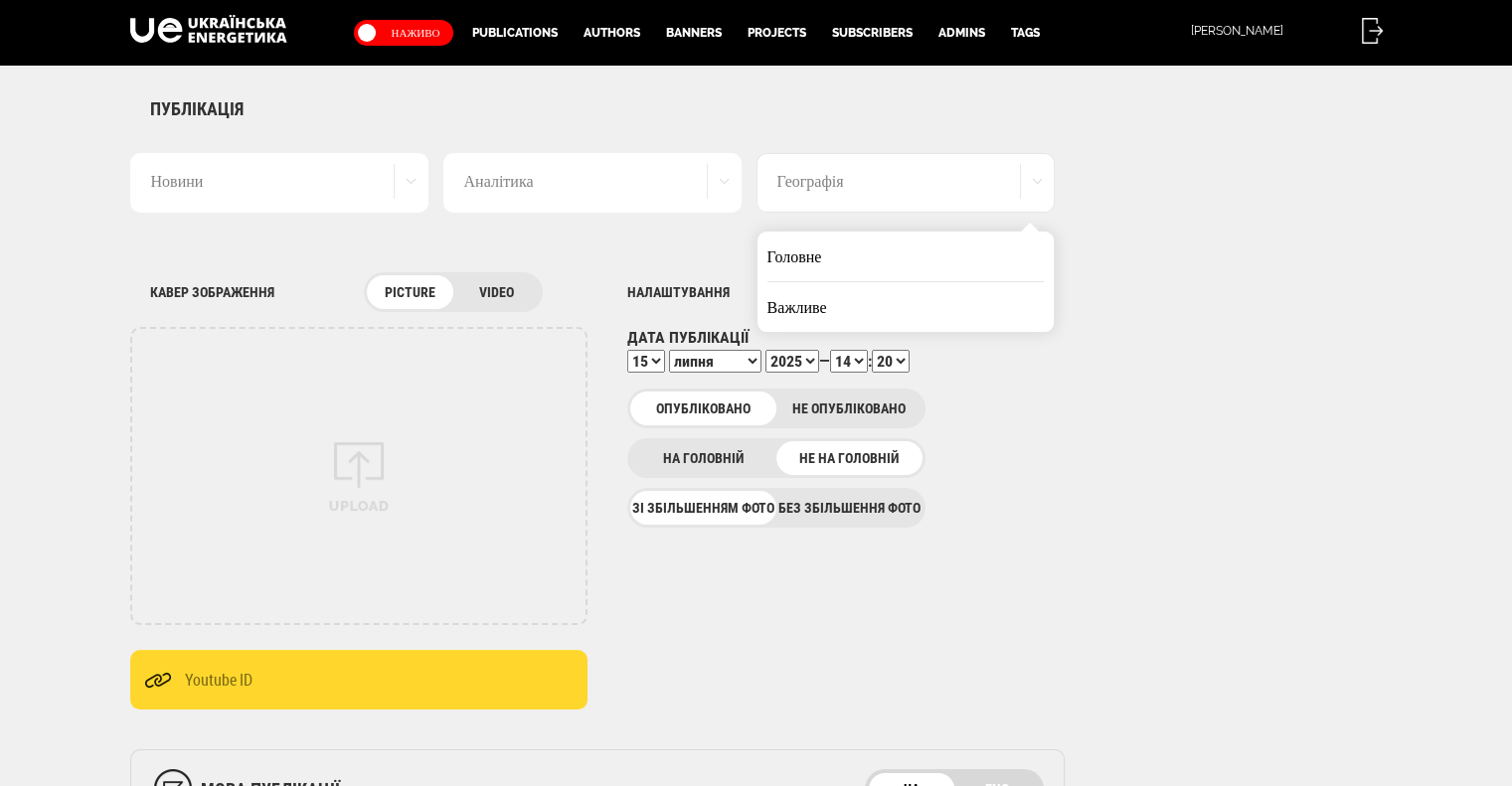 click on "Важливе" at bounding box center [906, 307] 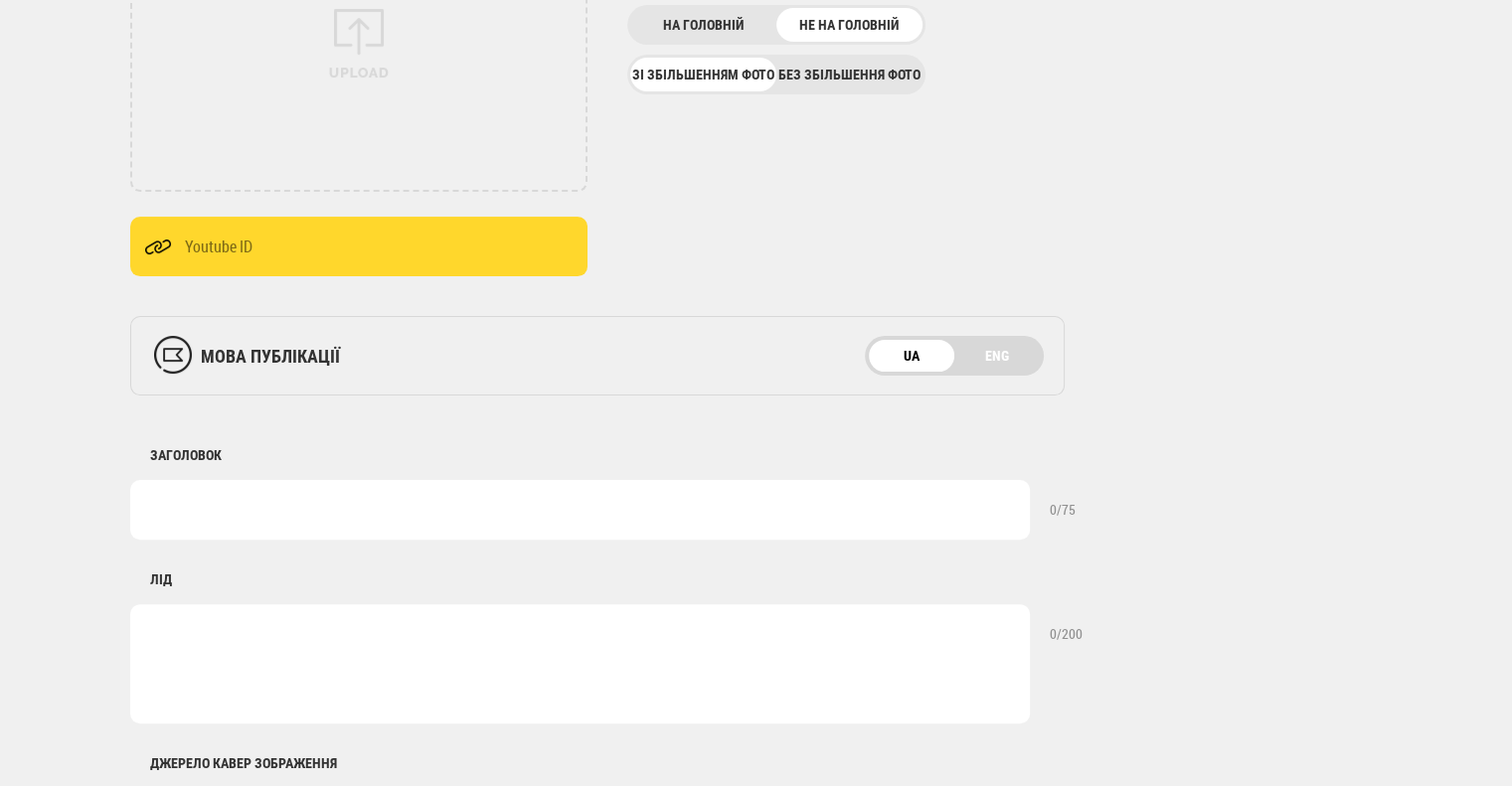 scroll, scrollTop: 497, scrollLeft: 0, axis: vertical 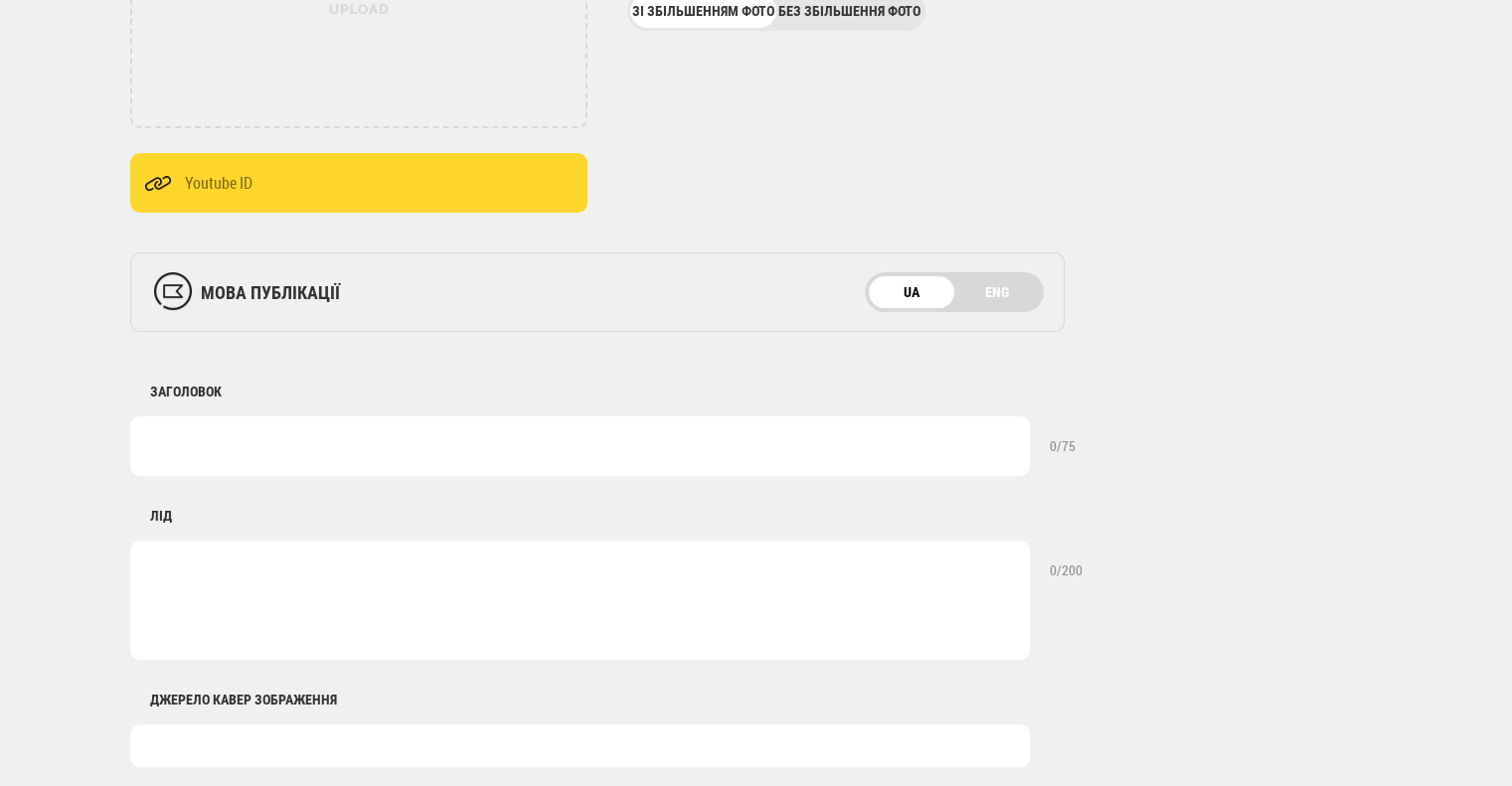 click at bounding box center [580, 446] 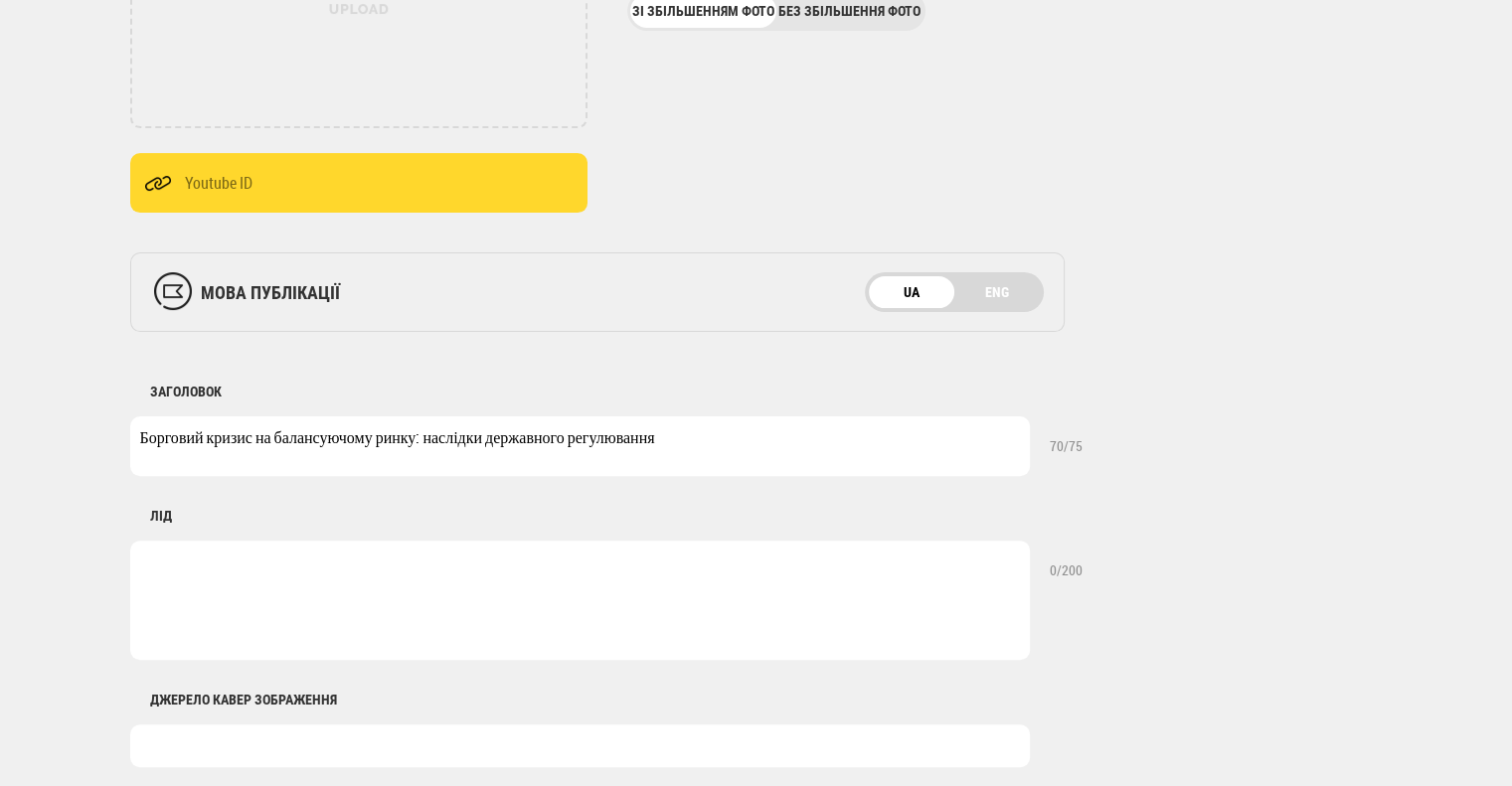 type on "Борговий кризис на балансуючому ринку: наслідки державного регулювання" 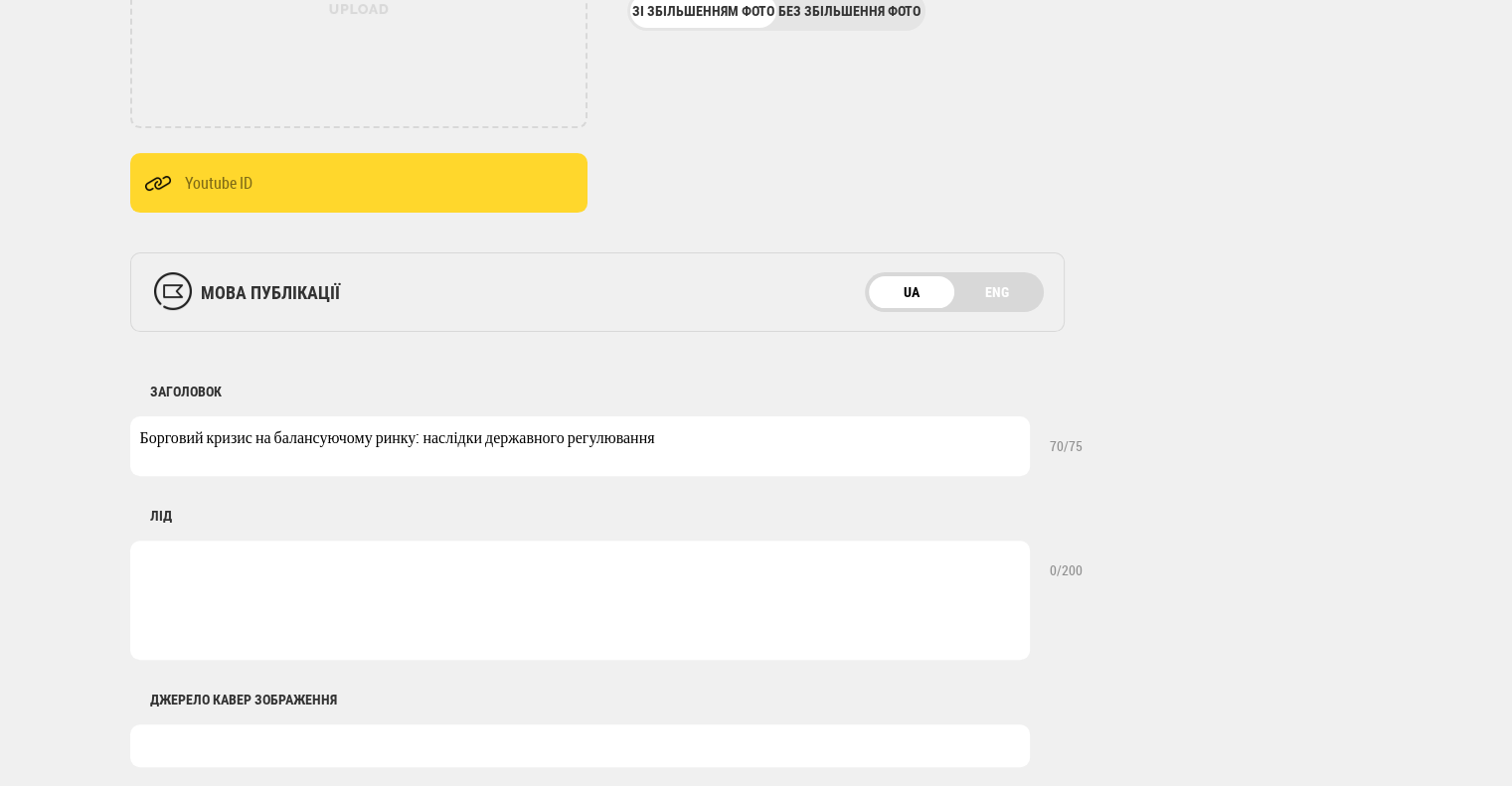 click at bounding box center [580, 600] 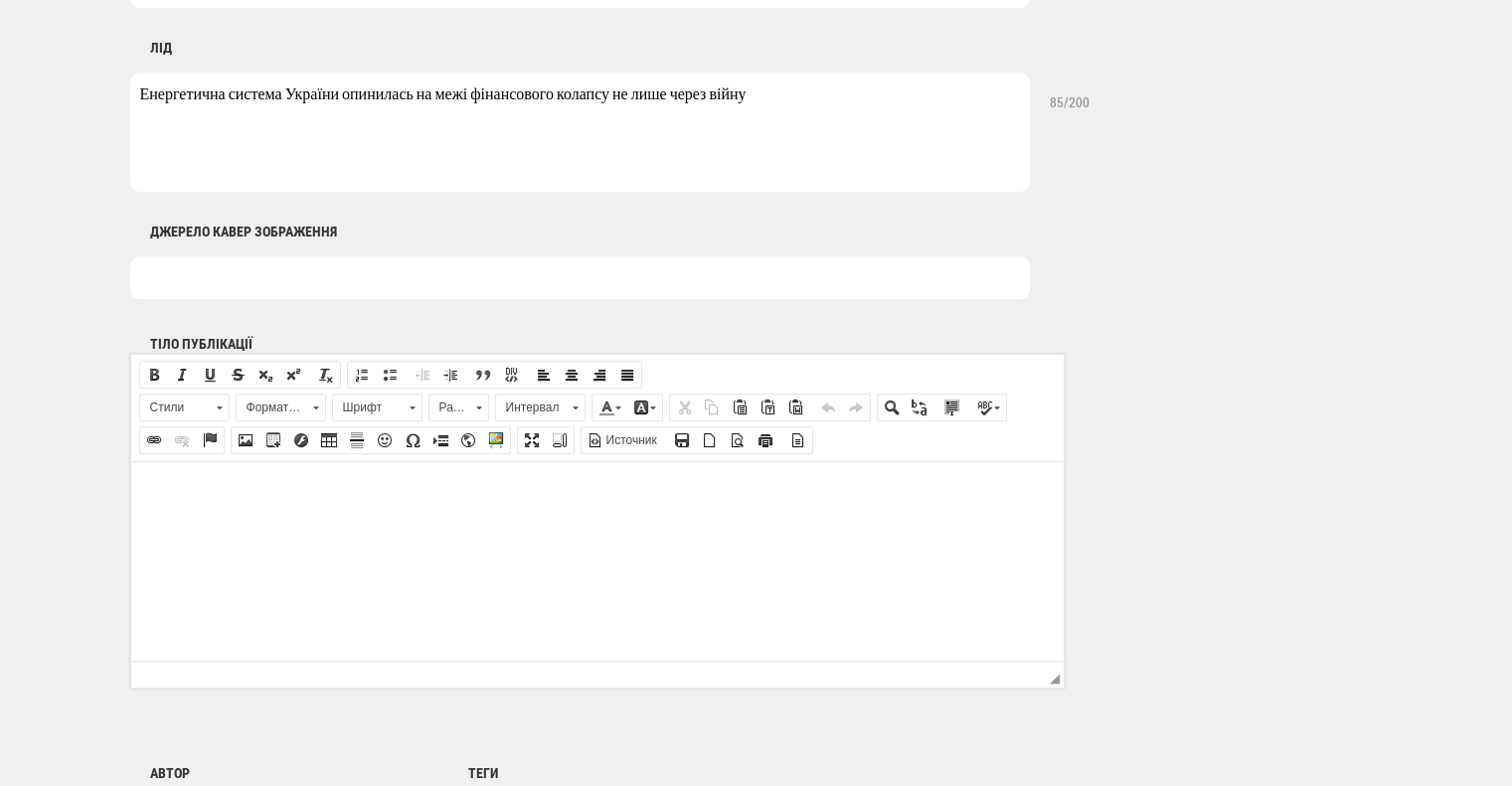 scroll, scrollTop: 994, scrollLeft: 0, axis: vertical 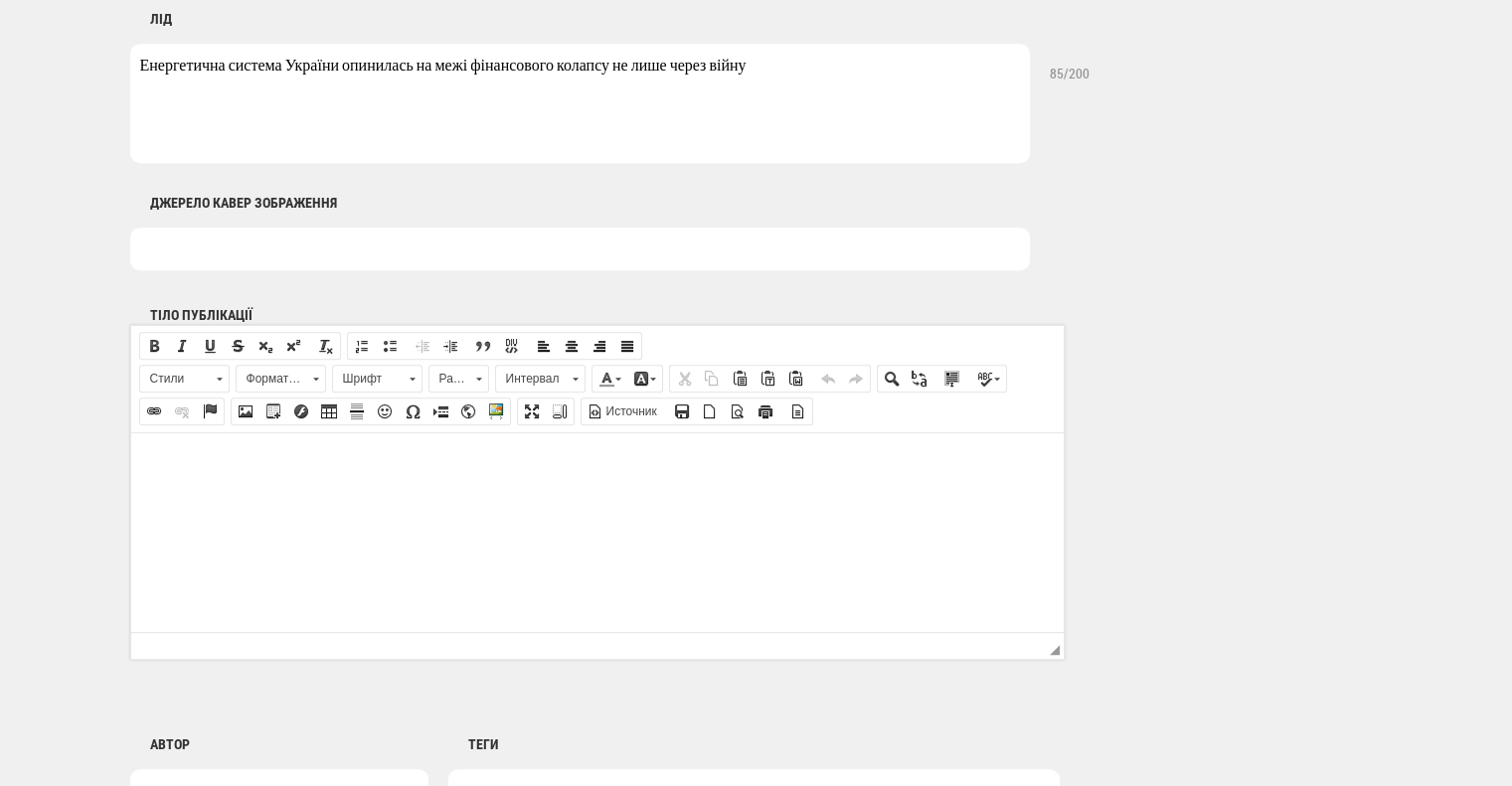 type on "Енергетична система України опинилась на межі фінансового колапсу не лише через війну" 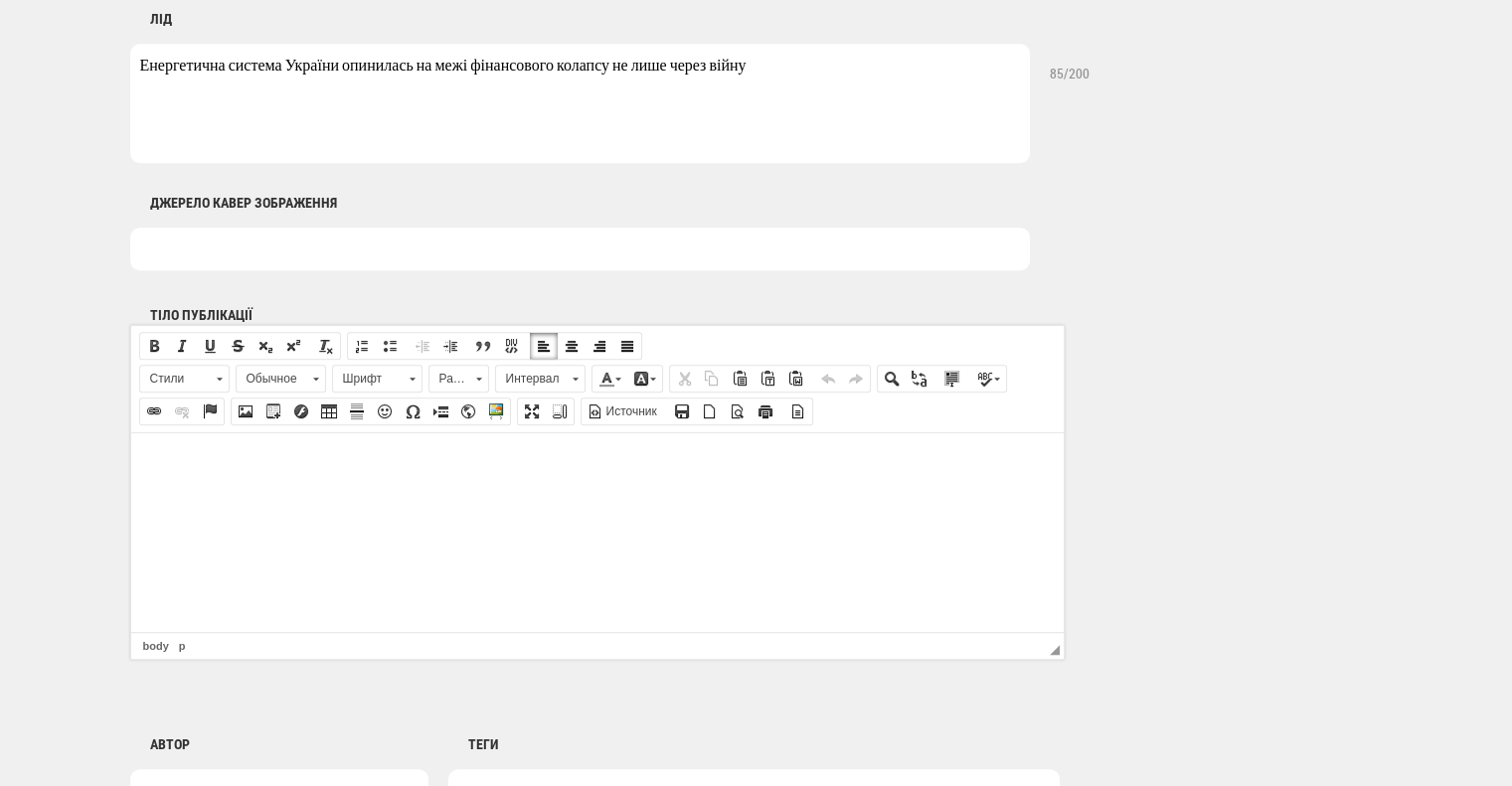 click at bounding box center [596, 462] 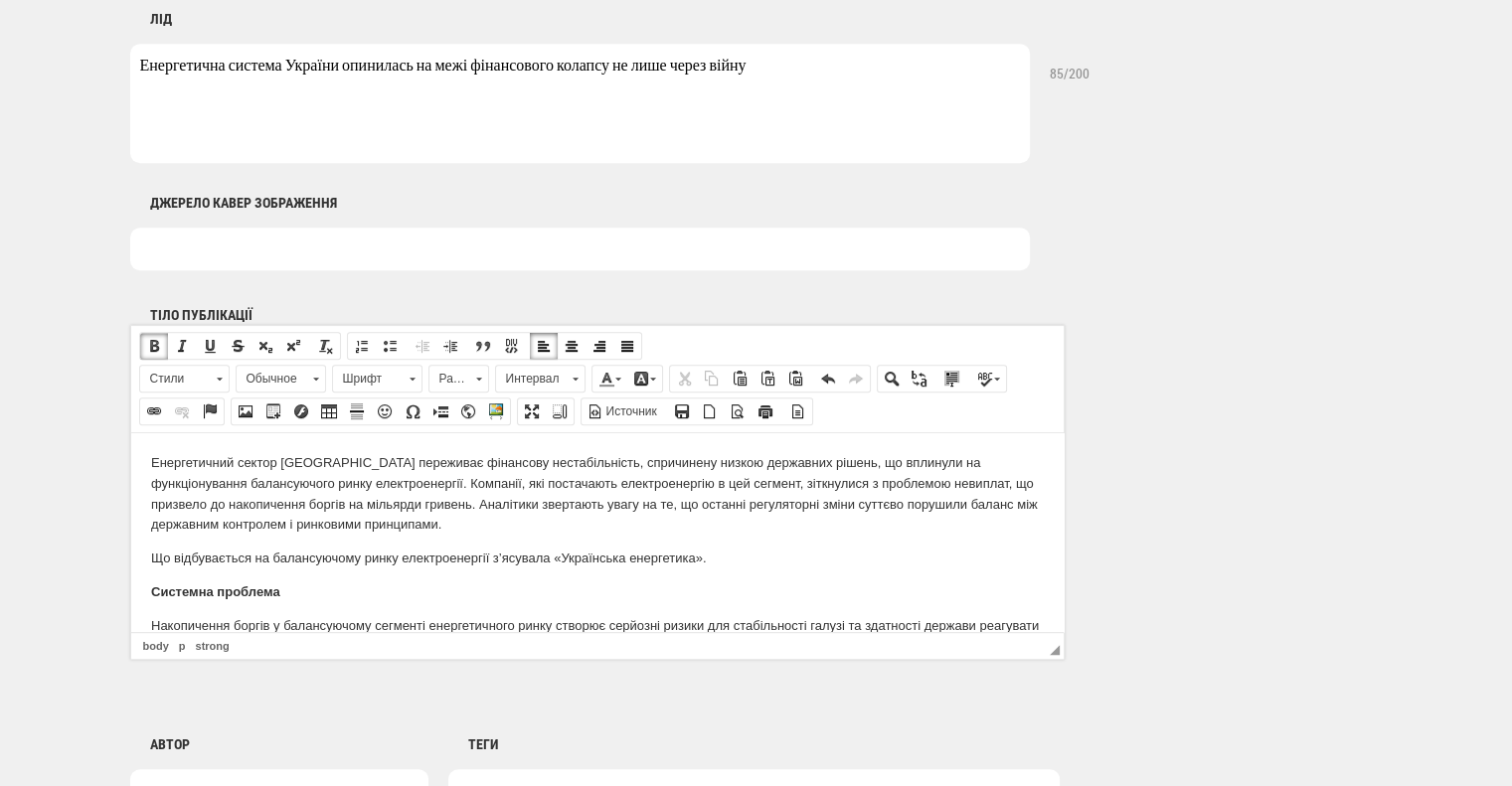 scroll, scrollTop: 2912, scrollLeft: 0, axis: vertical 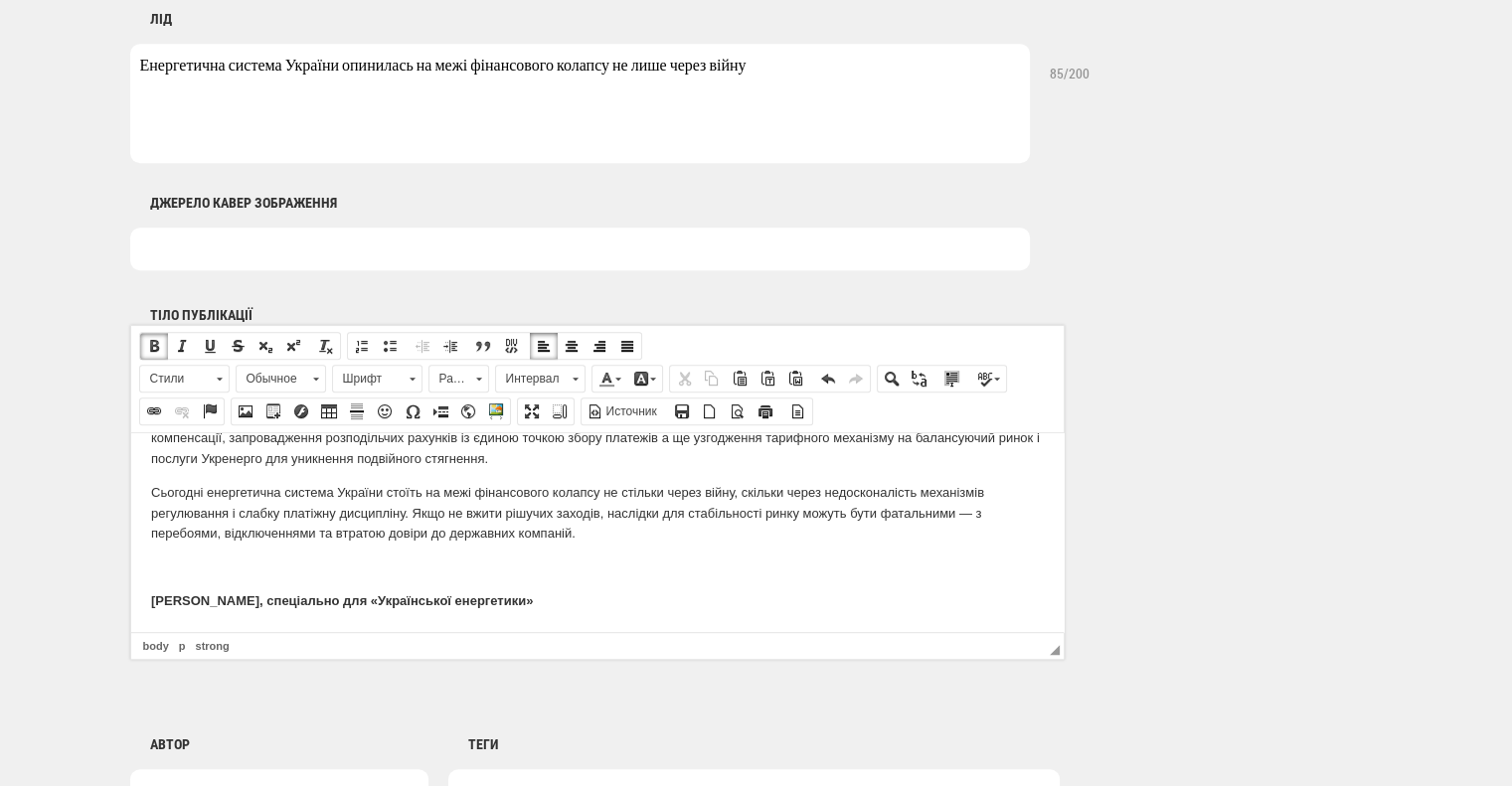 click on "Сьогодні енергетична система України стоїть на межі фінансового колапсу не стільки через війну, скільки через недосконалість механізмів регулювання і слабку платіжну дисципліну. Якщо не вжити рішучих заходів, наслідки для стабільності ринку можуть бути фатальними — з перебоями, відключеннями та втратою довіри до державних компаній." at bounding box center (596, 513) 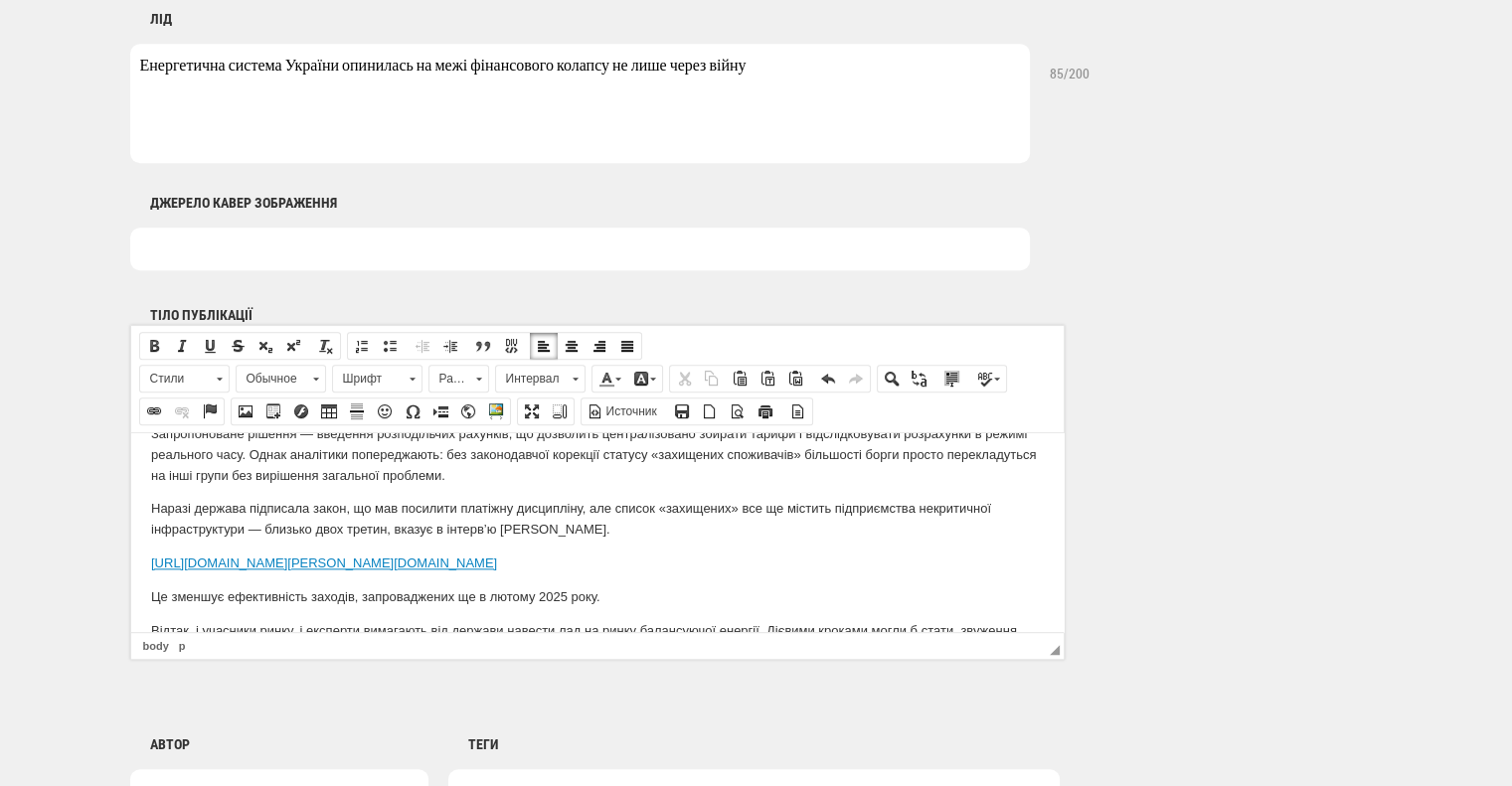 scroll, scrollTop: 2703, scrollLeft: 0, axis: vertical 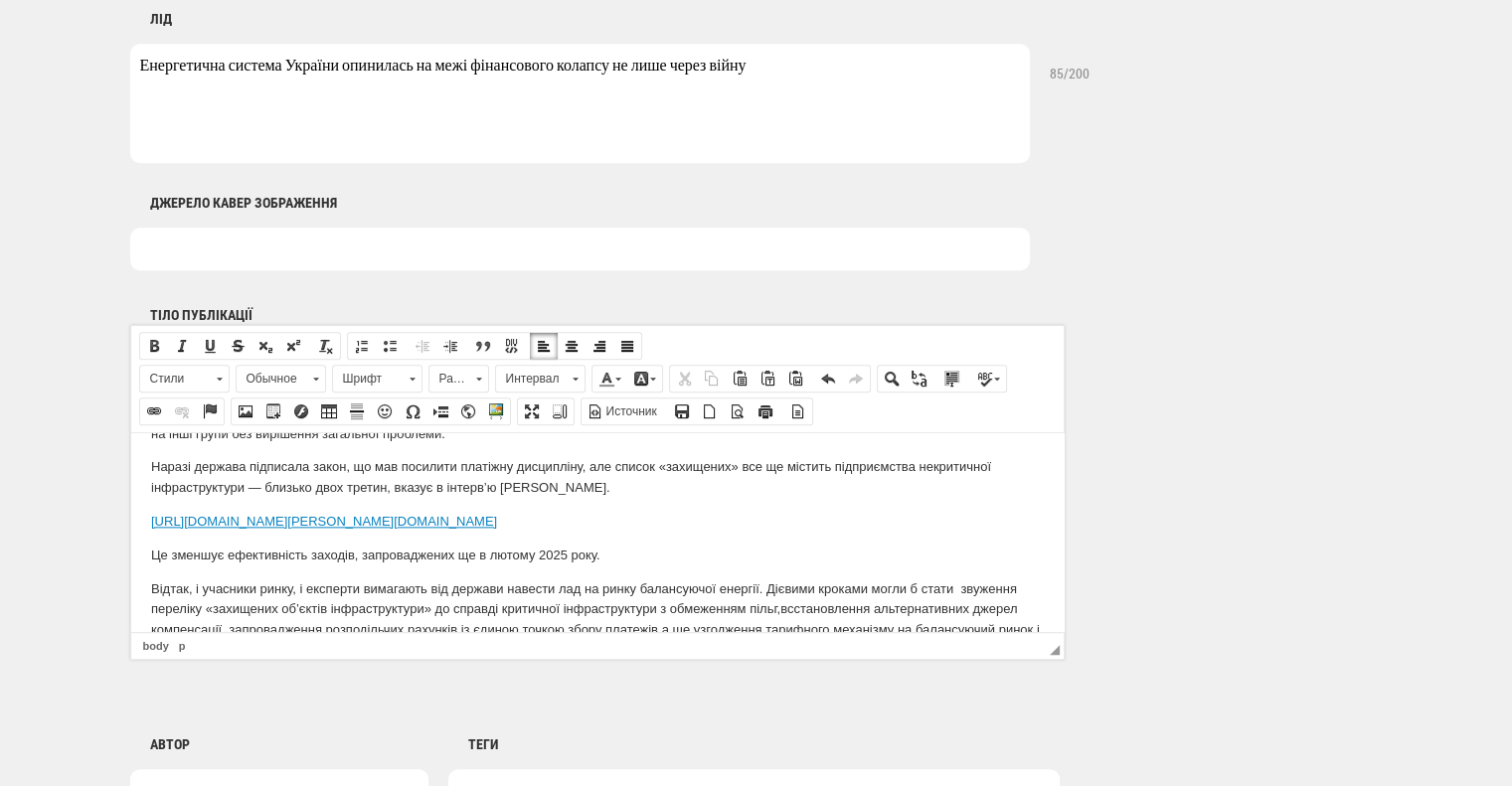 drag, startPoint x: 882, startPoint y: 562, endPoint x: 132, endPoint y: 549, distance: 750.11266 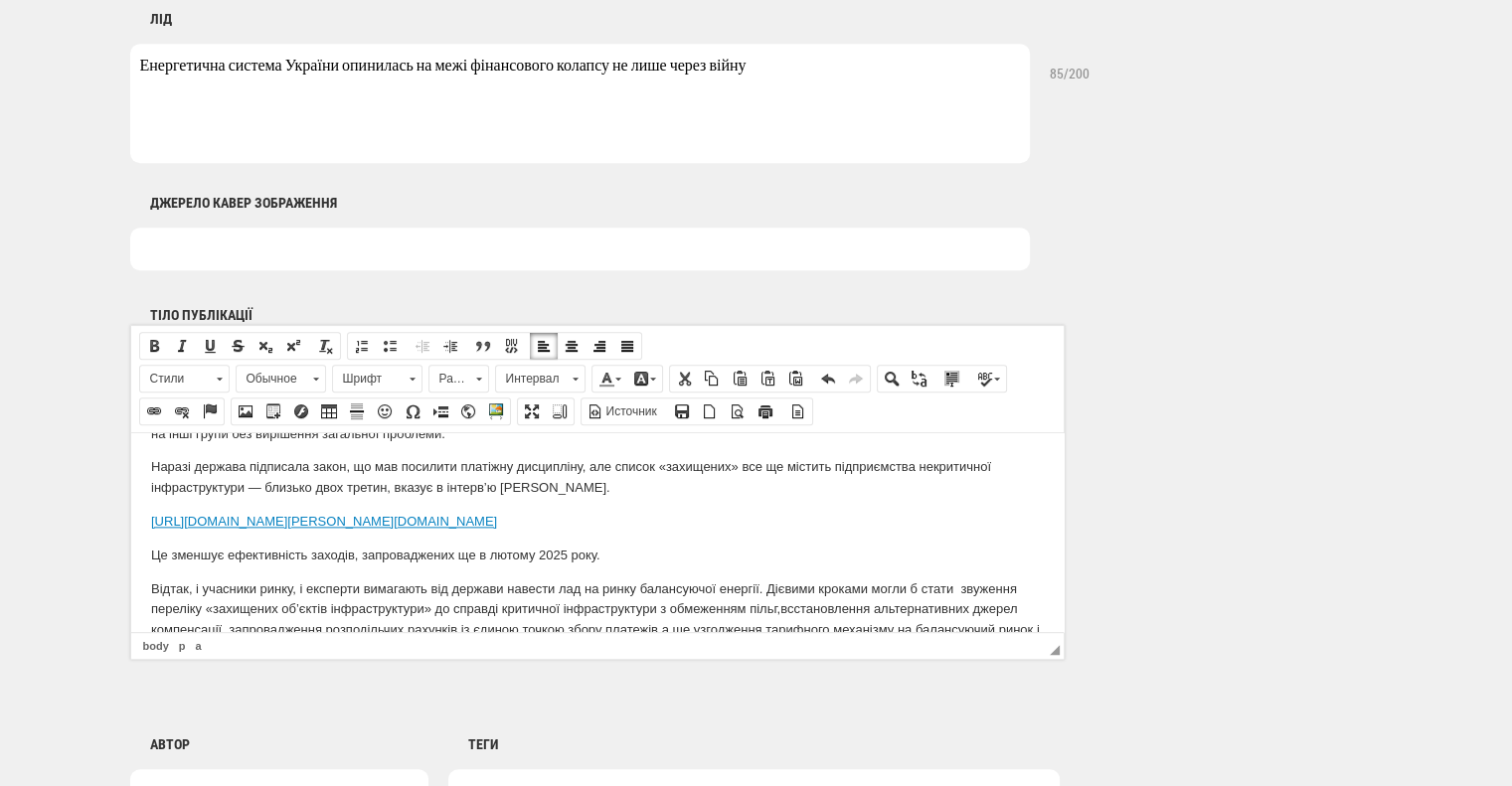 copy on "https://e-b.com.ua/yurii-boiko-ukrenergo-poraxuvalo-realnu-vartist-i-obsyag-svoyix-zobovyazan-6951?utm_source=chatgpt.com" 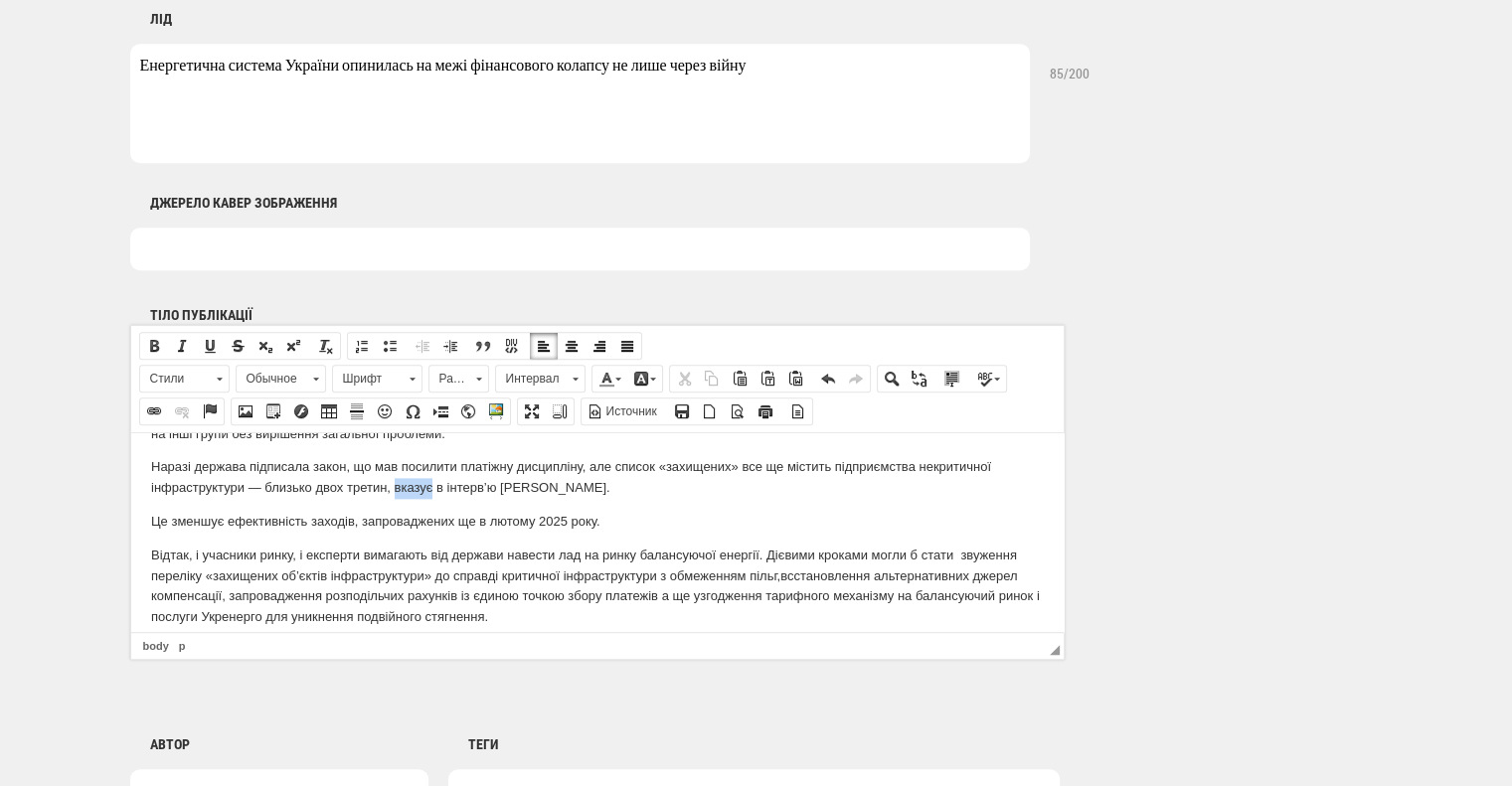 drag, startPoint x: 395, startPoint y: 533, endPoint x: 431, endPoint y: 531, distance: 36.055513 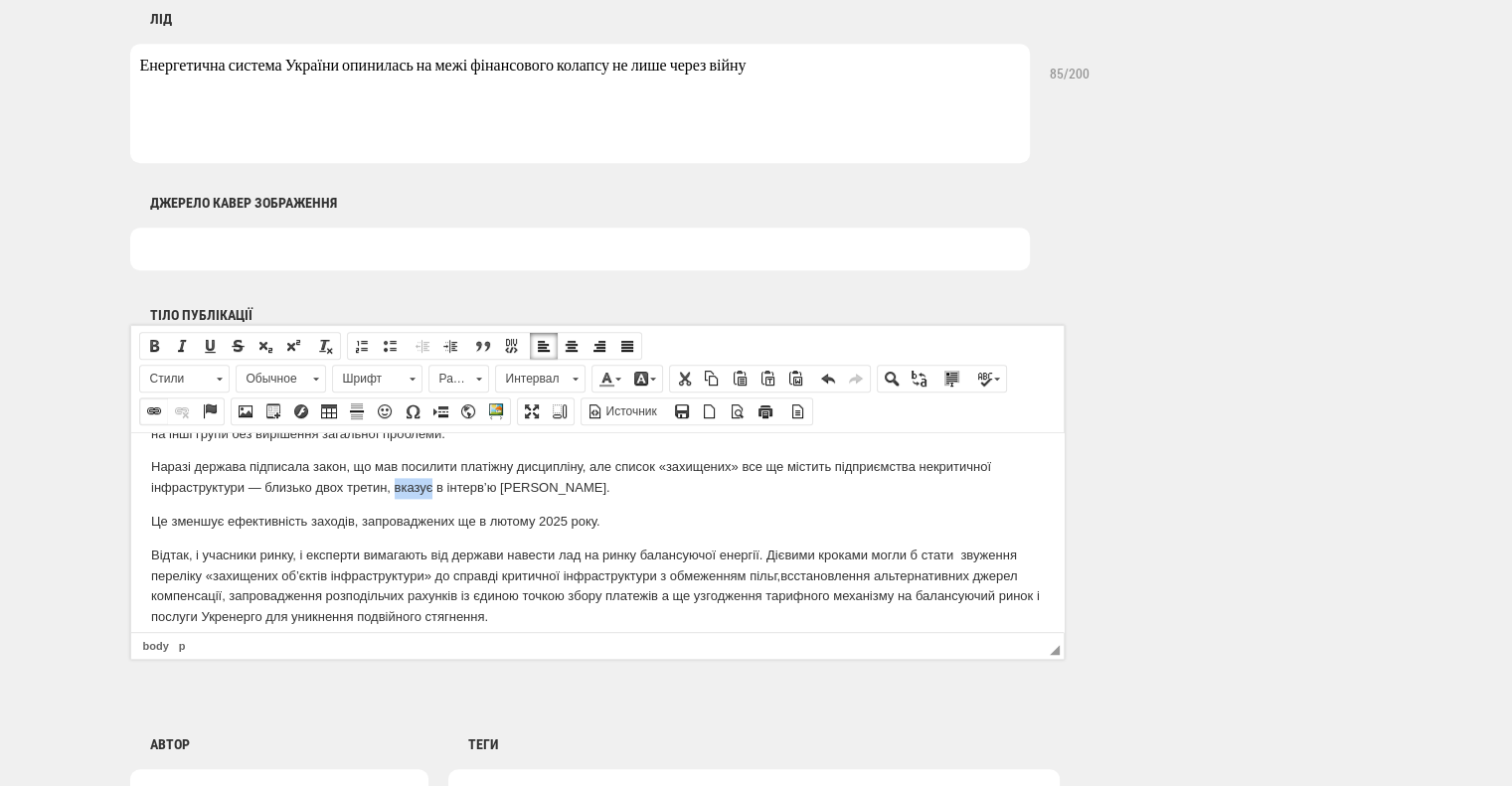 click at bounding box center (154, 411) 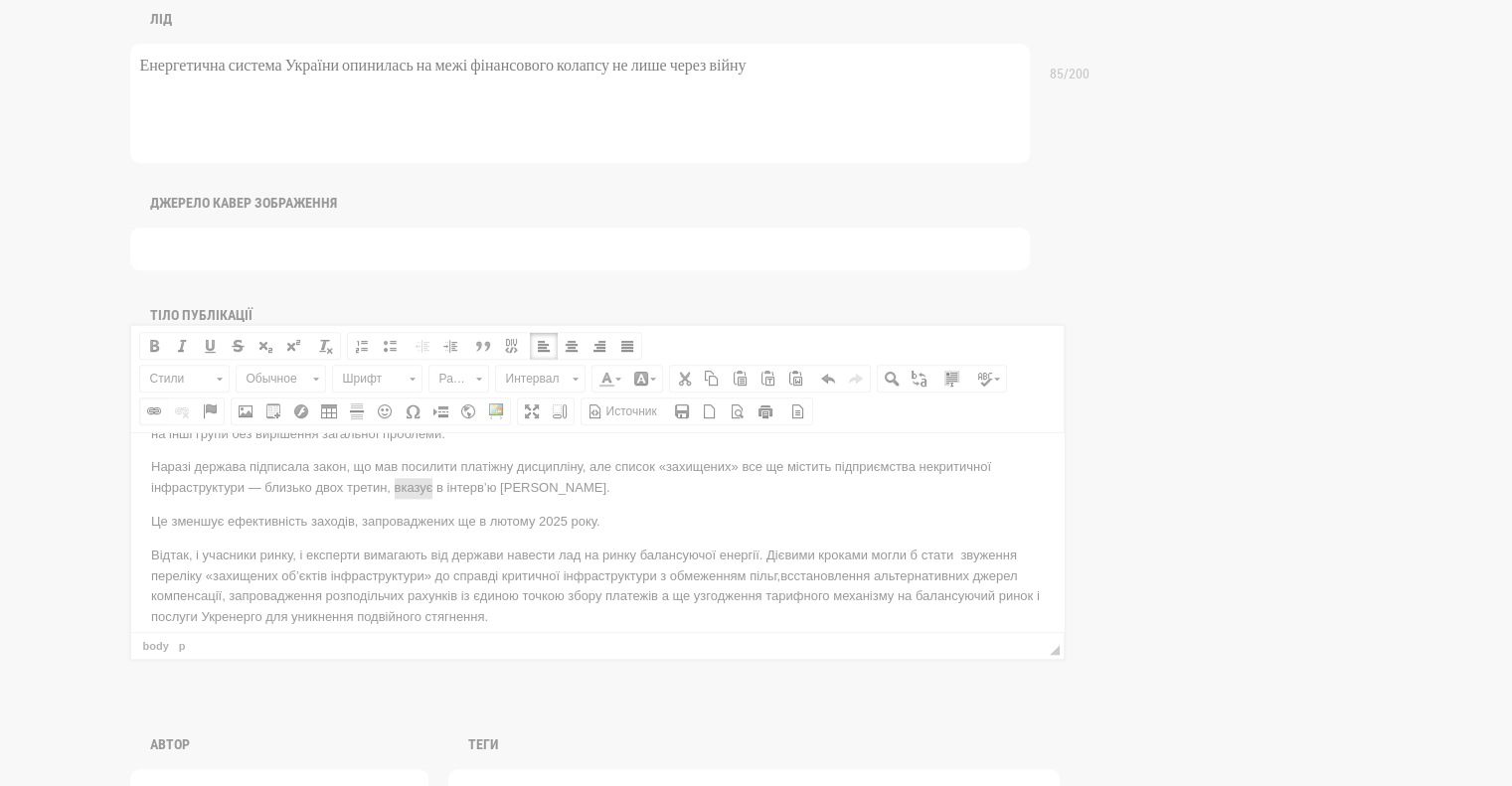 scroll, scrollTop: 0, scrollLeft: 0, axis: both 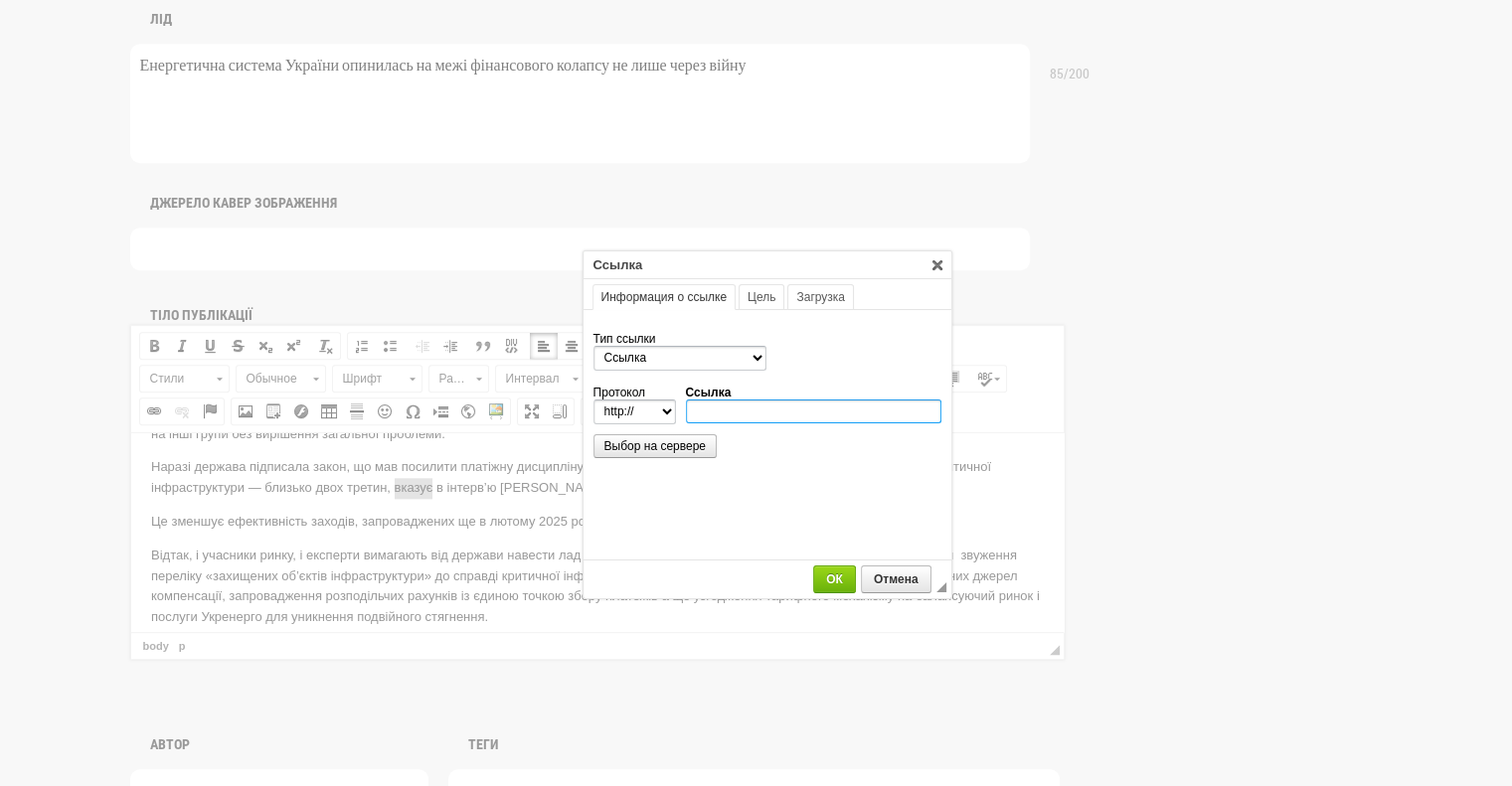 paste on "https://e-b.com.ua/yurii-boiko-ukrenergo-poraxuvalo-realnu-vartist-i-obsyag-svoyix-zobovyazan-6951?utm_source=chatgpt.com" 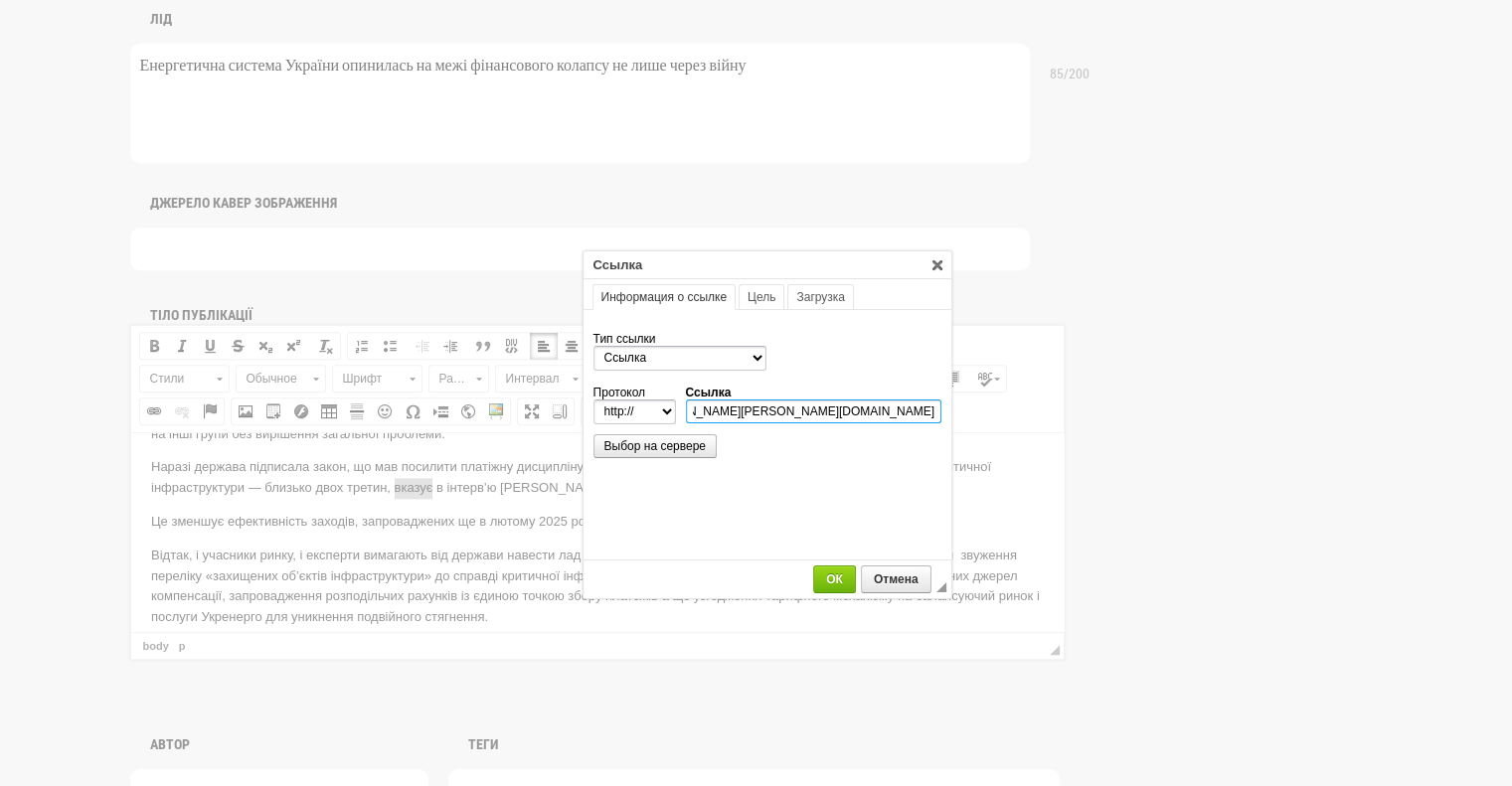 select on "https://" 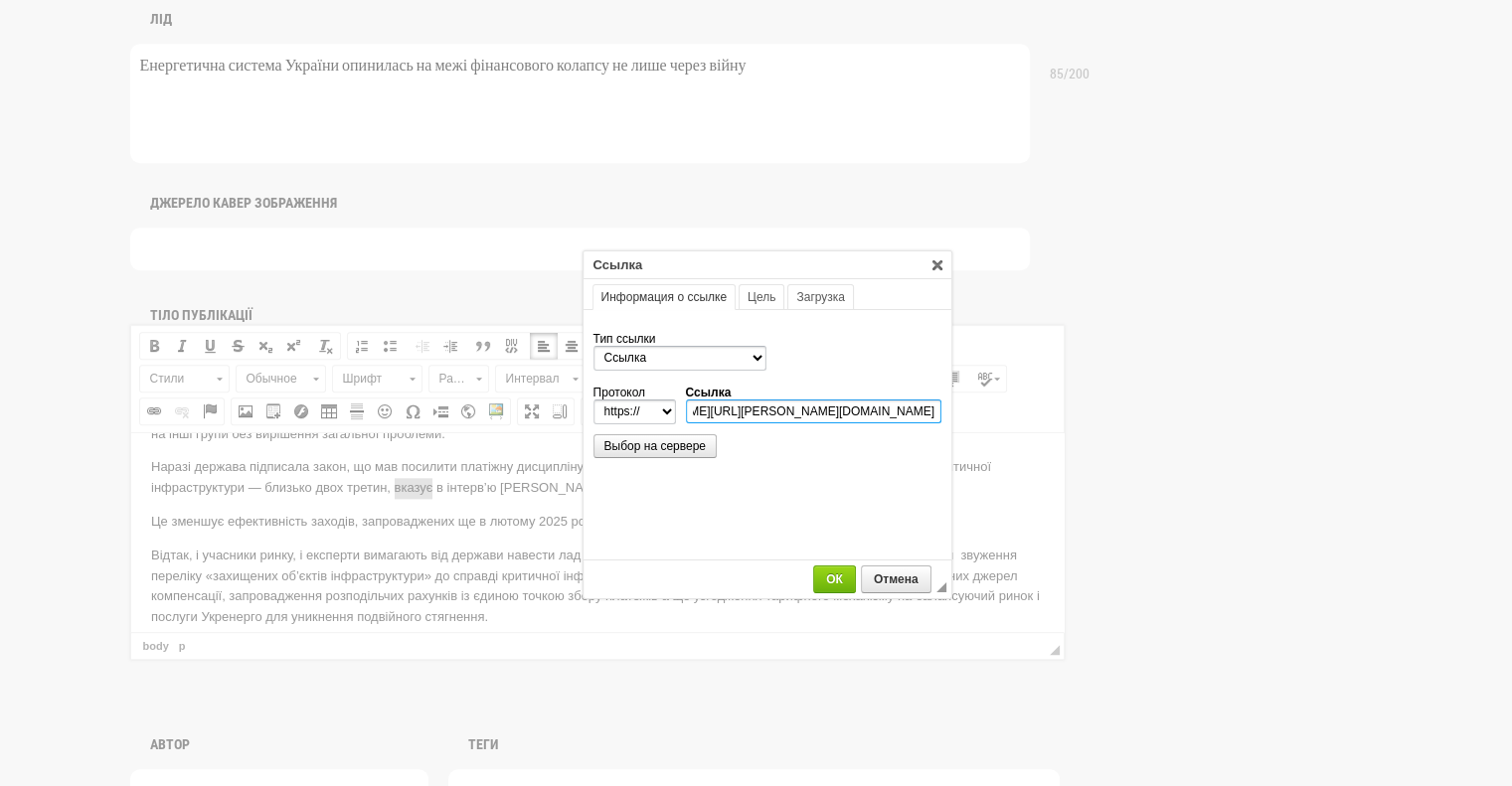 scroll, scrollTop: 0, scrollLeft: 392, axis: horizontal 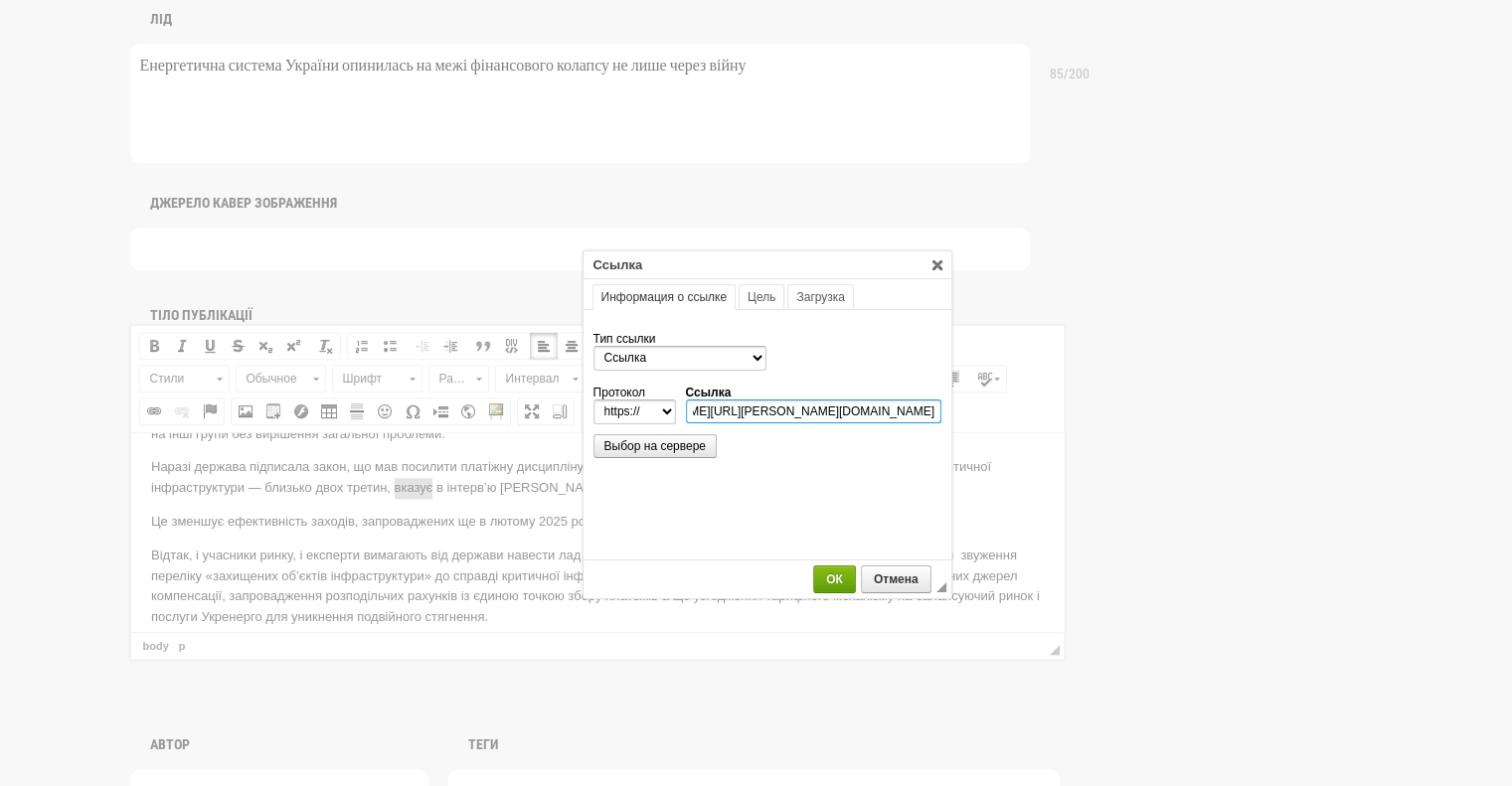 type on "e-b.com.ua/yurii-boiko-ukrenergo-poraxuvalo-realnu-vartist-i-obsyag-svoyix-zobovyazan-6951?utm_source=chatgpt.com" 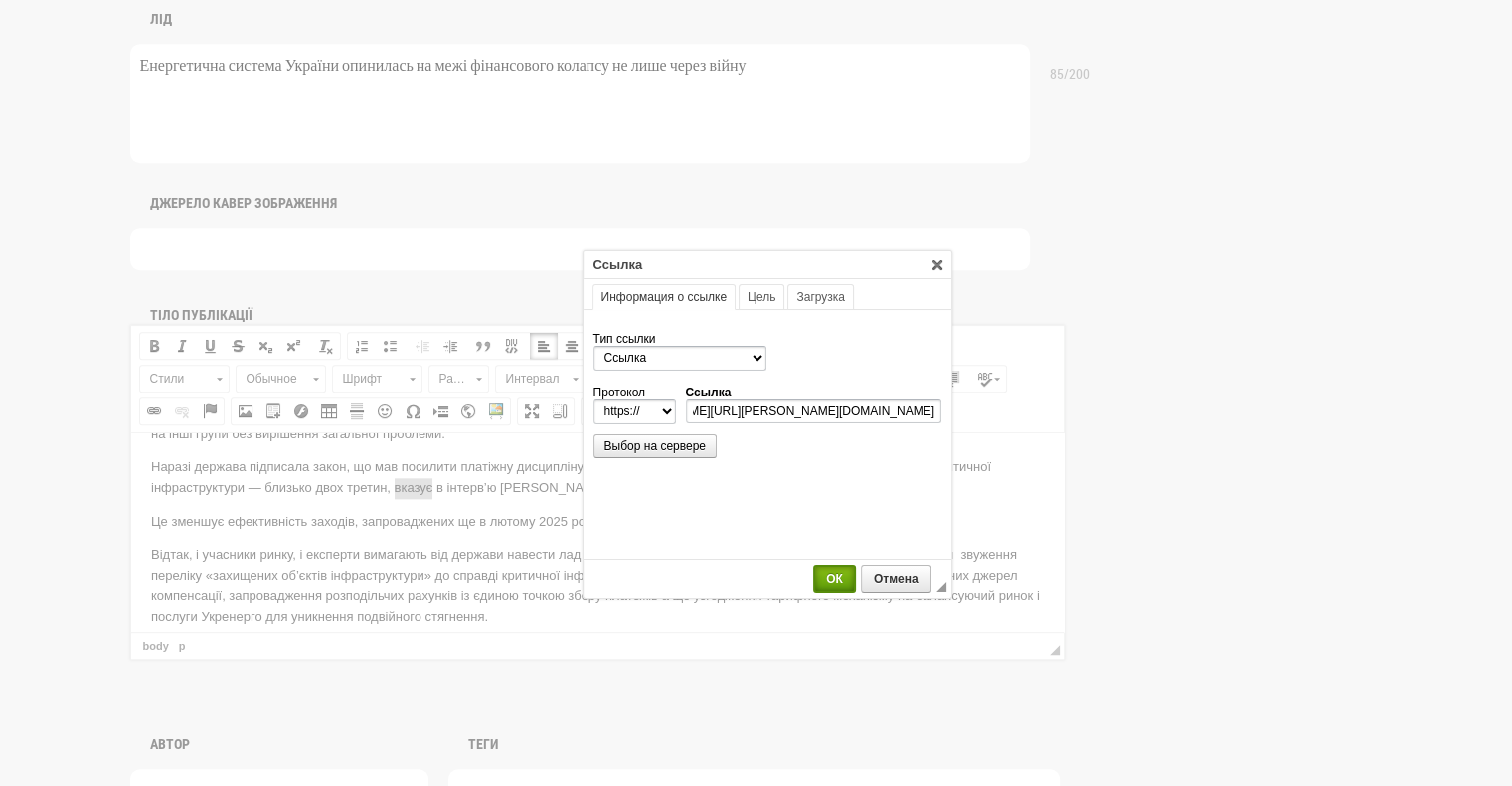 scroll, scrollTop: 0, scrollLeft: 0, axis: both 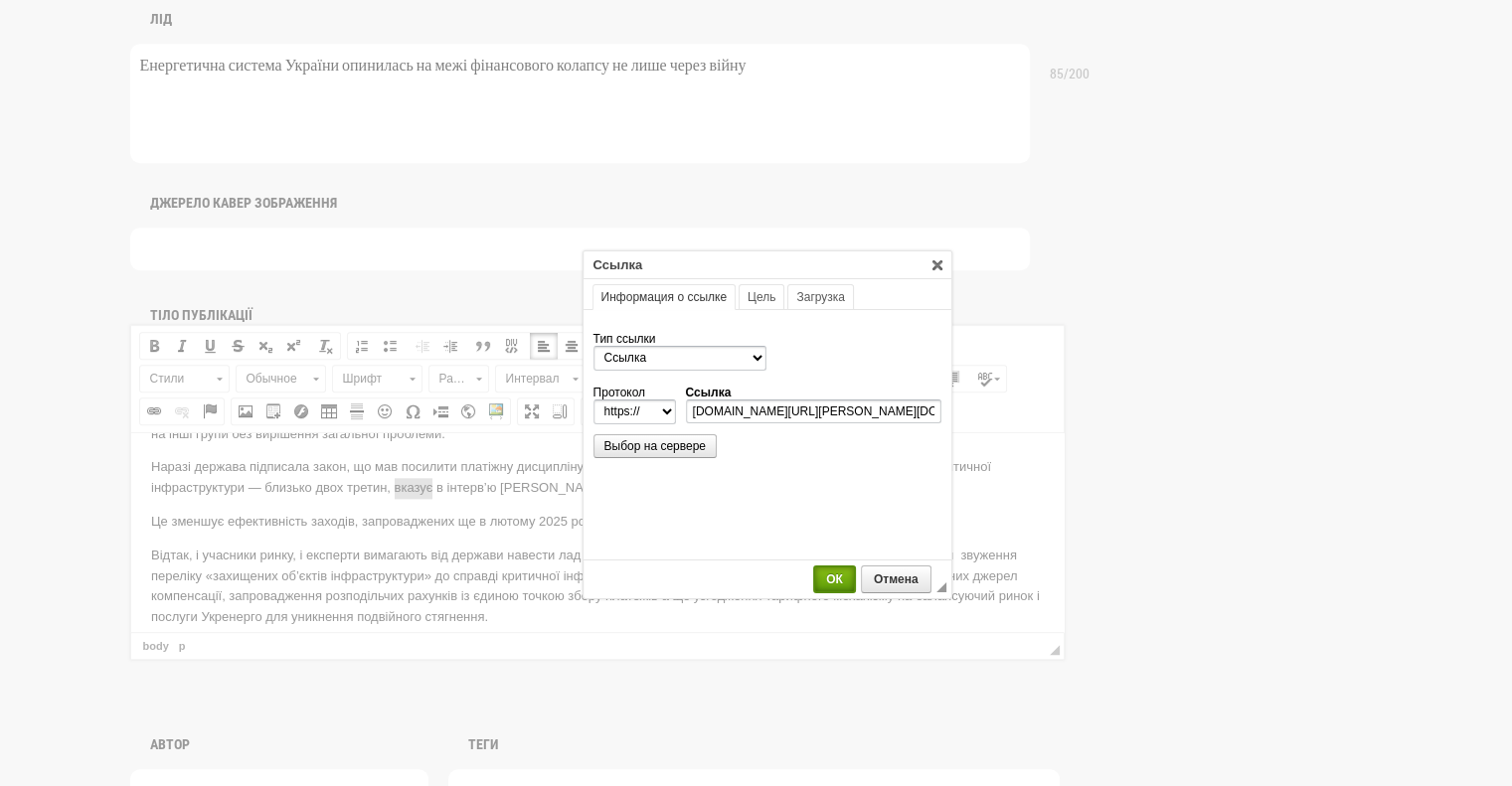 click on "ОК" at bounding box center (834, 579) 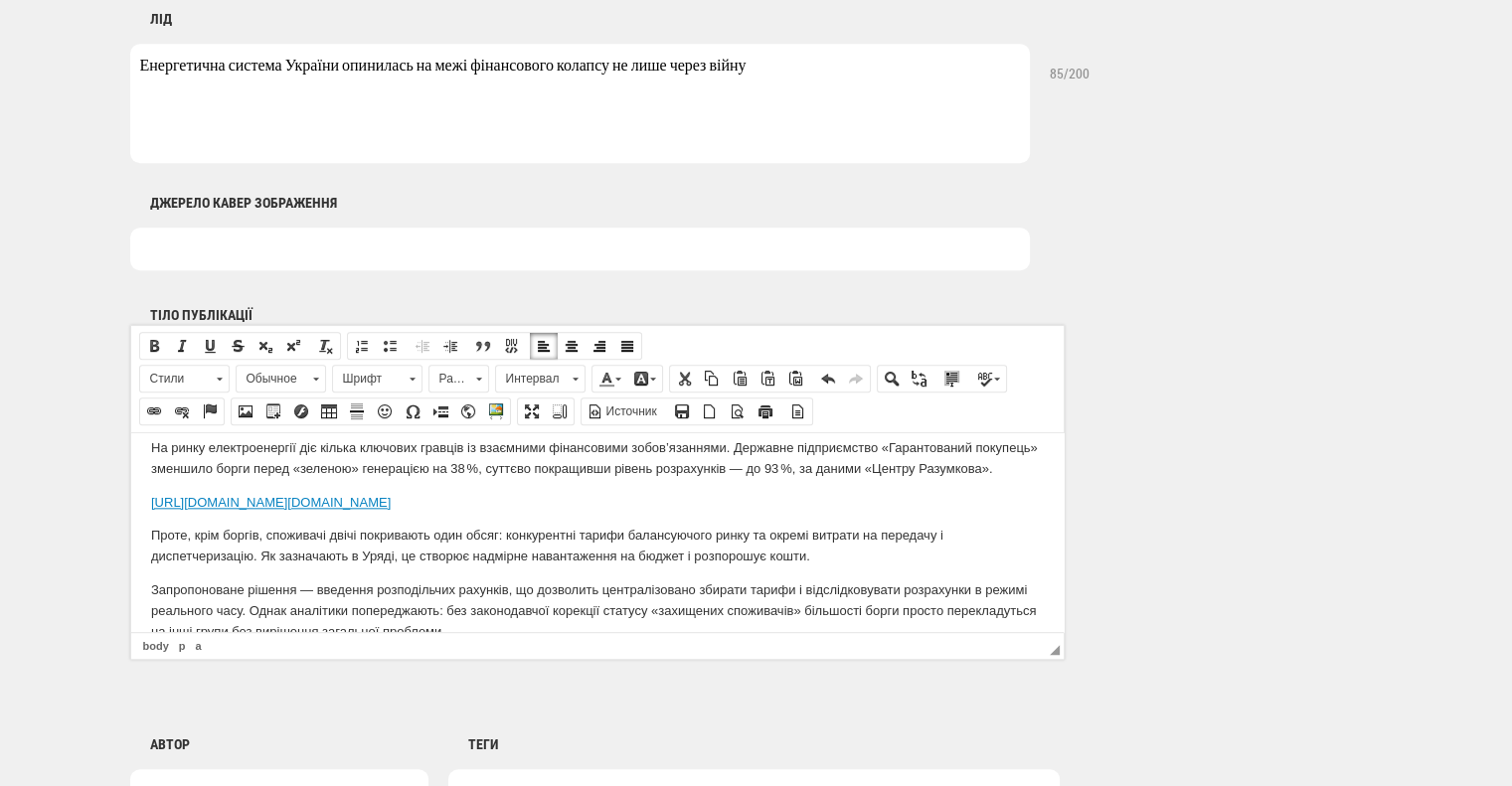 scroll, scrollTop: 2504, scrollLeft: 0, axis: vertical 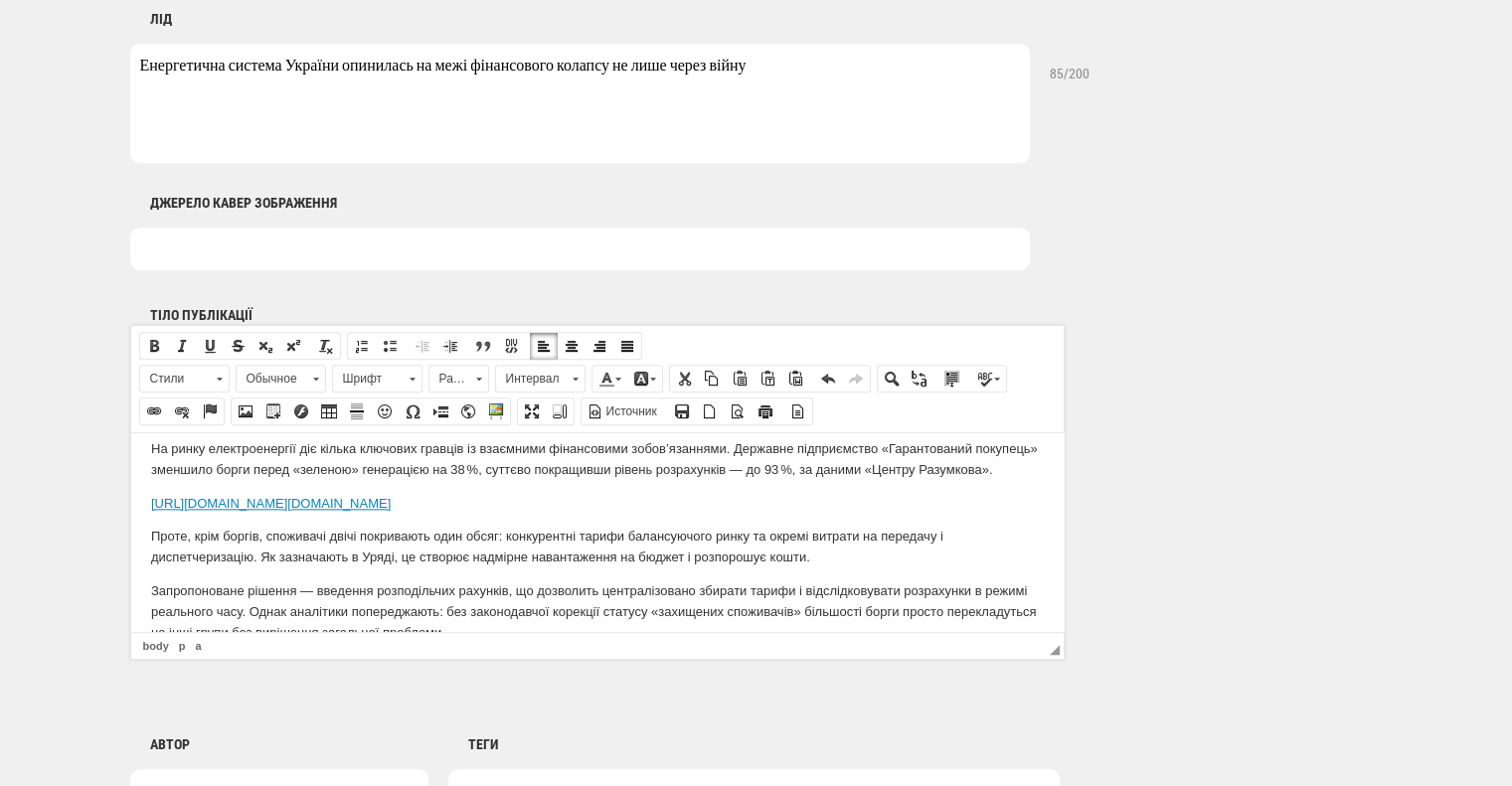 drag, startPoint x: 762, startPoint y: 544, endPoint x: 119, endPoint y: 542, distance: 643.0031 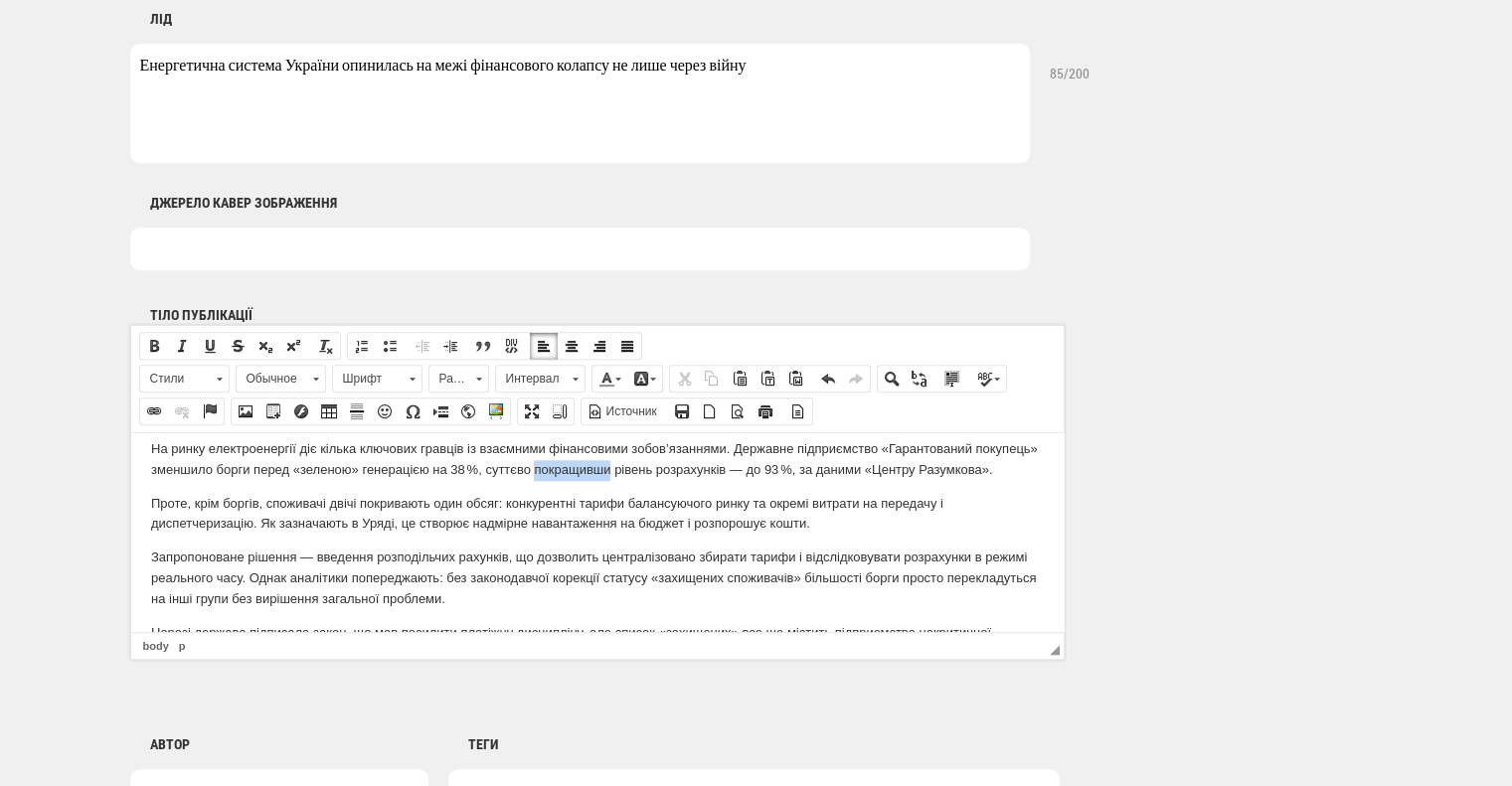 drag, startPoint x: 600, startPoint y: 492, endPoint x: 673, endPoint y: 495, distance: 73.061618 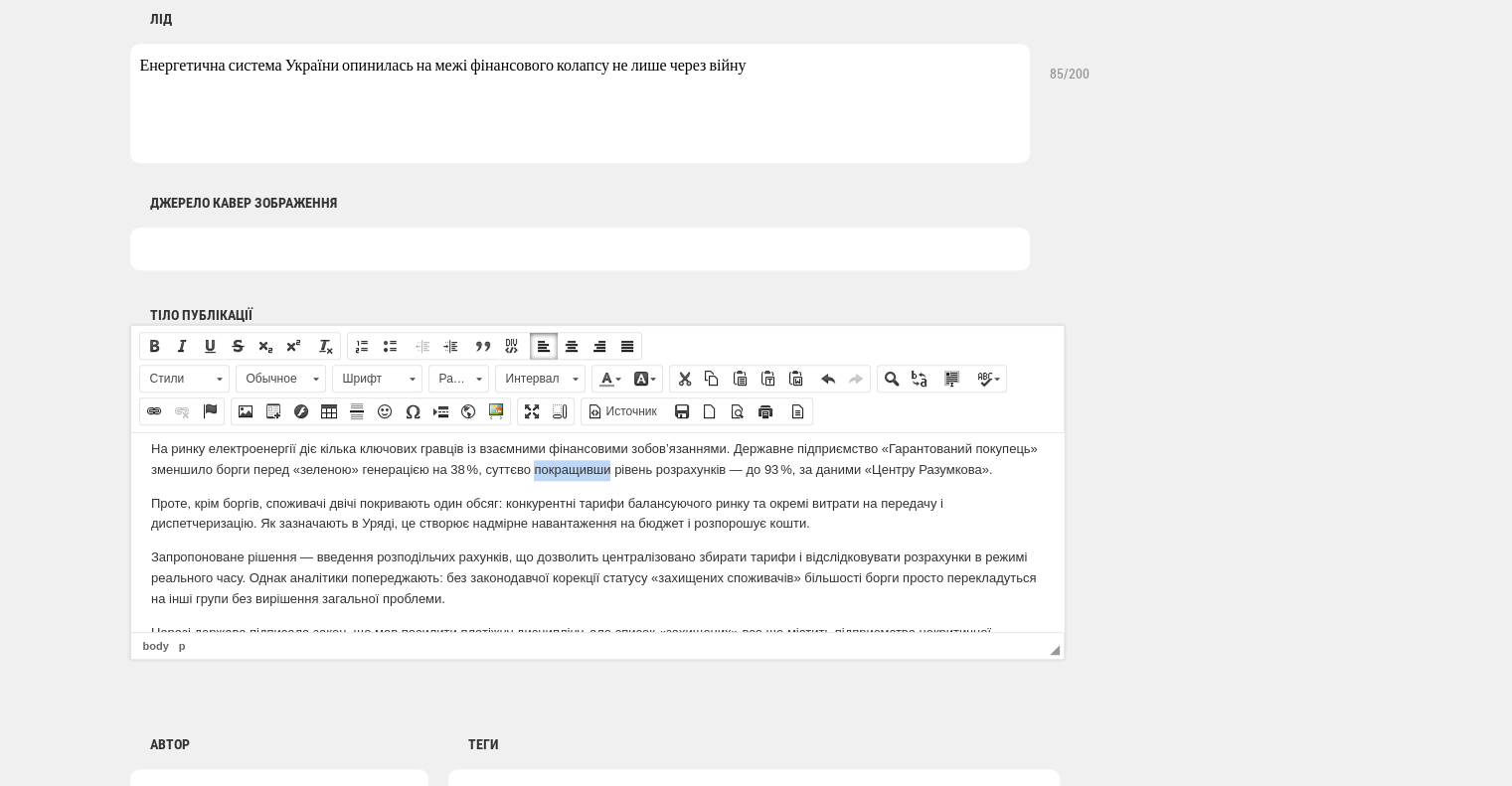 click at bounding box center (154, 411) 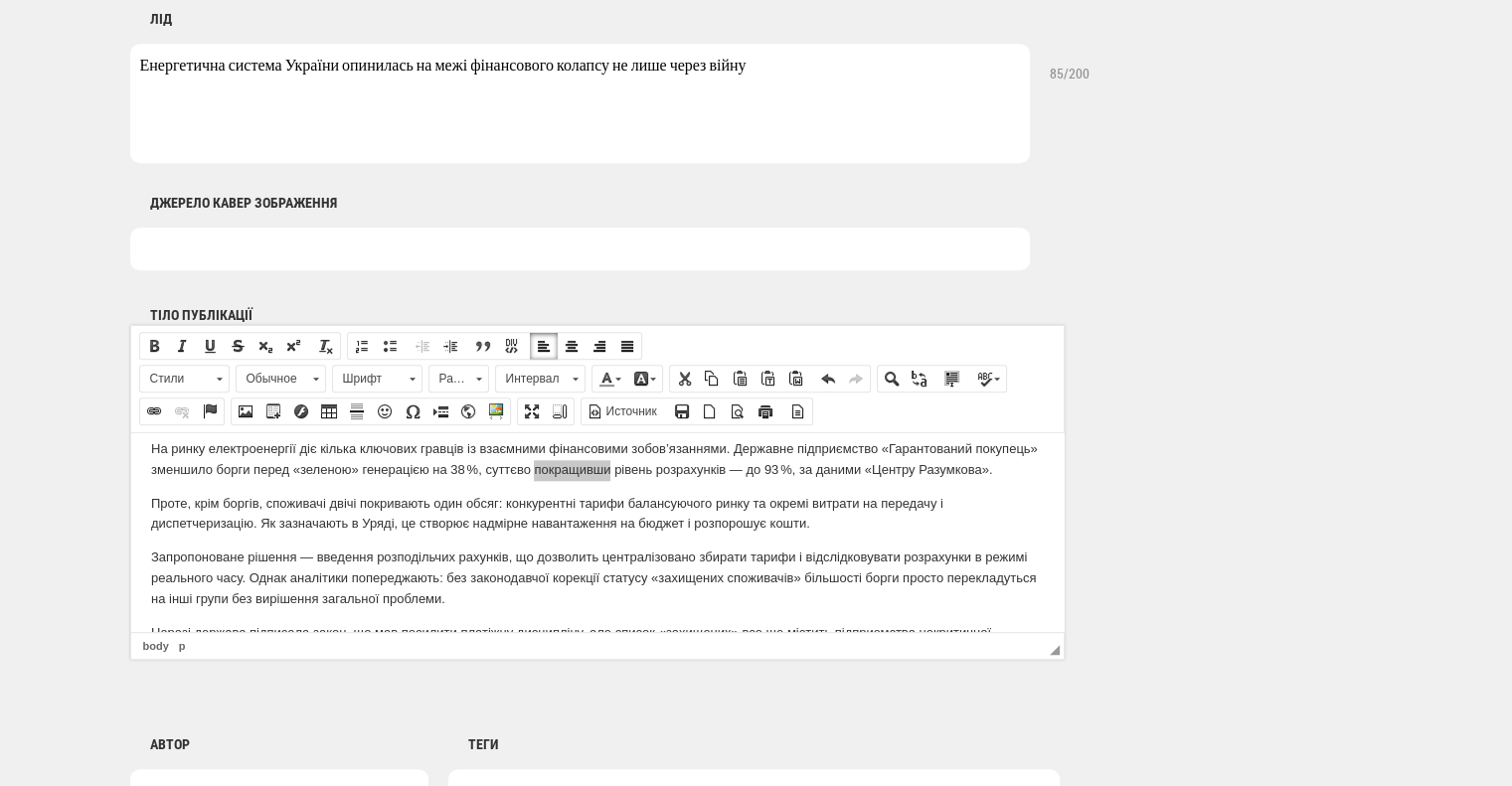 select on "http://" 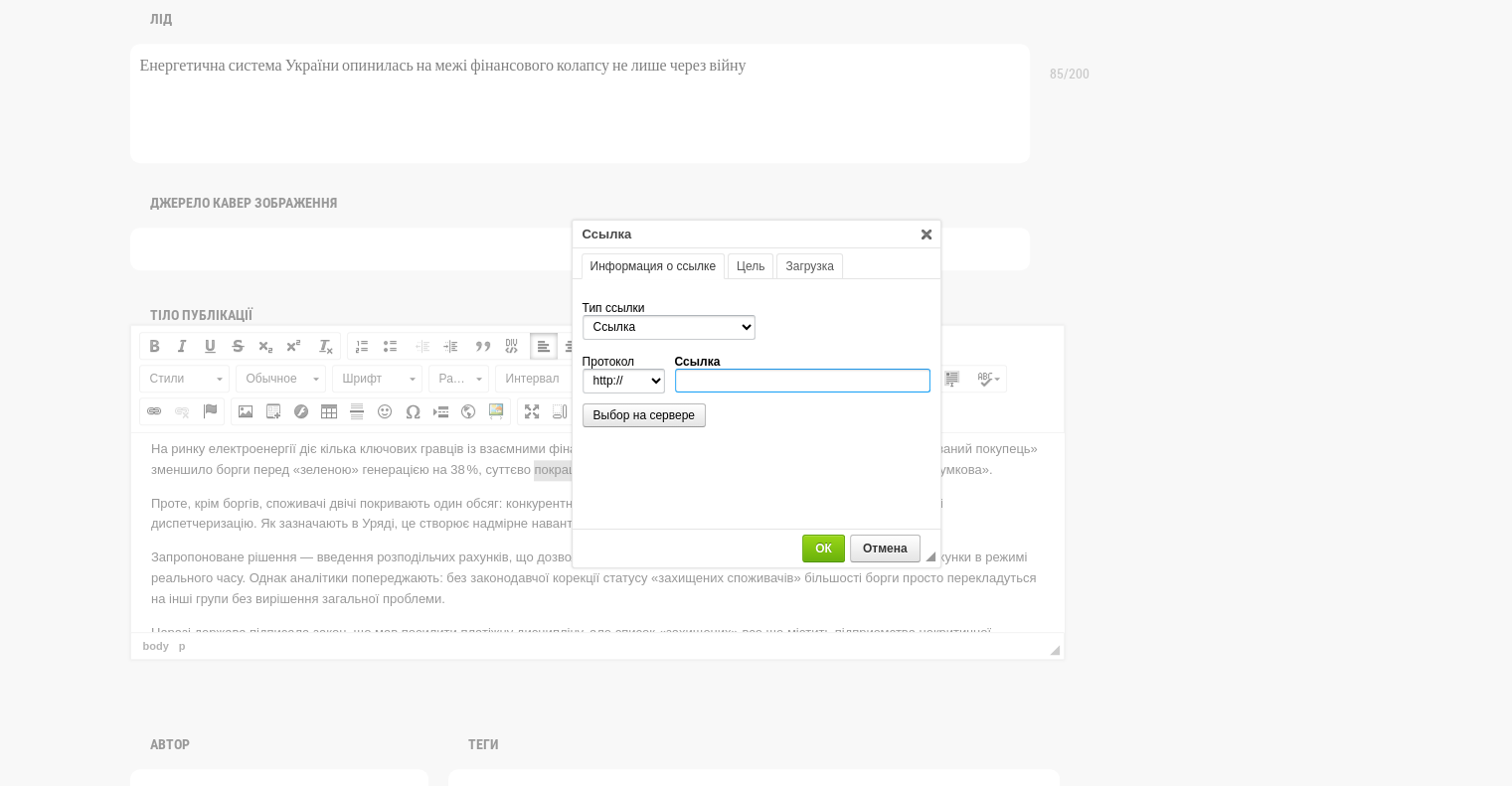 paste on "https://razumkov.org.ua/images/2025/04/08/2025-monthly-March-RC.pdf?utm_source=chatgpt.com" 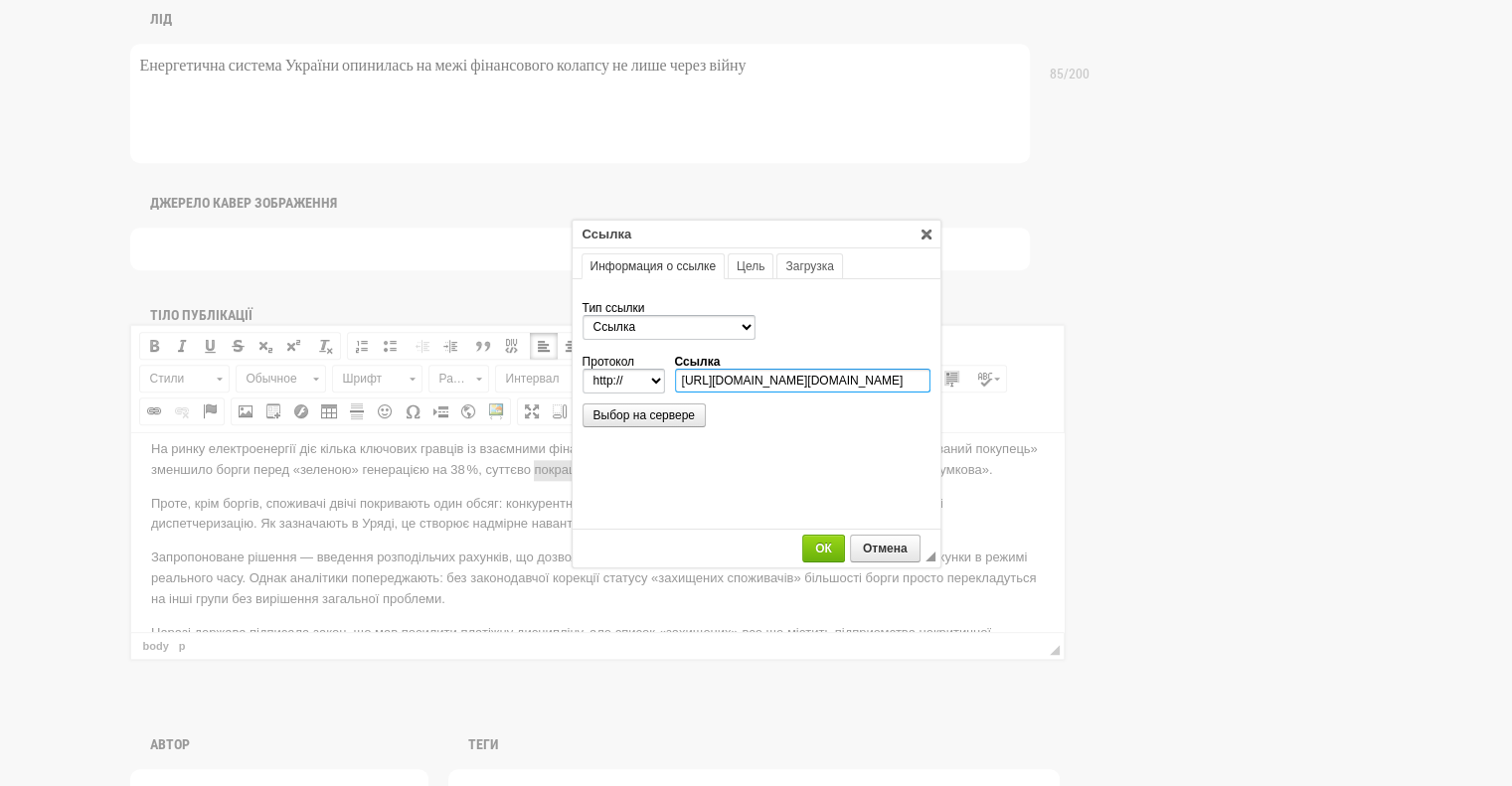 select on "https://" 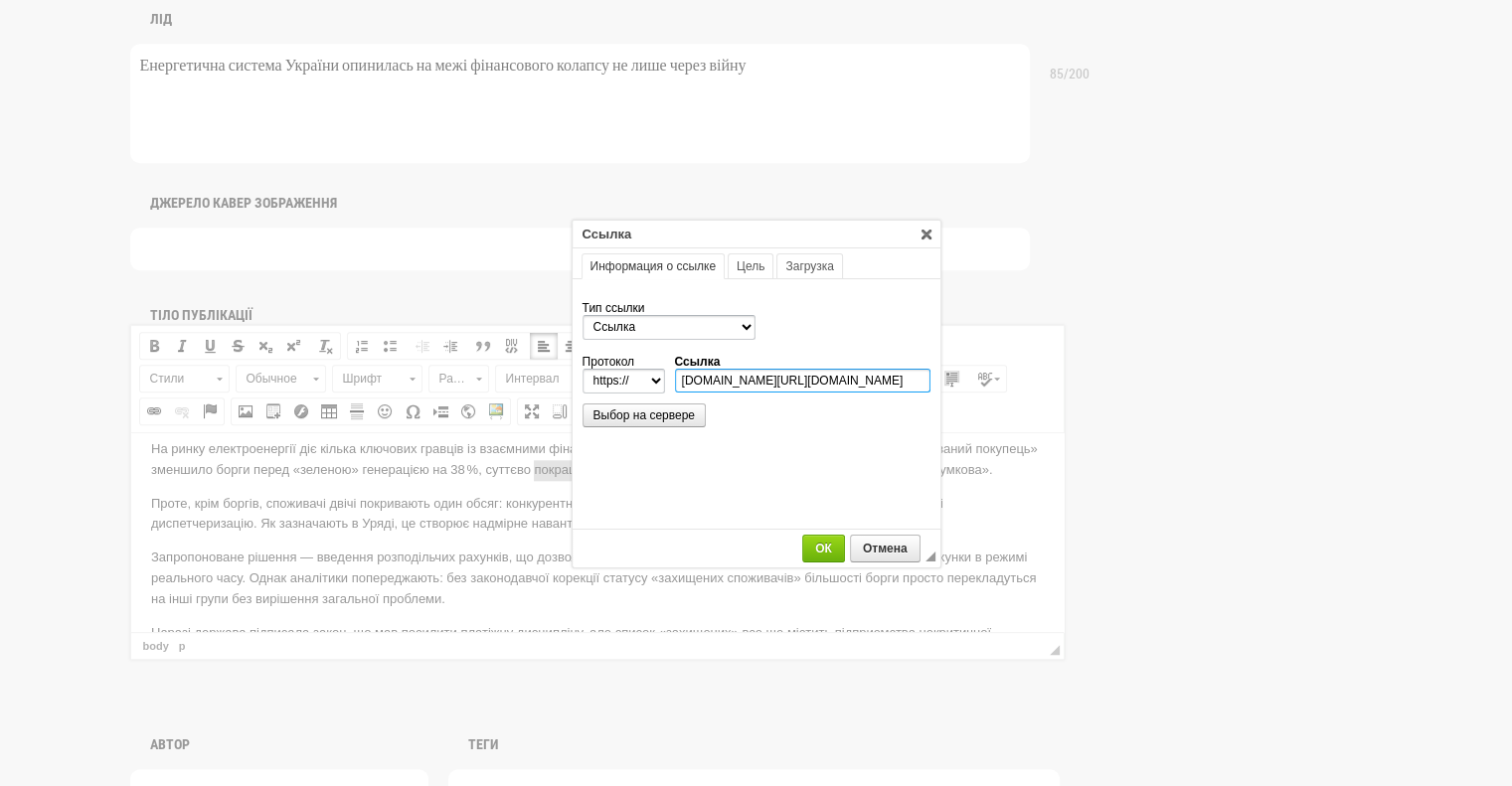 scroll, scrollTop: 0, scrollLeft: 244, axis: horizontal 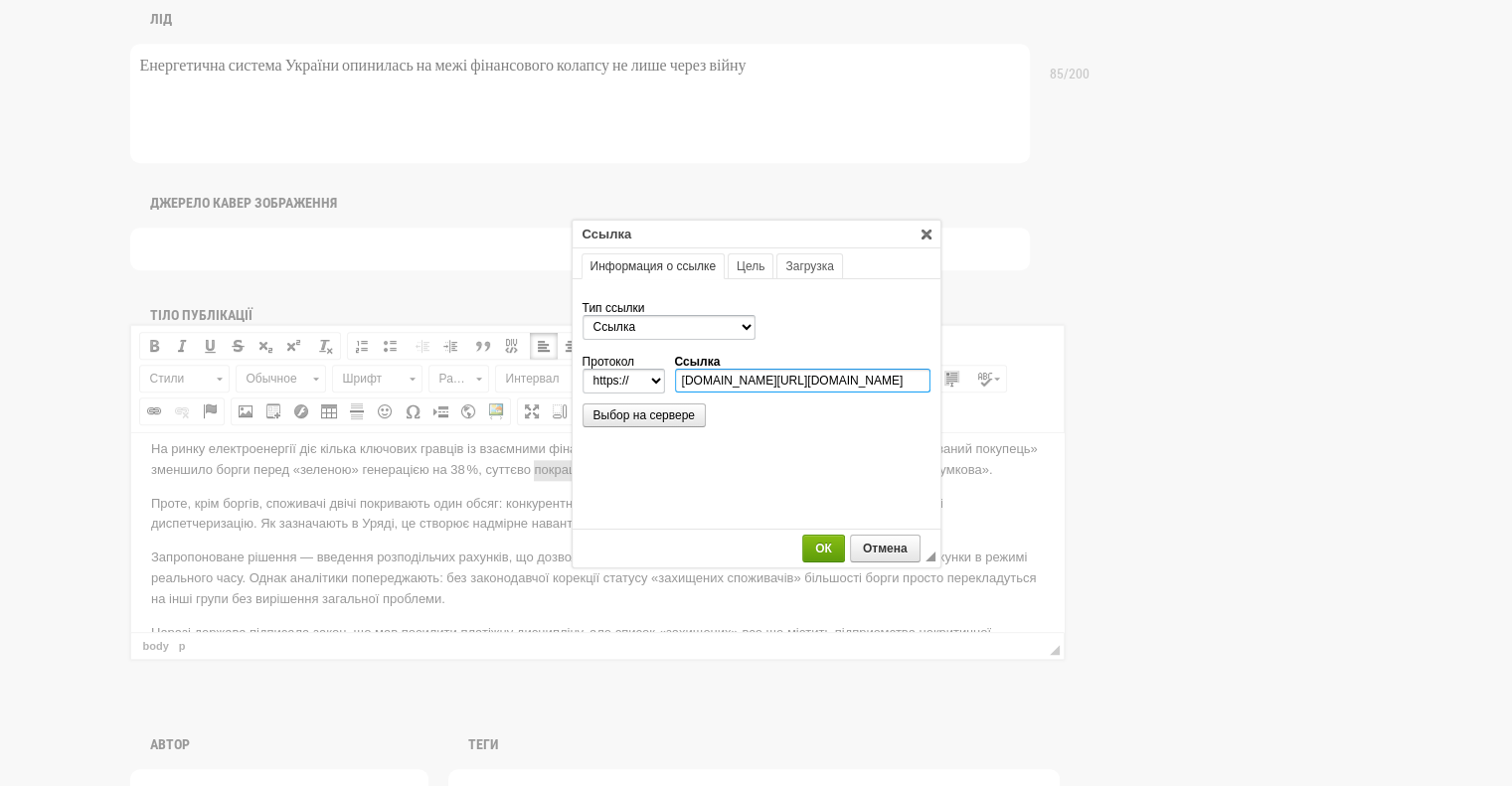type on "razumkov.org.ua/images/2025/04/08/2025-monthly-March-RC.pdf?utm_source=chatgpt.com" 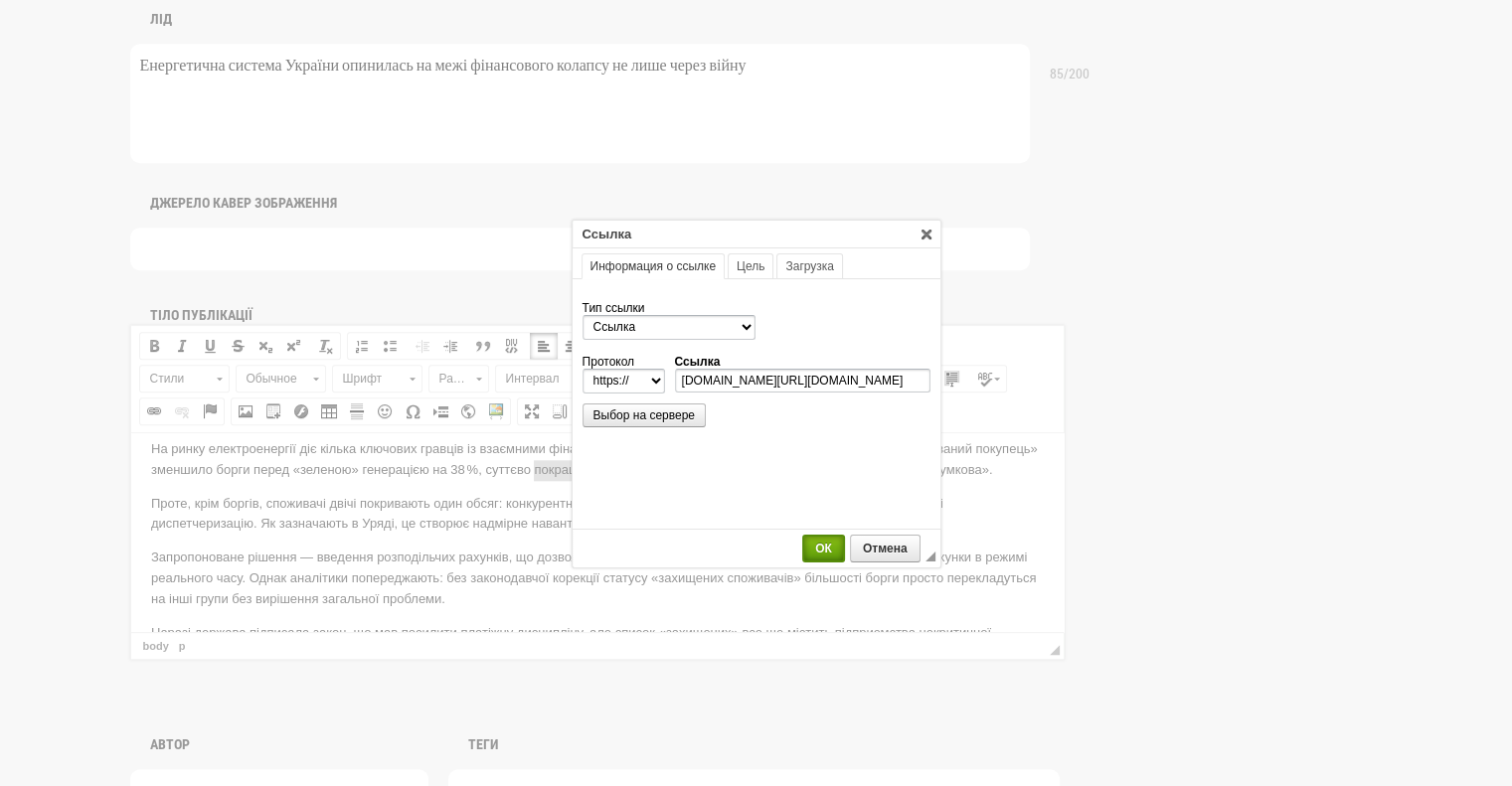scroll, scrollTop: 0, scrollLeft: 0, axis: both 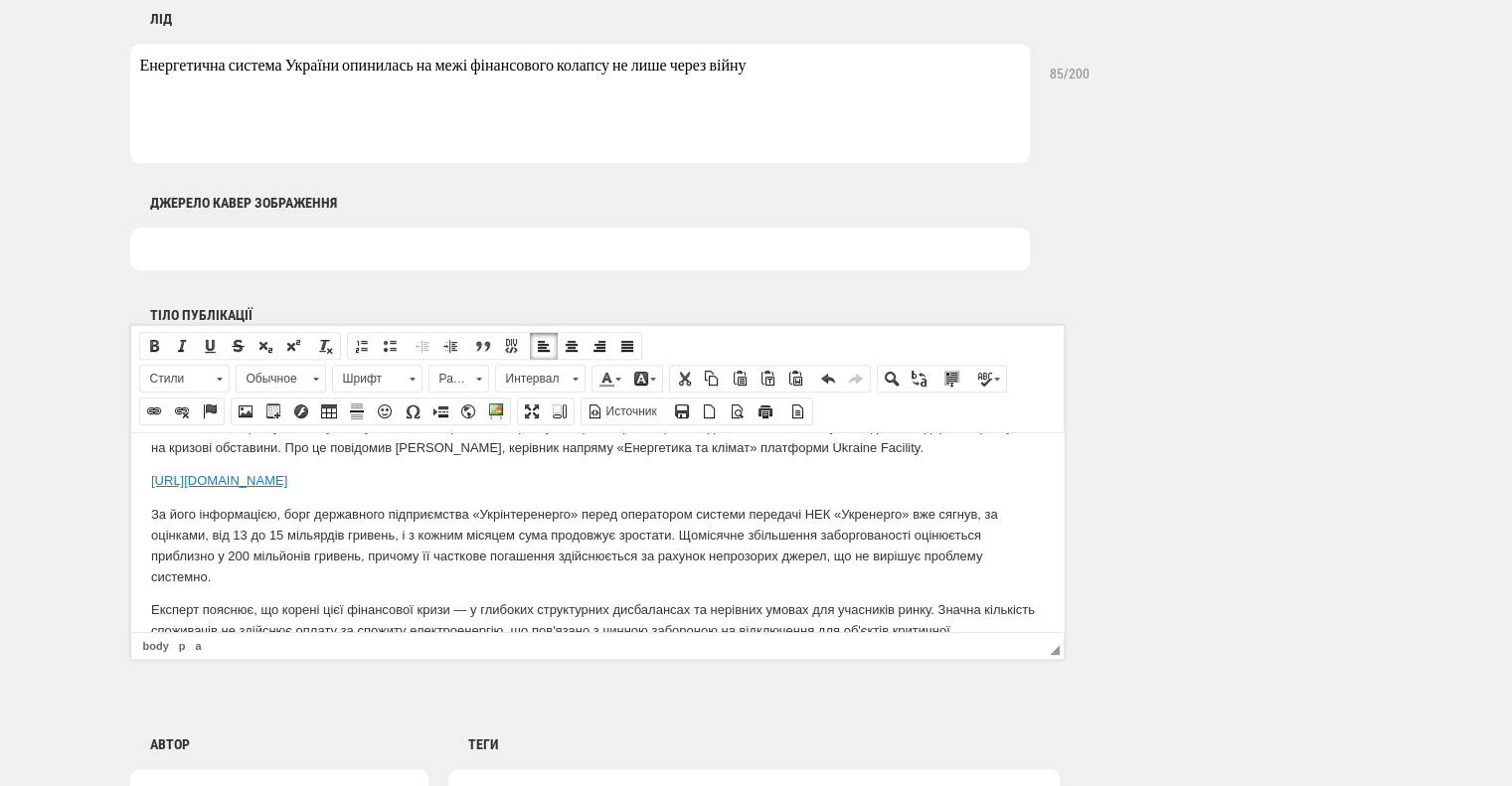 drag, startPoint x: 469, startPoint y: 486, endPoint x: 129, endPoint y: 479, distance: 340.07205 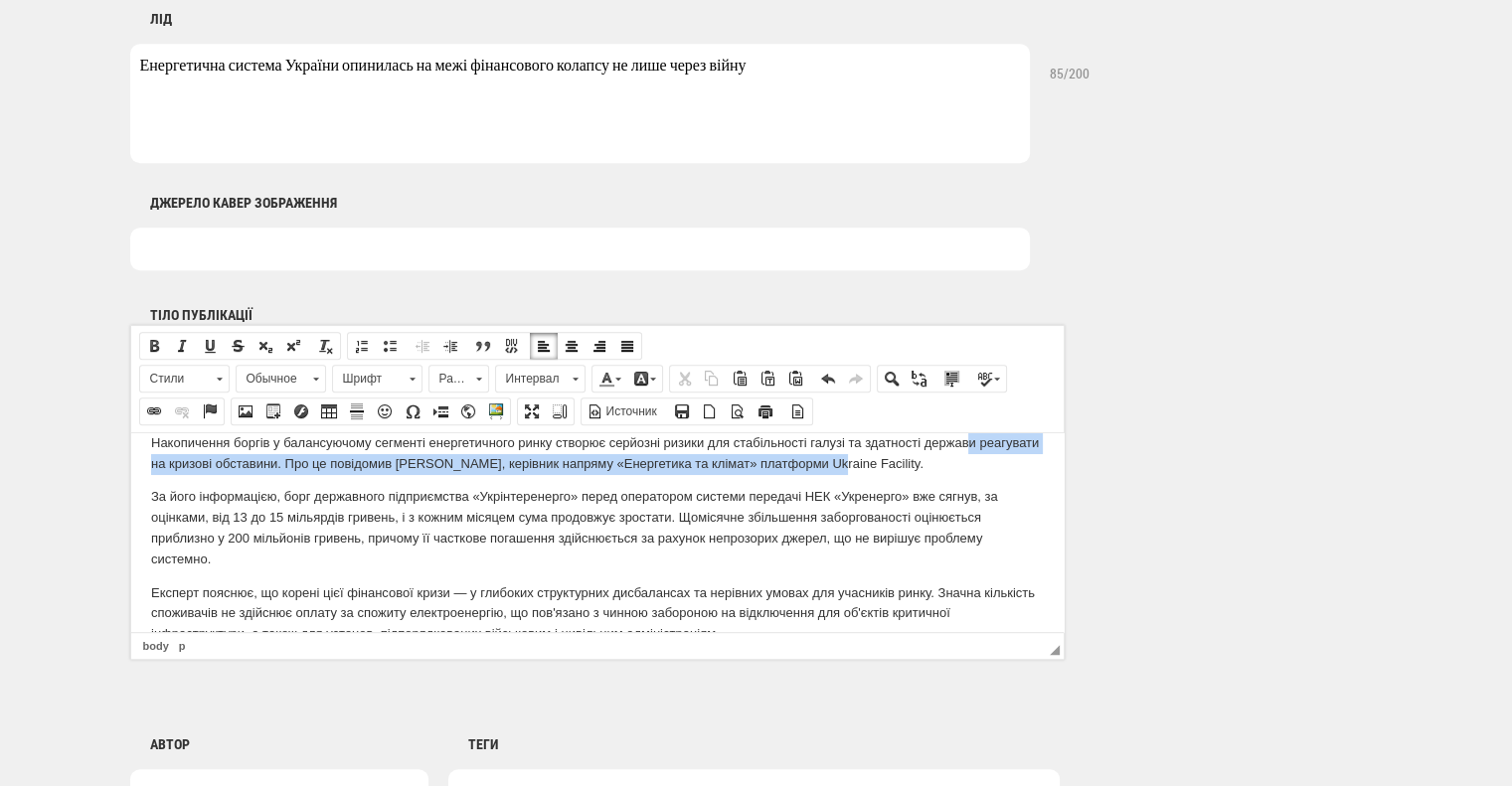 scroll, scrollTop: 177, scrollLeft: 0, axis: vertical 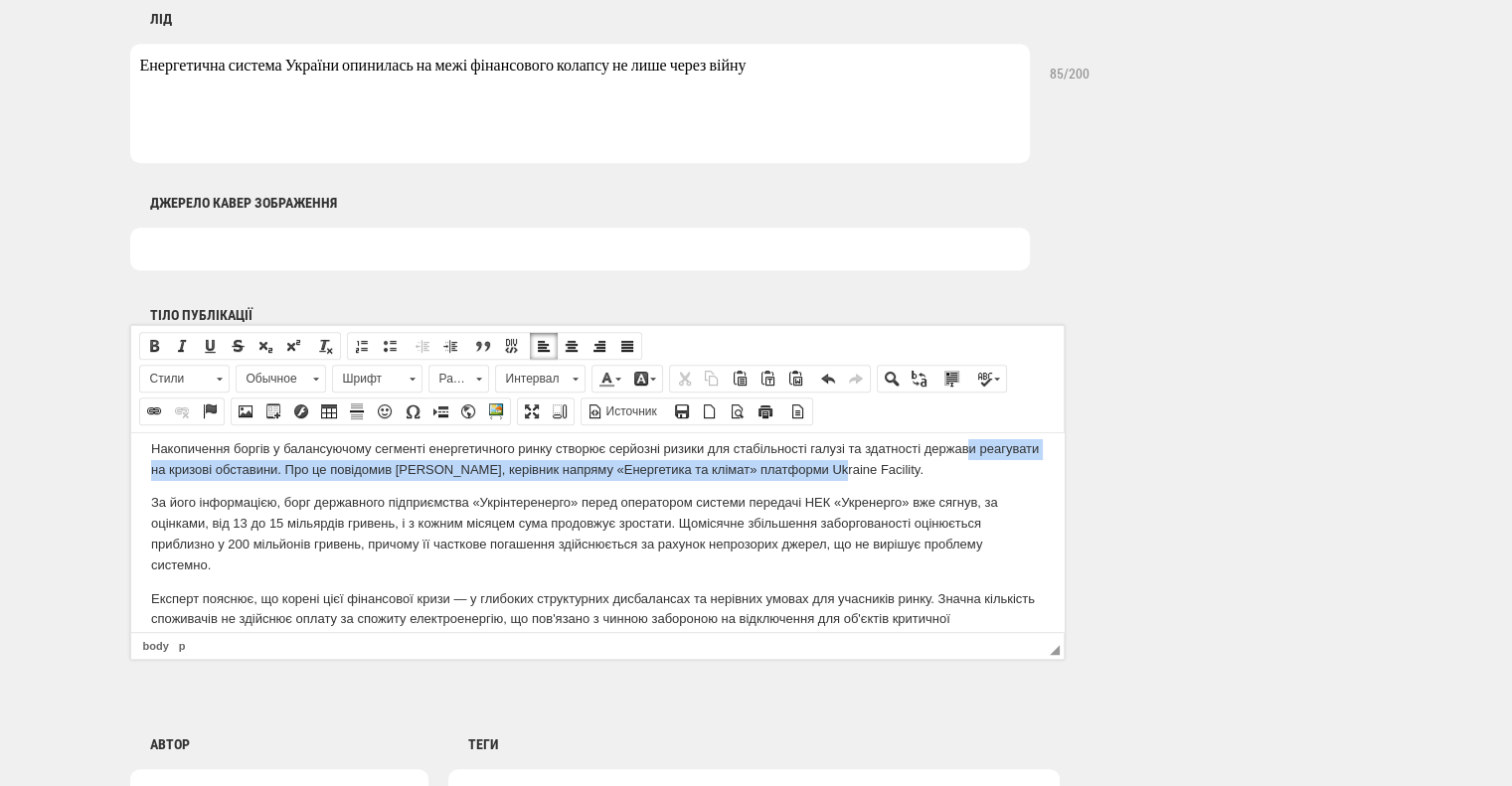 drag, startPoint x: 886, startPoint y: 444, endPoint x: 971, endPoint y: 471, distance: 89.1852 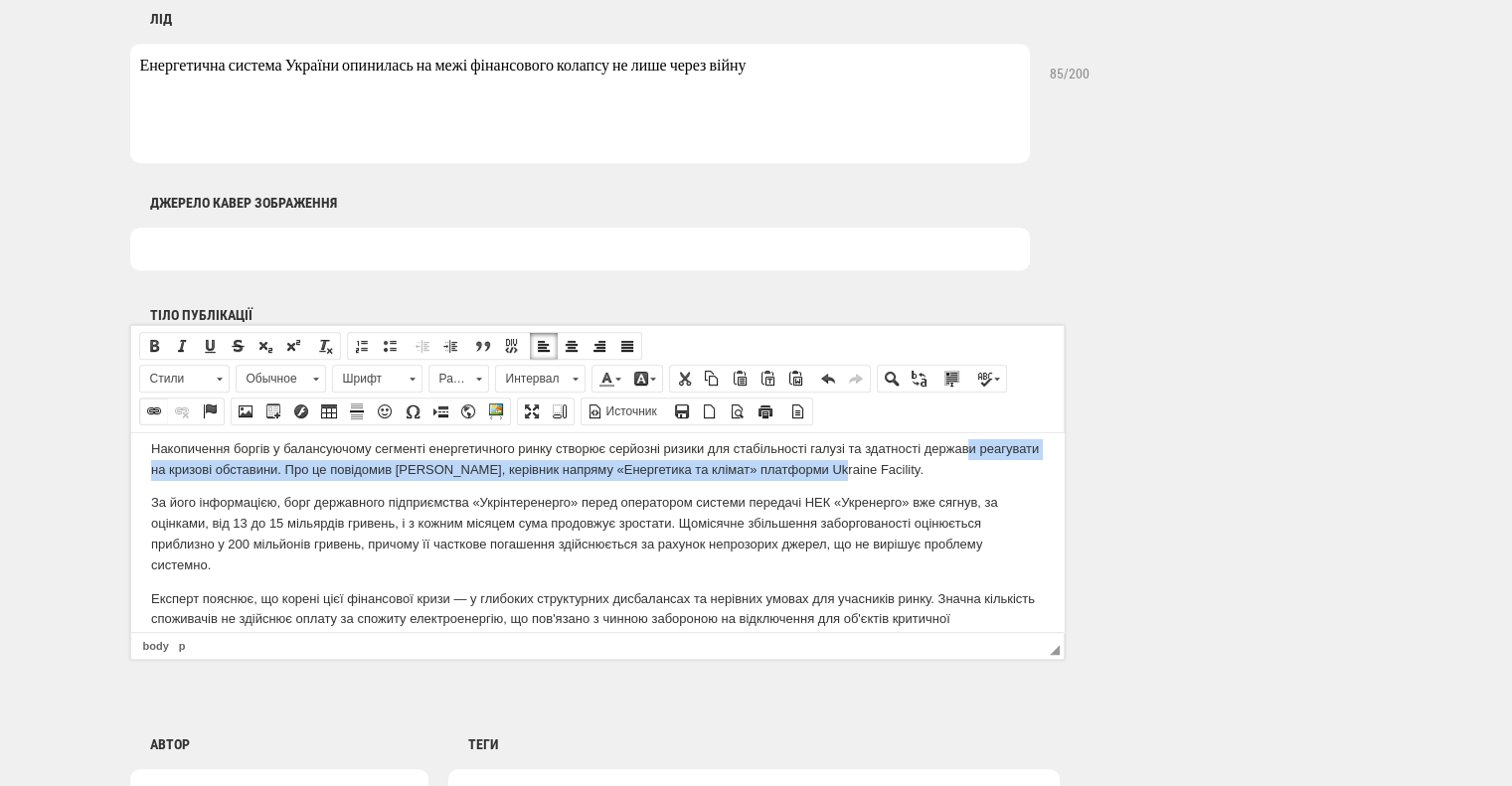 click at bounding box center (154, 411) 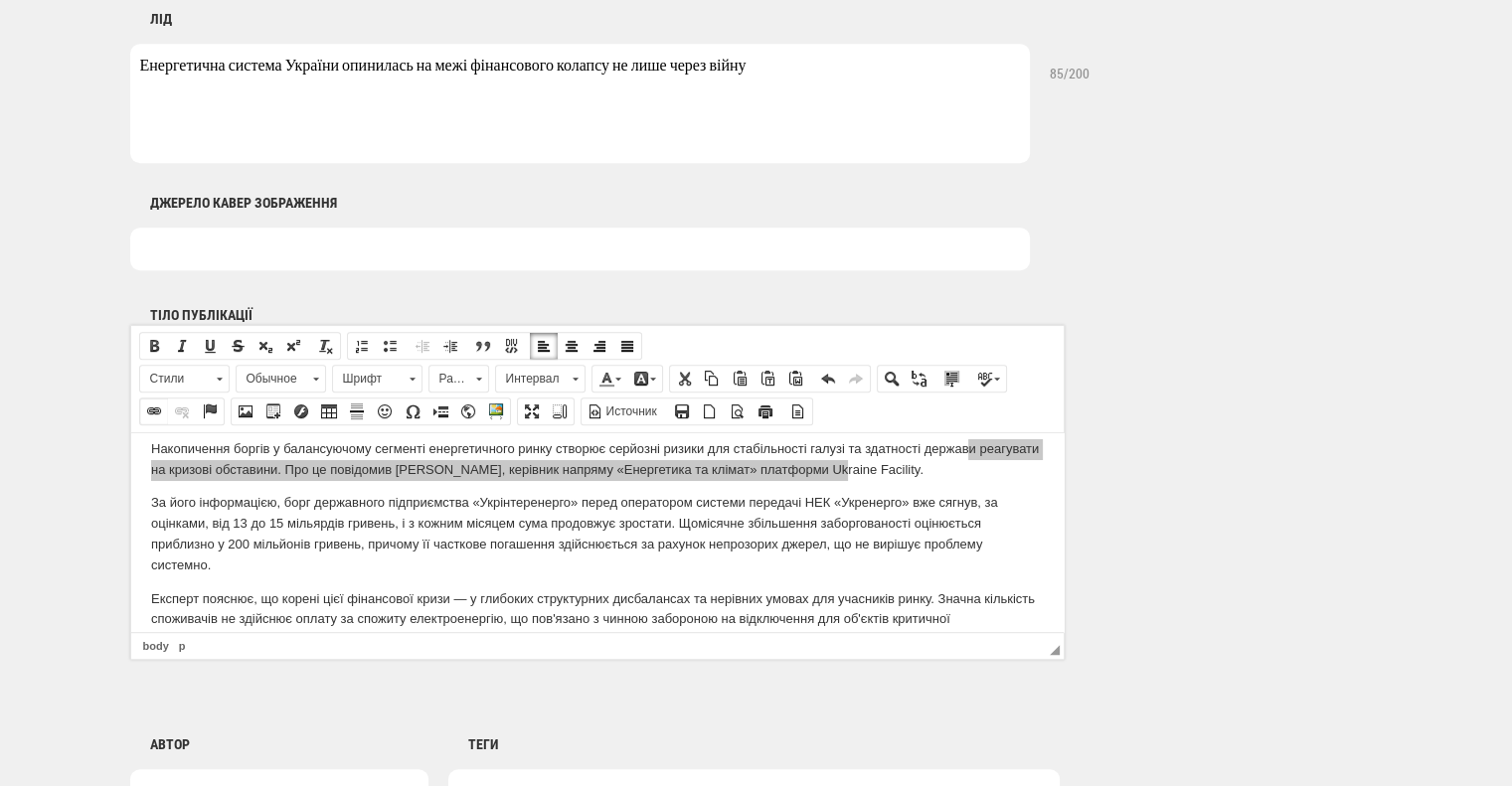 select on "http://" 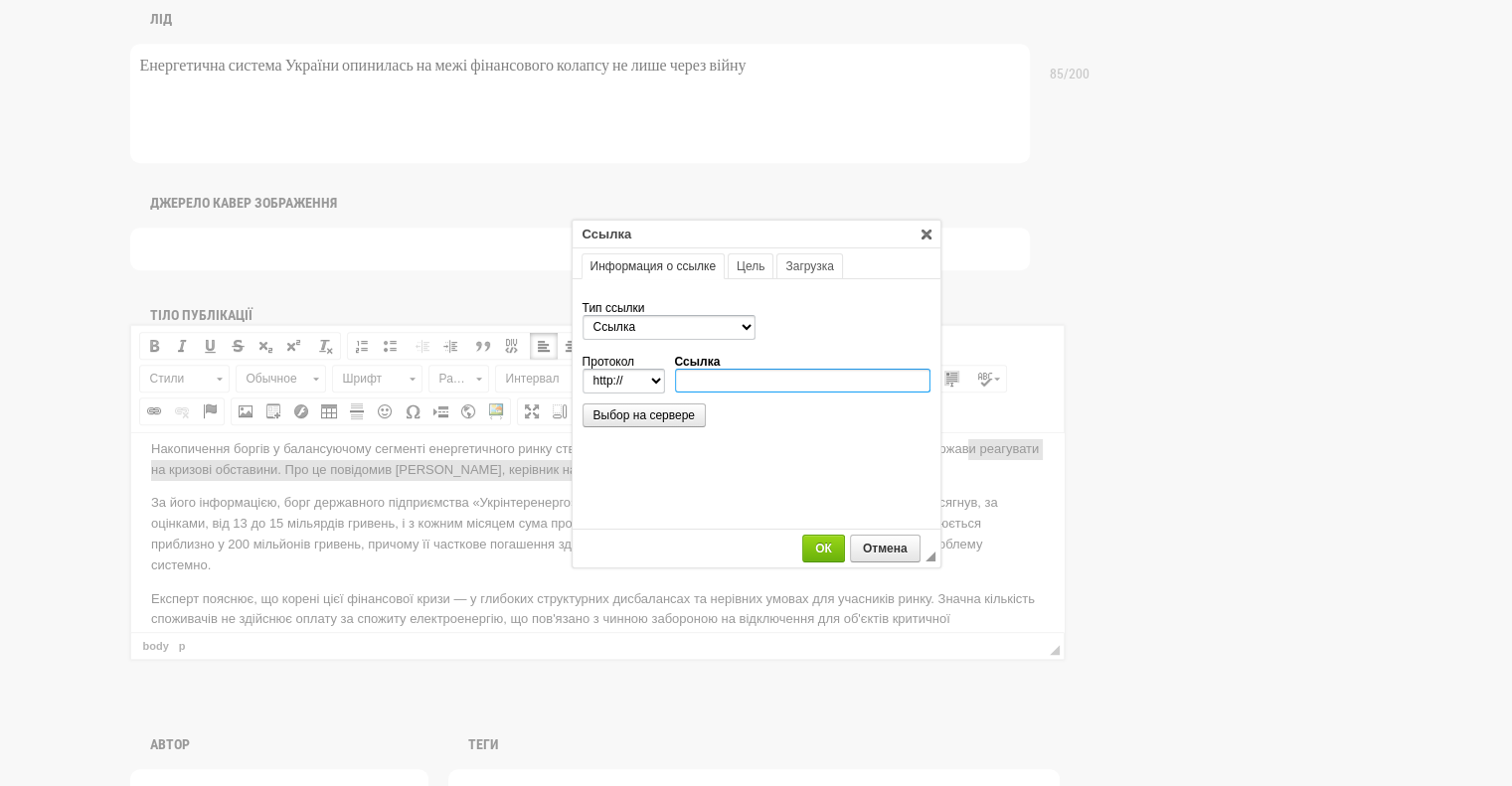 paste on "https://www.youtube.com/watch?v=Am5mkQSFClM" 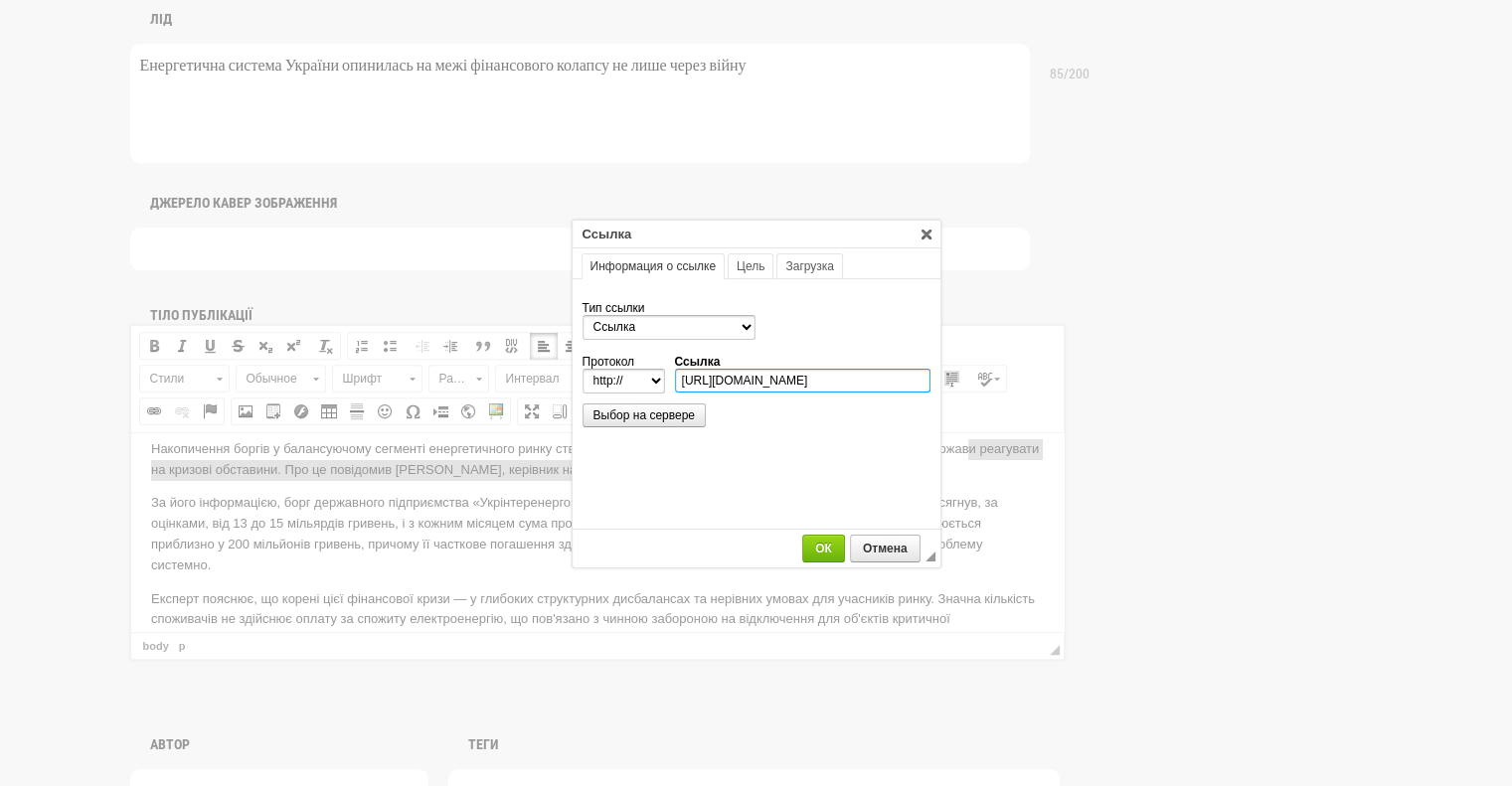 scroll, scrollTop: 0, scrollLeft: 29, axis: horizontal 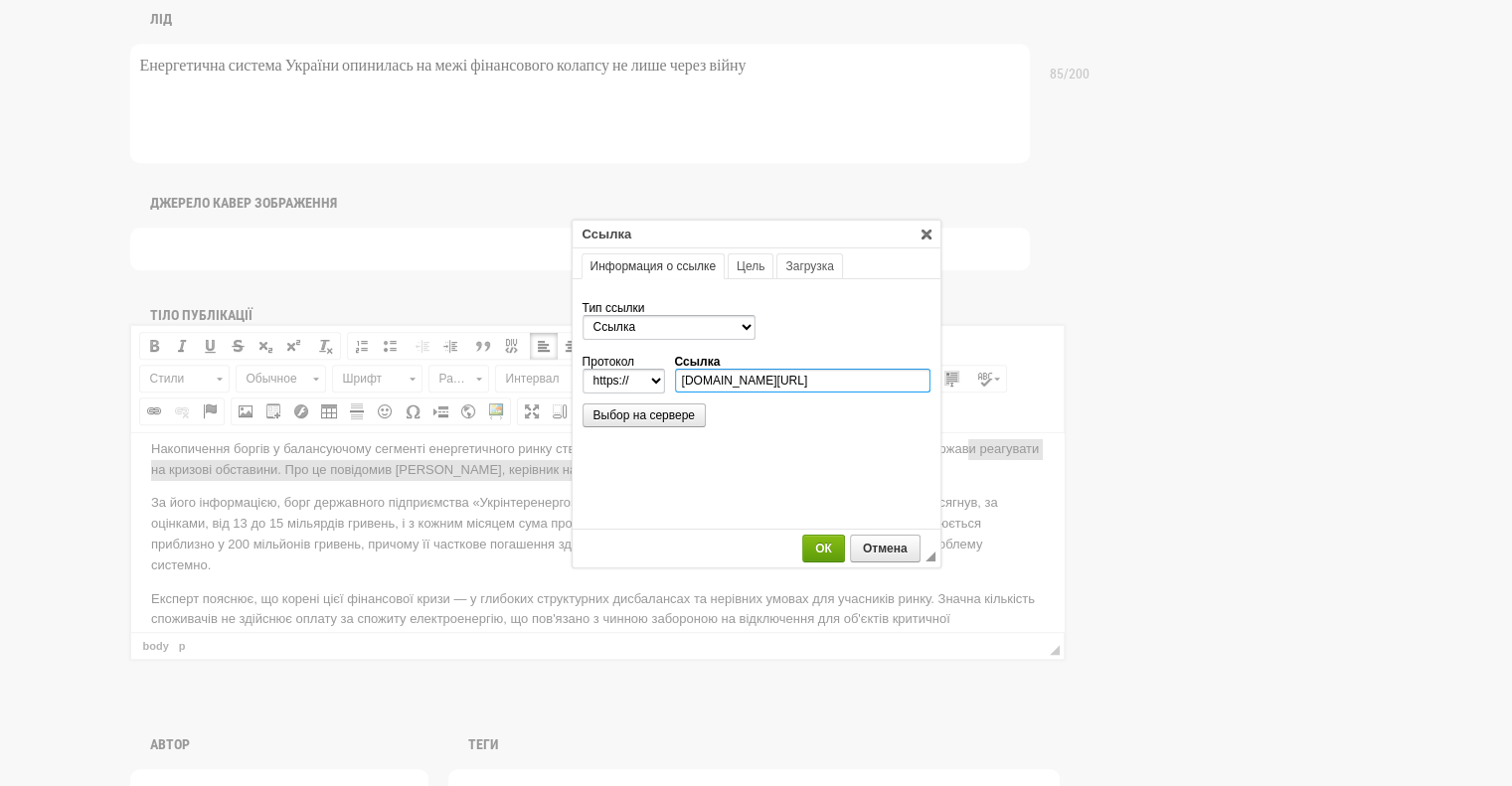 type on "www.youtube.com/watch?v=Am5mkQSFClM" 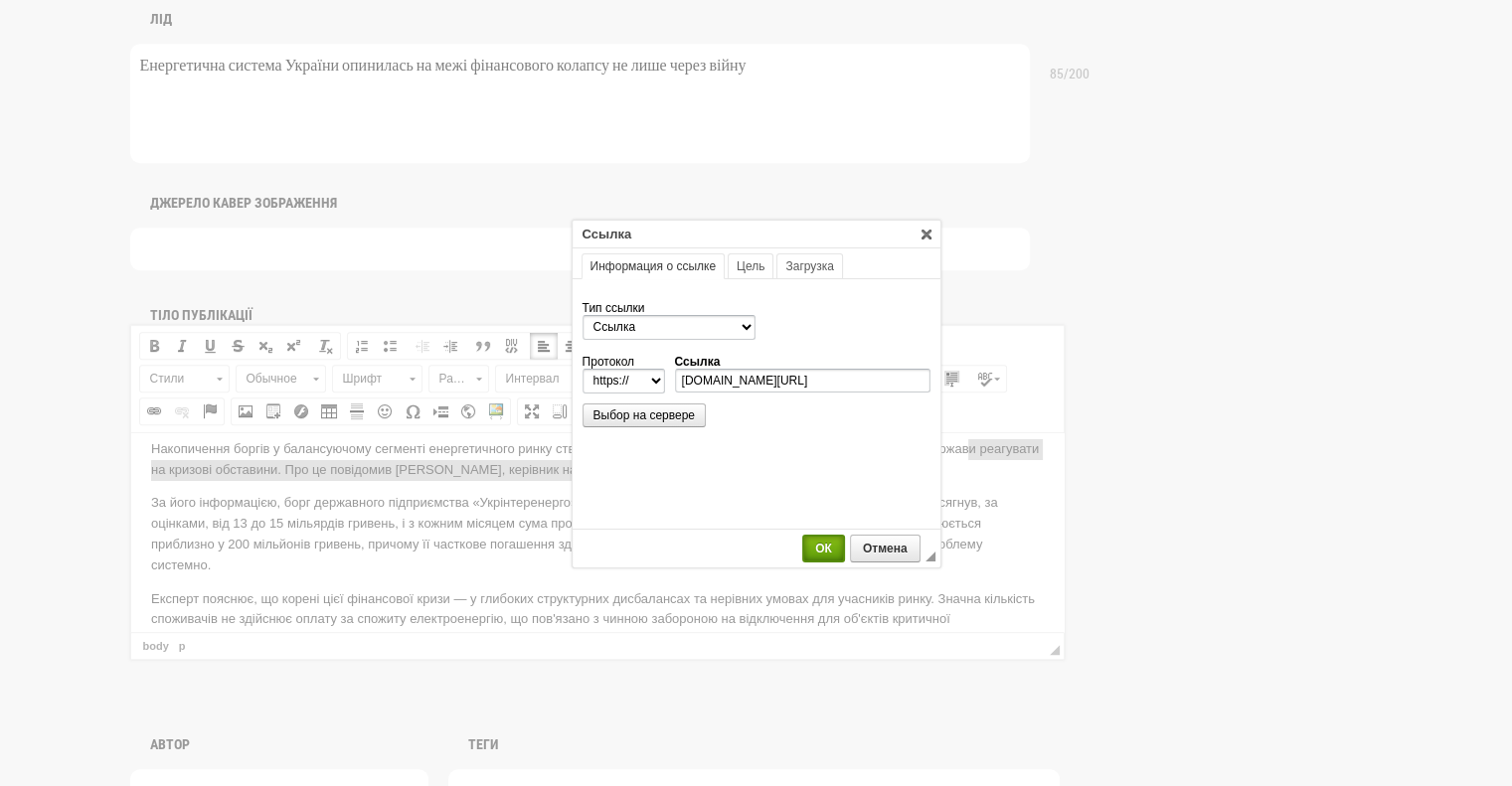 click on "ОК" at bounding box center [823, 549] 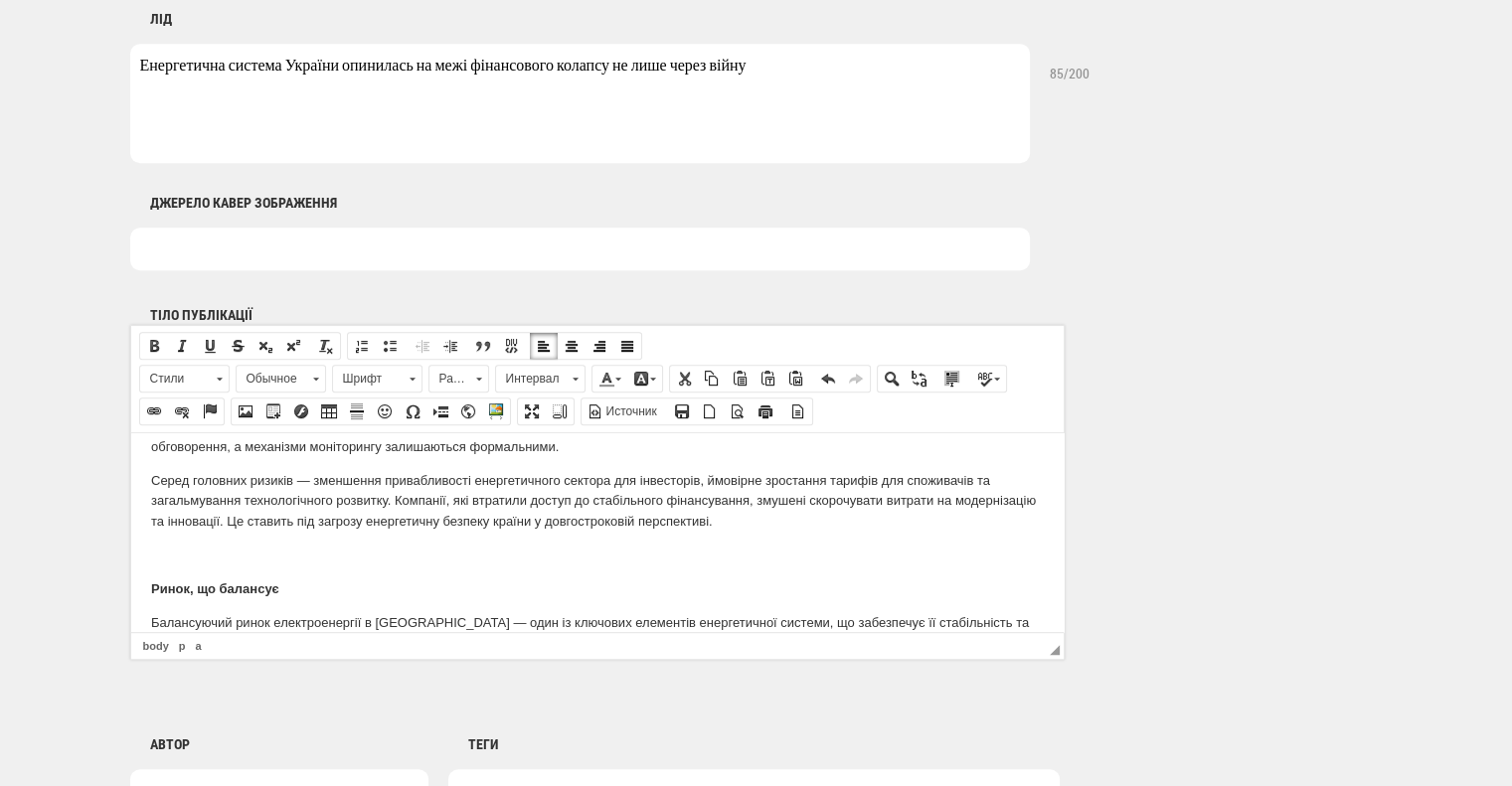 scroll, scrollTop: 574, scrollLeft: 0, axis: vertical 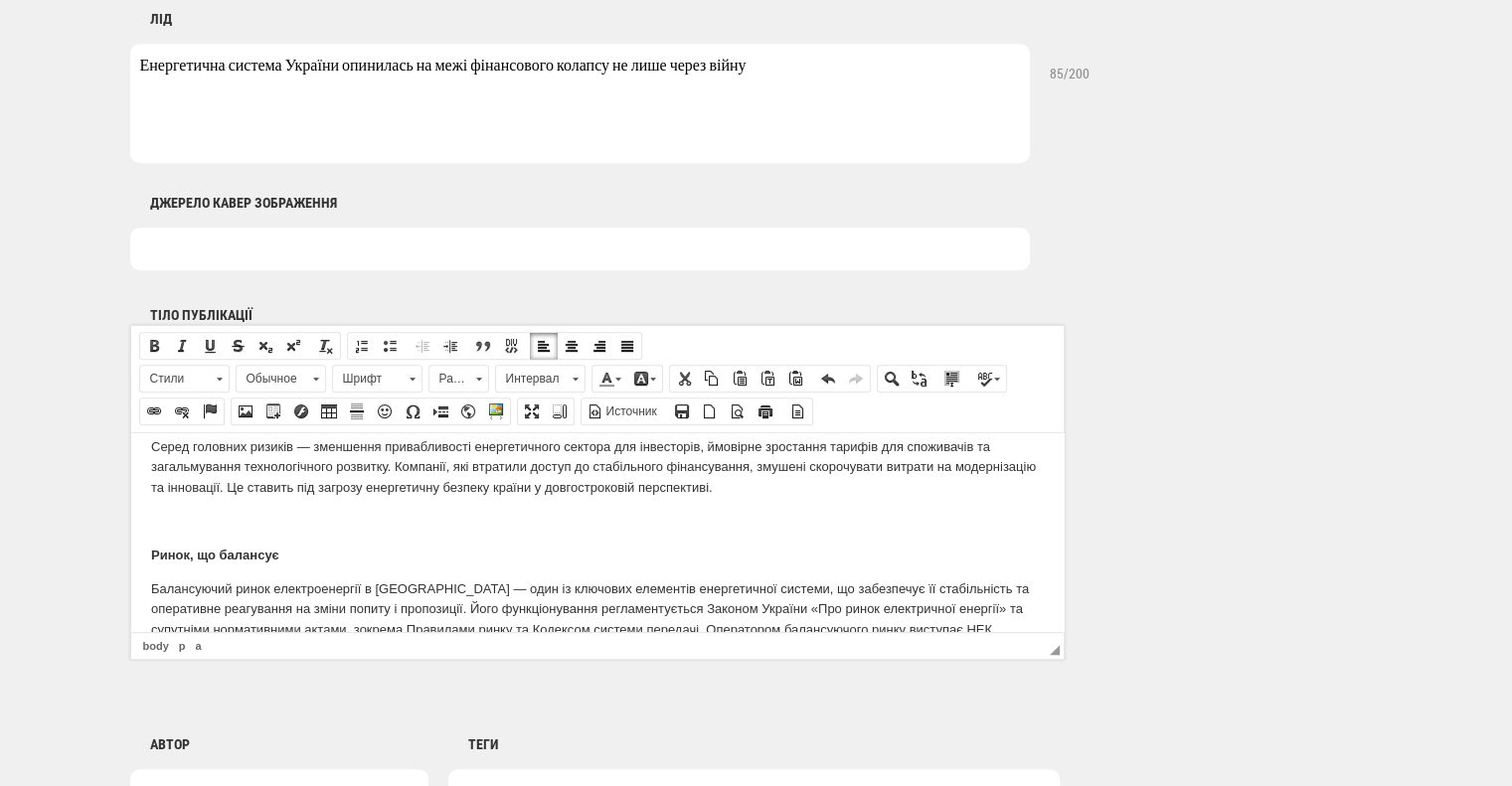 click on "Енергетичний сектор України переживає фінансову нестабільність, спричинену низкою державних рішень, що вплинули на функціонування балансуючого ринку електроенергії. Компанії, які постачають електроенергію в цей сегмент, зіткнулися з проблемою невиплат, що призвело до накопичення боргів на мільярди гривень. Аналітики звертають увагу на те, що останні регуляторні зміни суттєво порушили баланс між державним контролем і ринковими принципами. Що відбувається на балансуючому ринку електроенергії з’ясувала «Українська енергетика». Системна проблема ." at bounding box center [596, 1337] 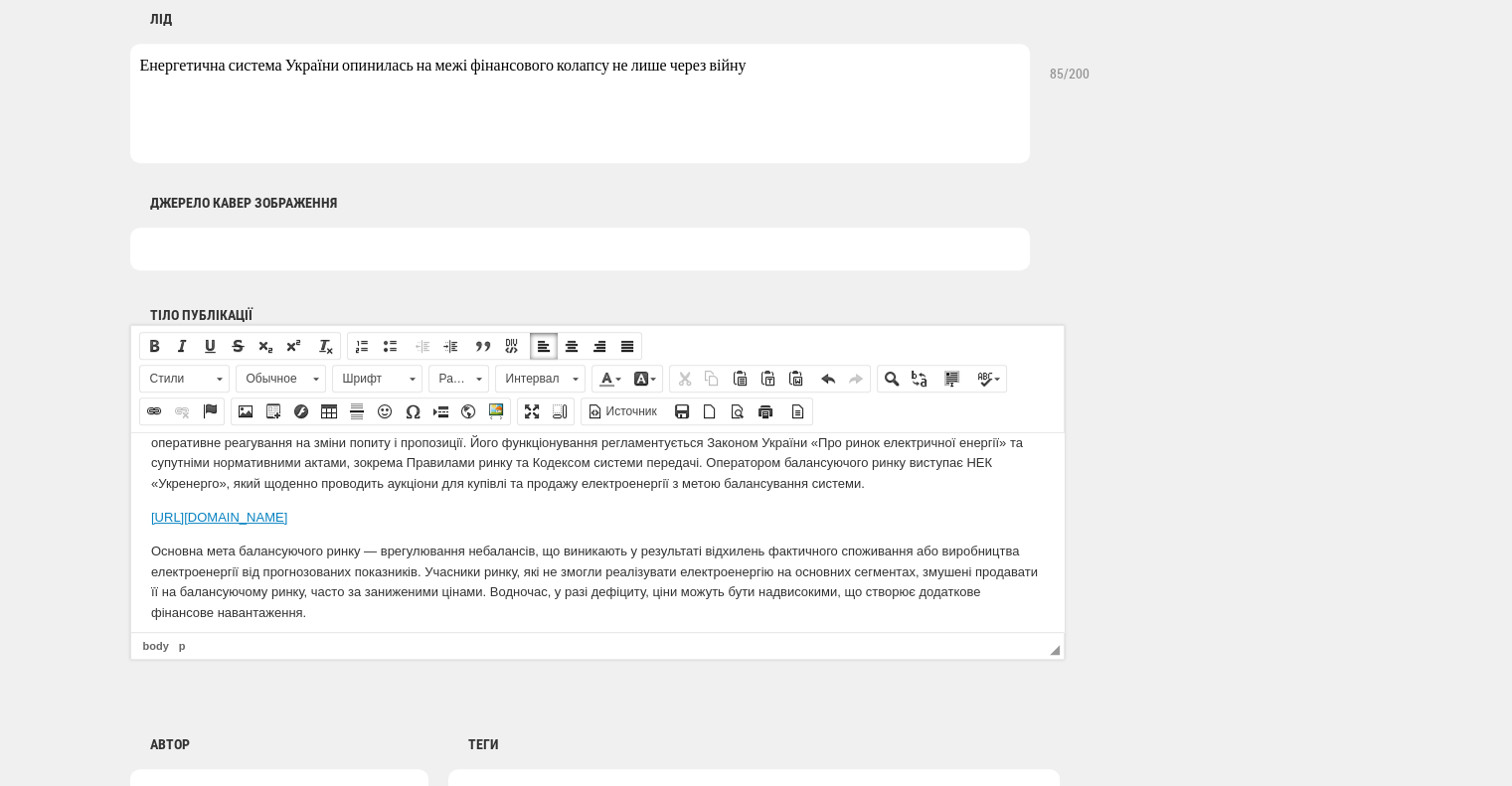 scroll, scrollTop: 674, scrollLeft: 0, axis: vertical 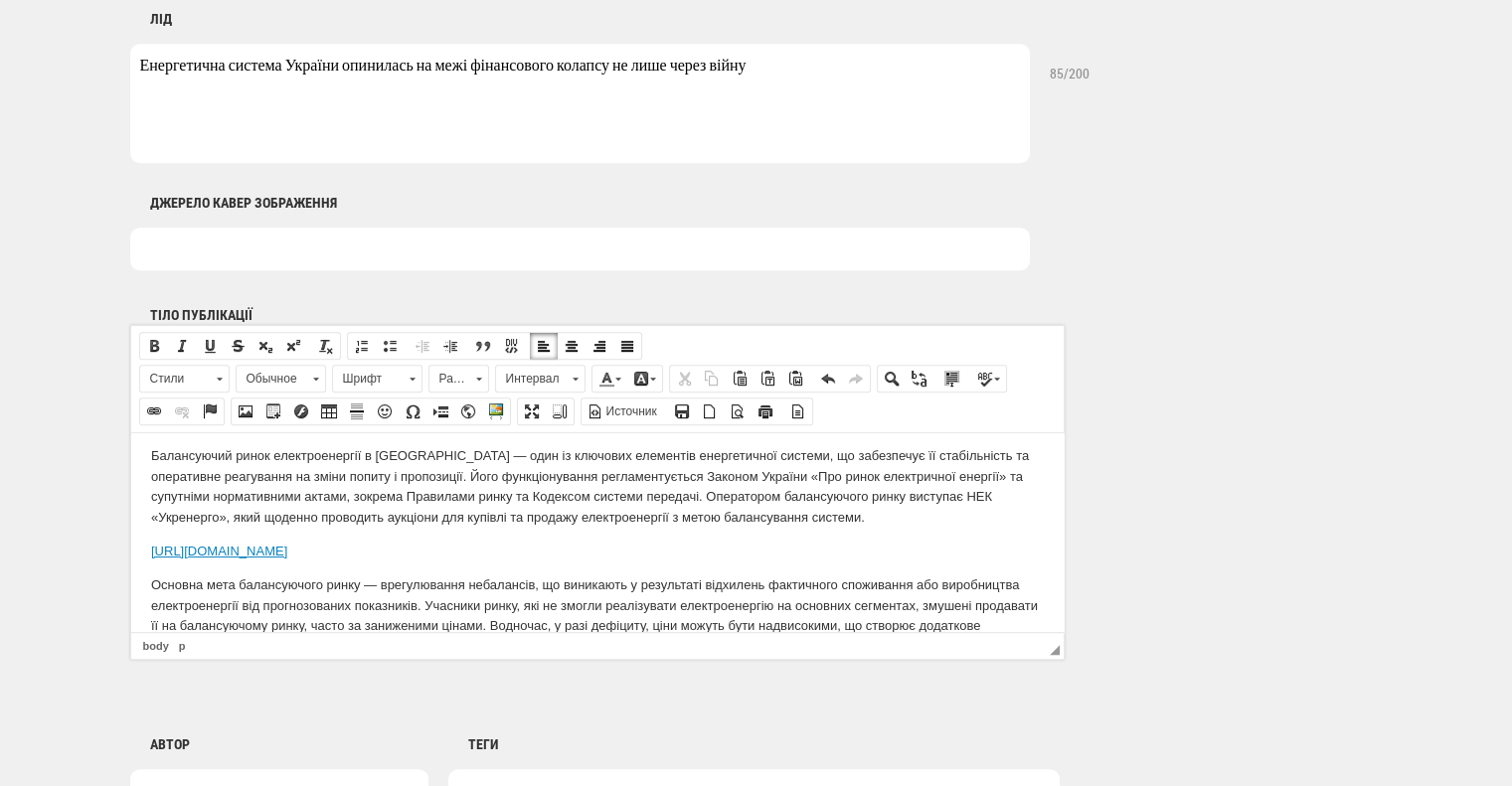 drag, startPoint x: 688, startPoint y: 548, endPoint x: 133, endPoint y: 552, distance: 555.0144 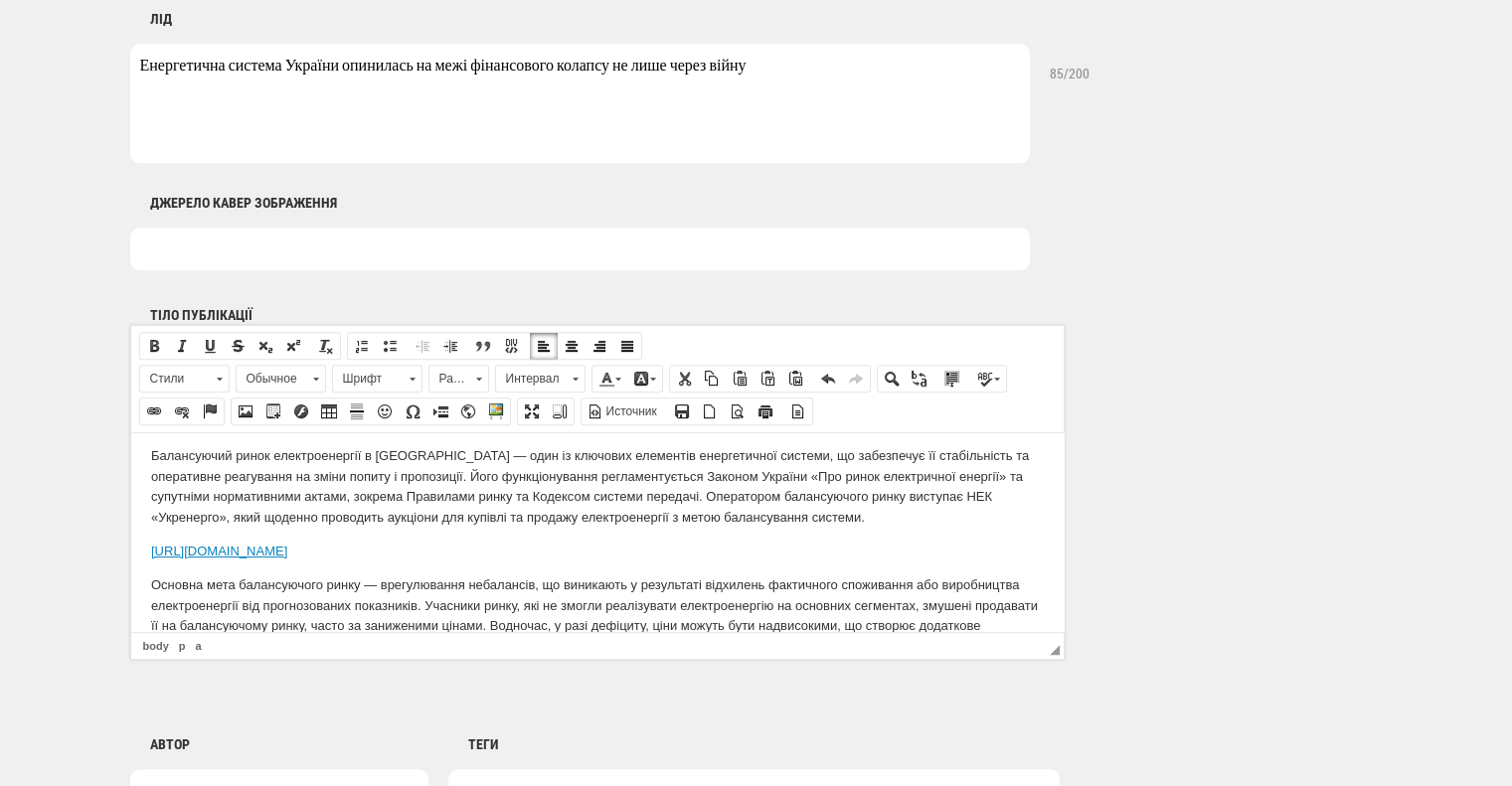 copy on "https://ua.energy/uchasnikam_rinku/balansuyuchyj-rynok-ta-rynok-dopomizhnyh-poslug/" 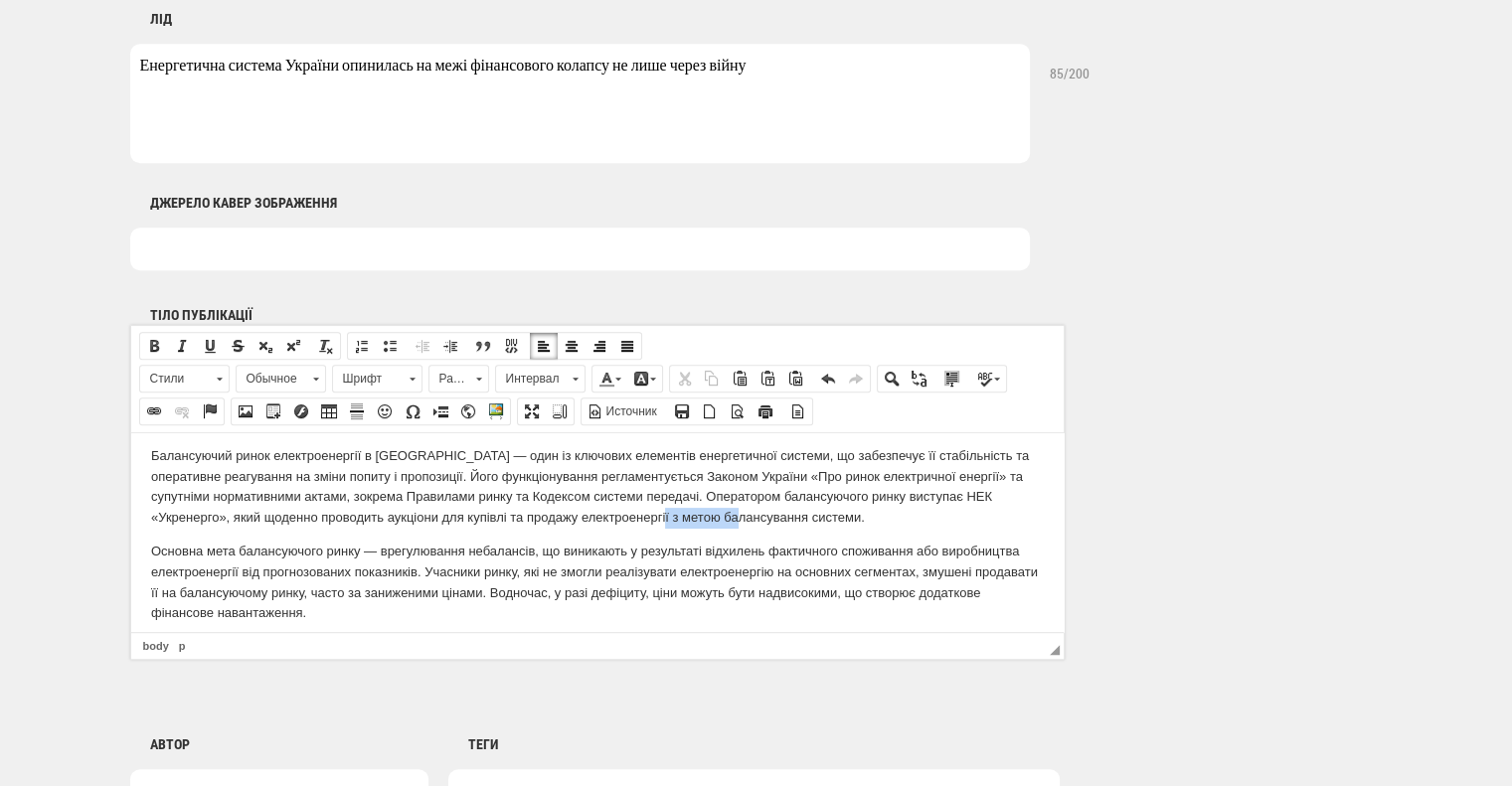 drag, startPoint x: 640, startPoint y: 521, endPoint x: 725, endPoint y: 525, distance: 85.09407 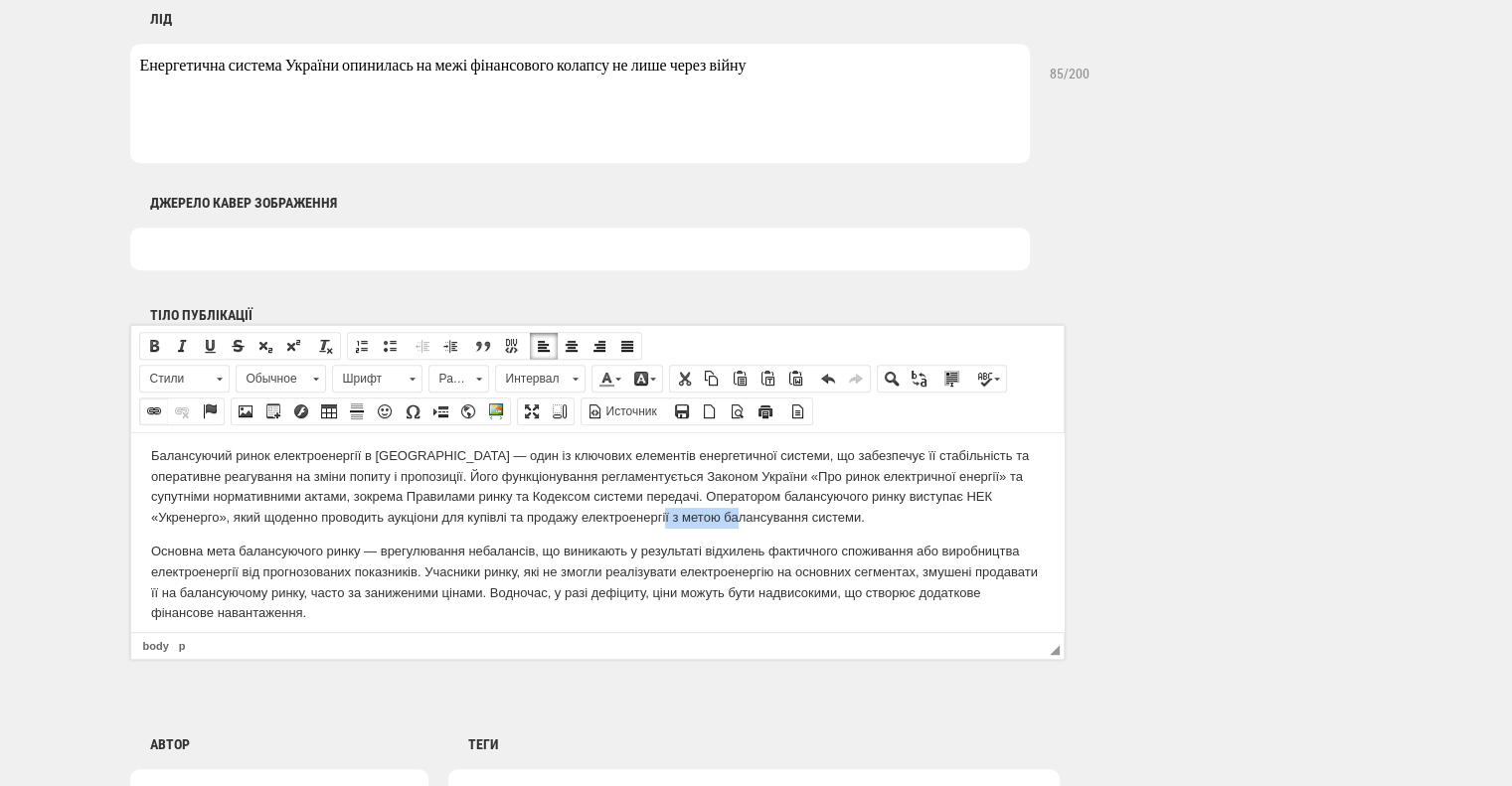 click at bounding box center [154, 411] 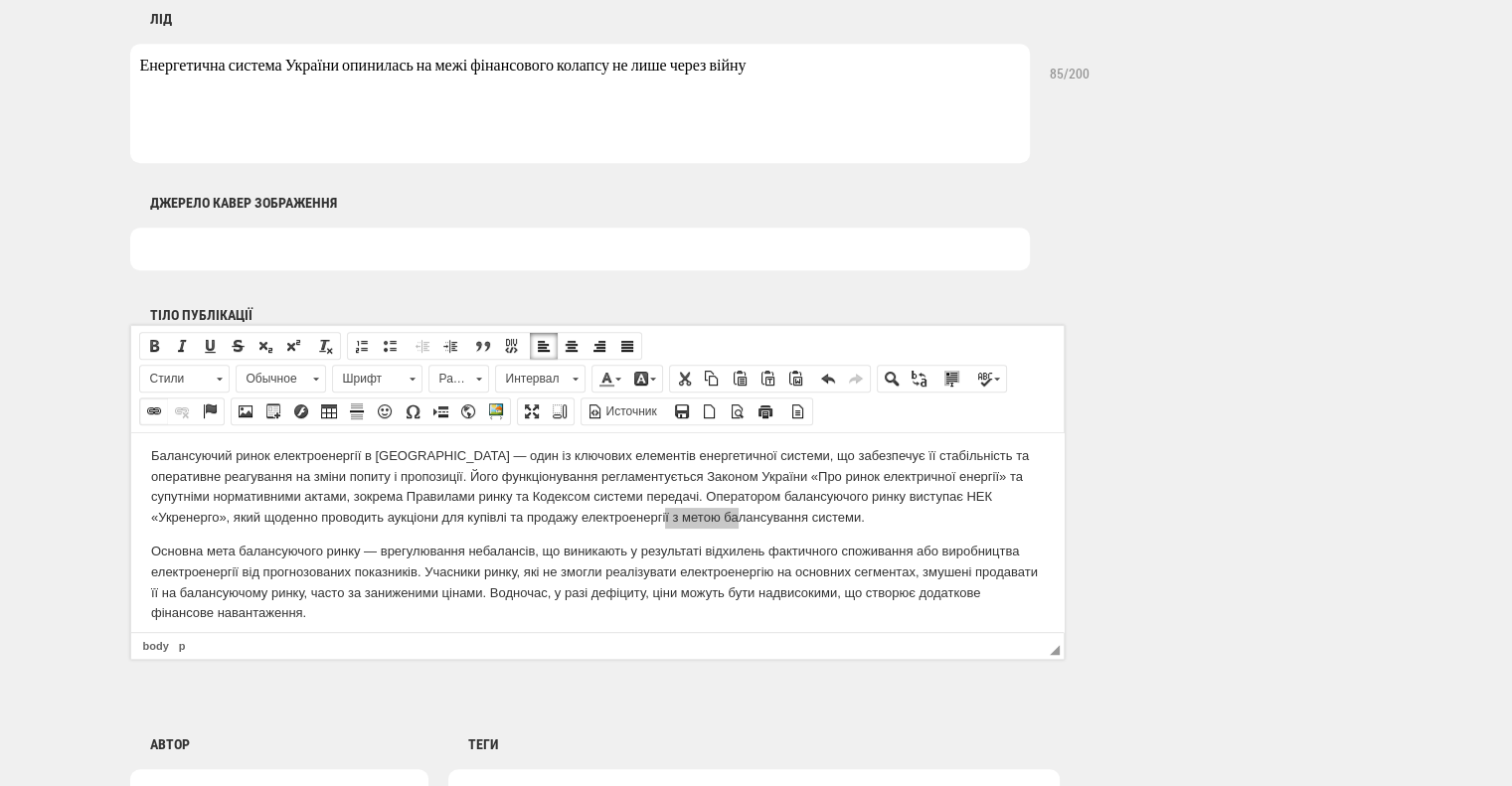 select on "http://" 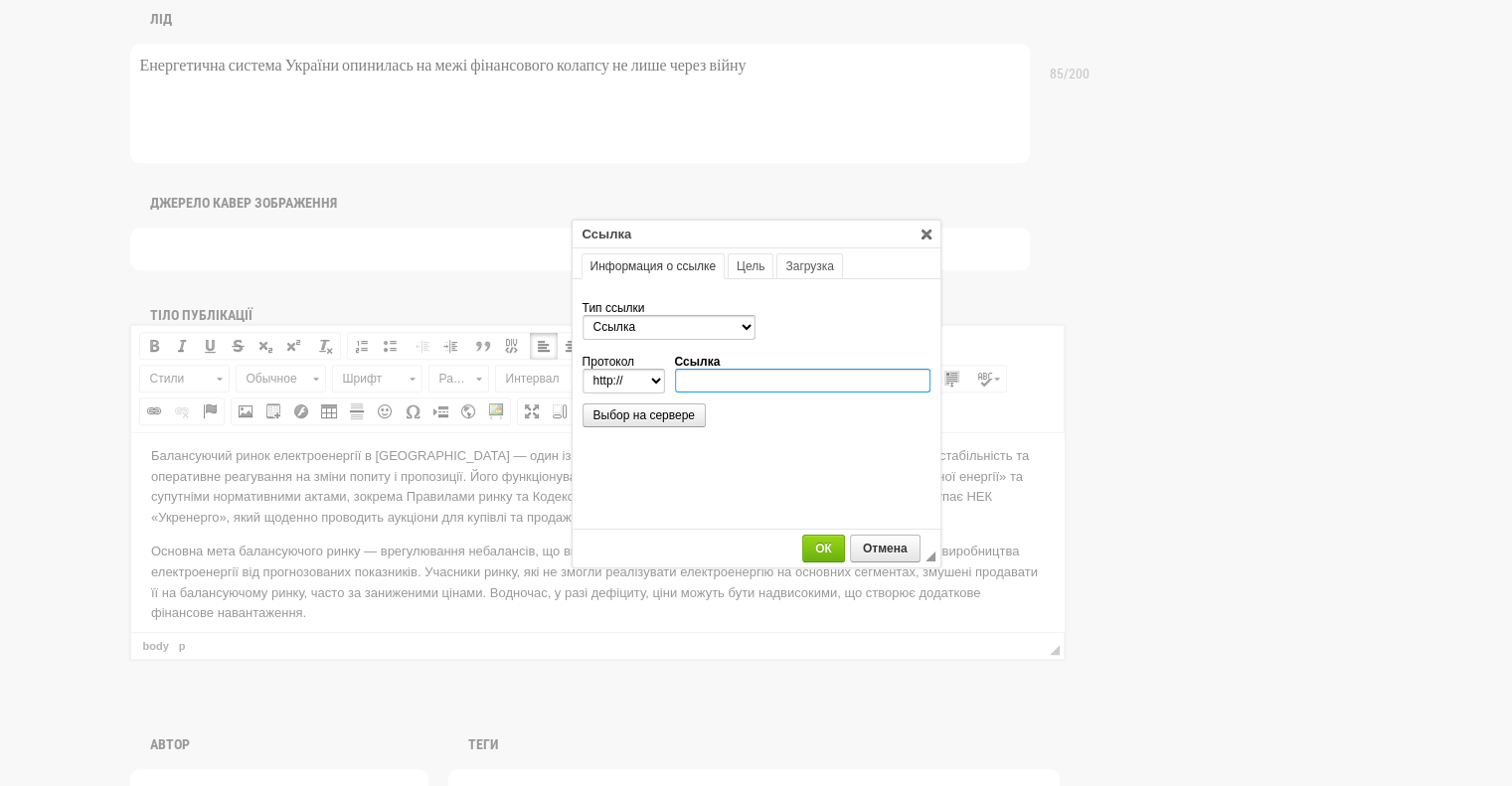 paste on "https://ua.energy/uchasnikam_rinku/balansuyuchyj-rynok-ta-rynok-dopomizhnyh-poslug/" 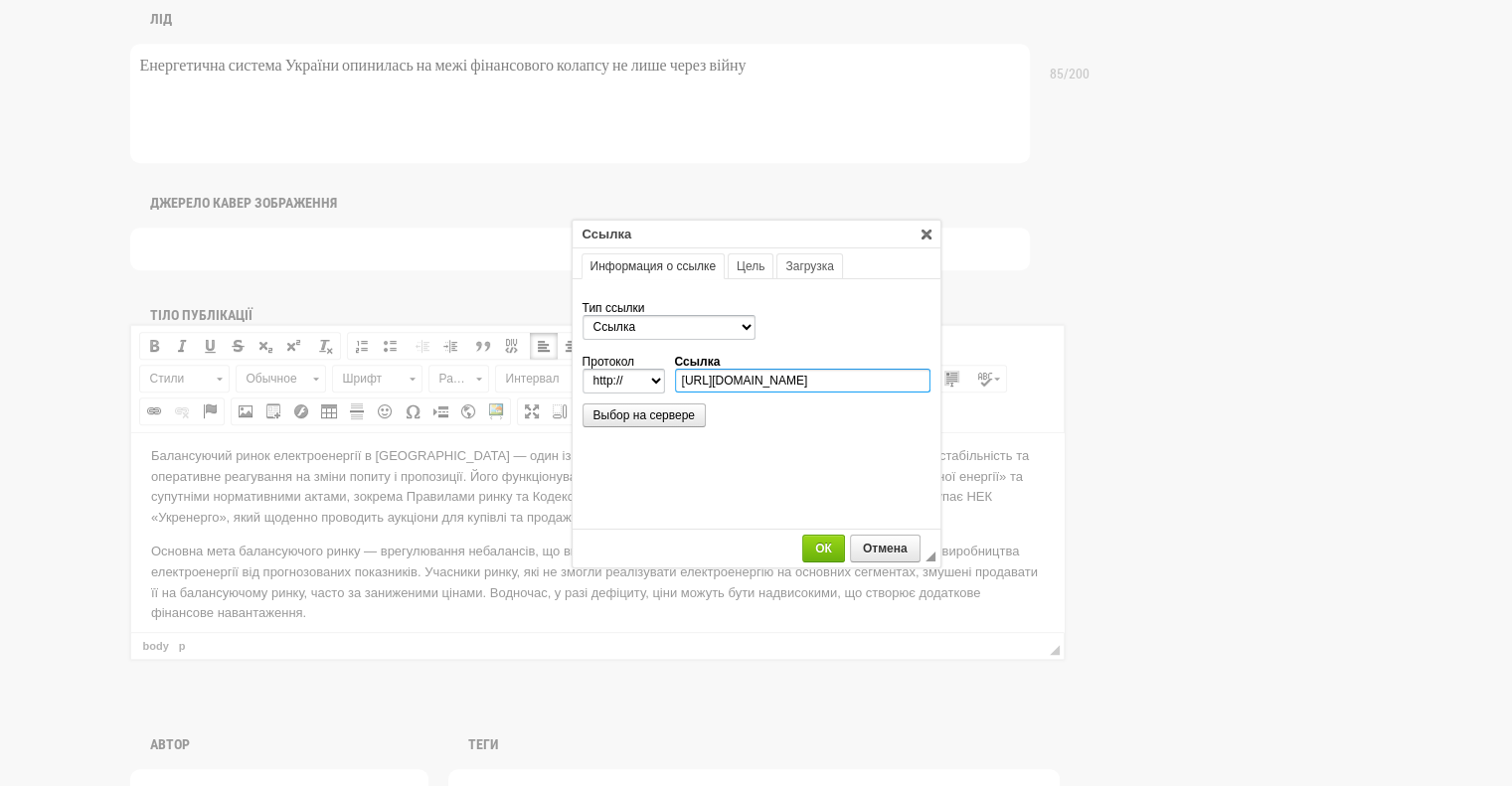 select on "https://" 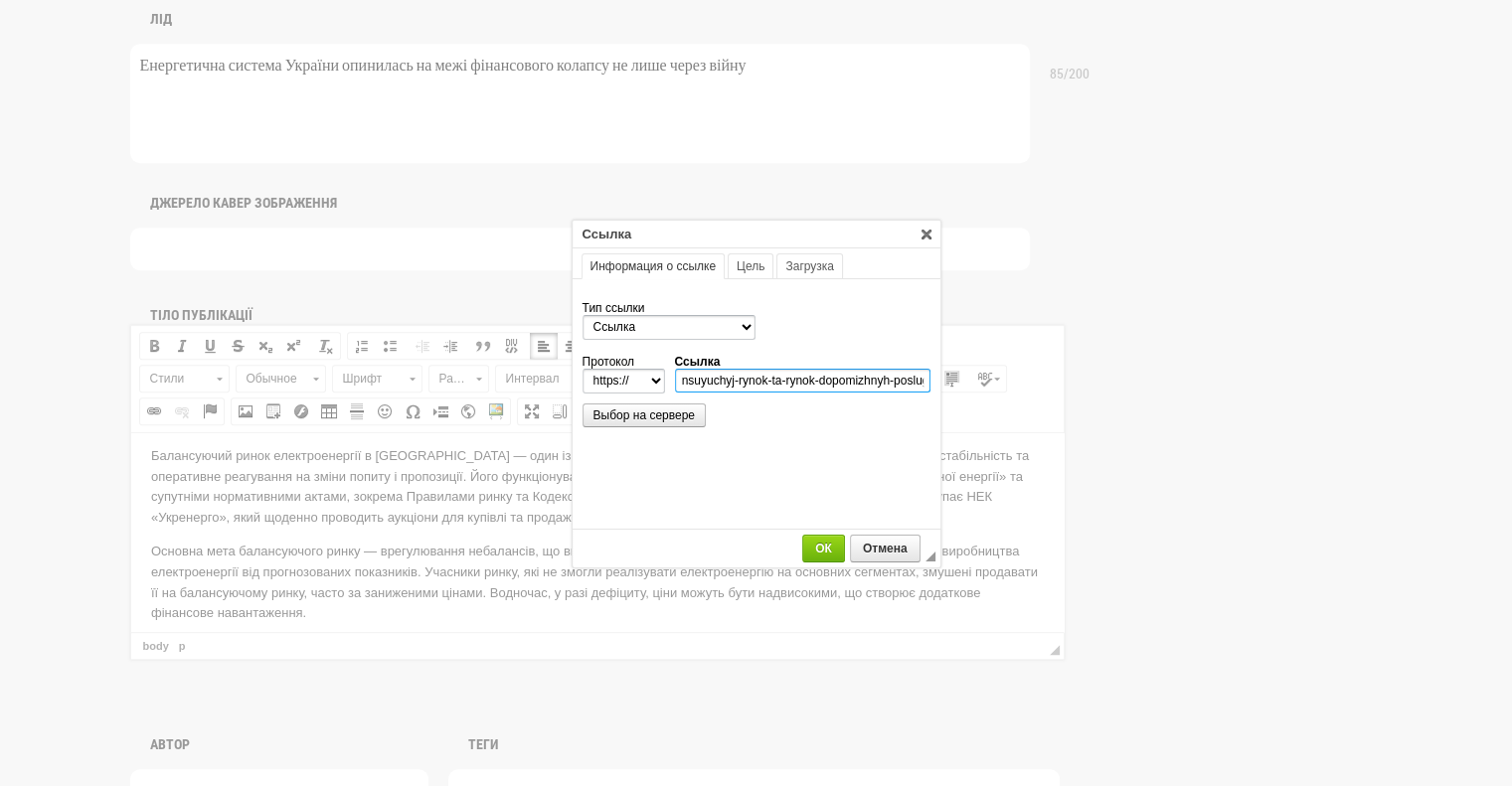 scroll, scrollTop: 0, scrollLeft: 185, axis: horizontal 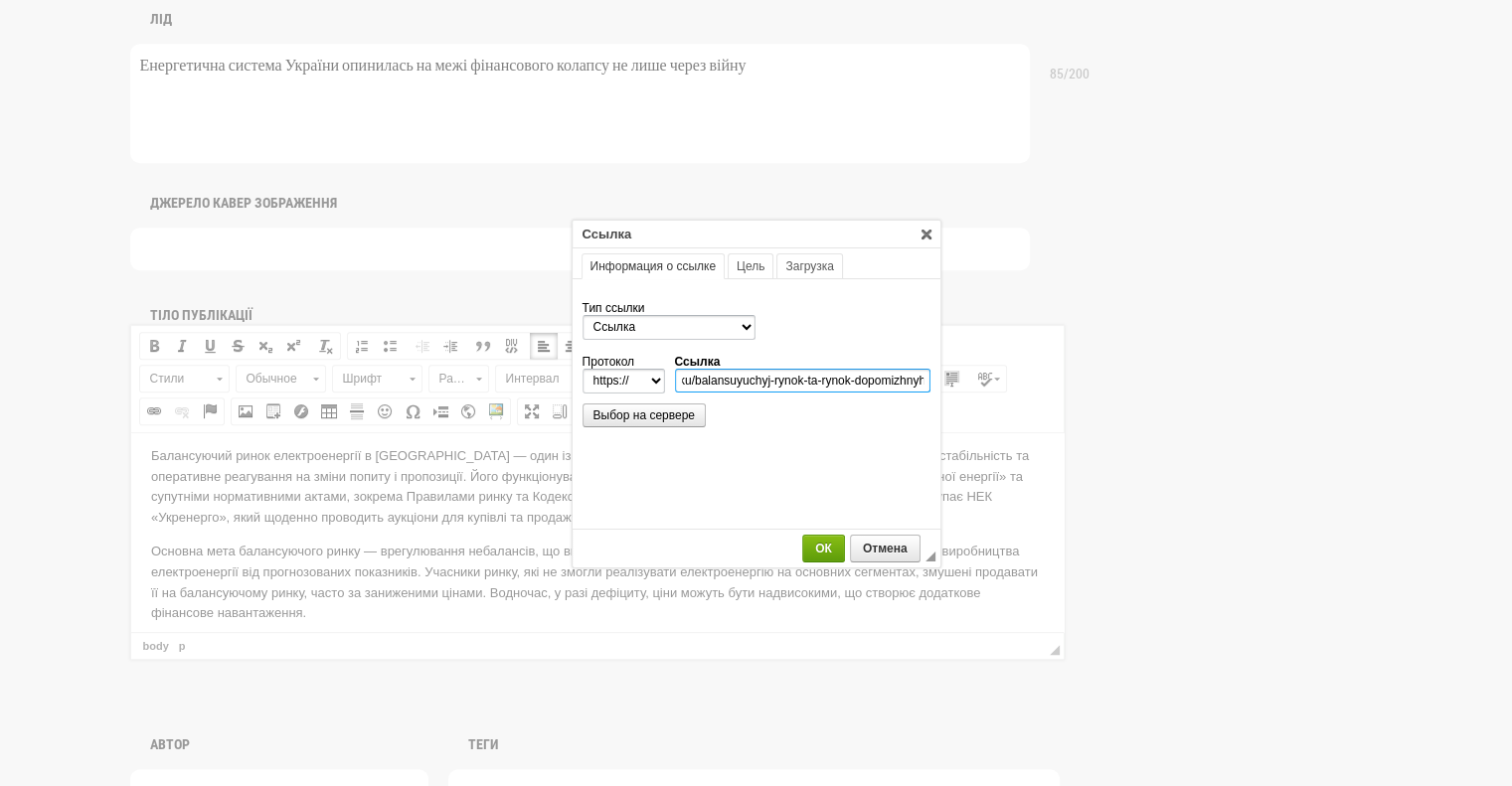 type on "ua.energy/uchasnikam_rinku/balansuyuchyj-rynok-ta-rynok-dopomizhnyh-poslug/" 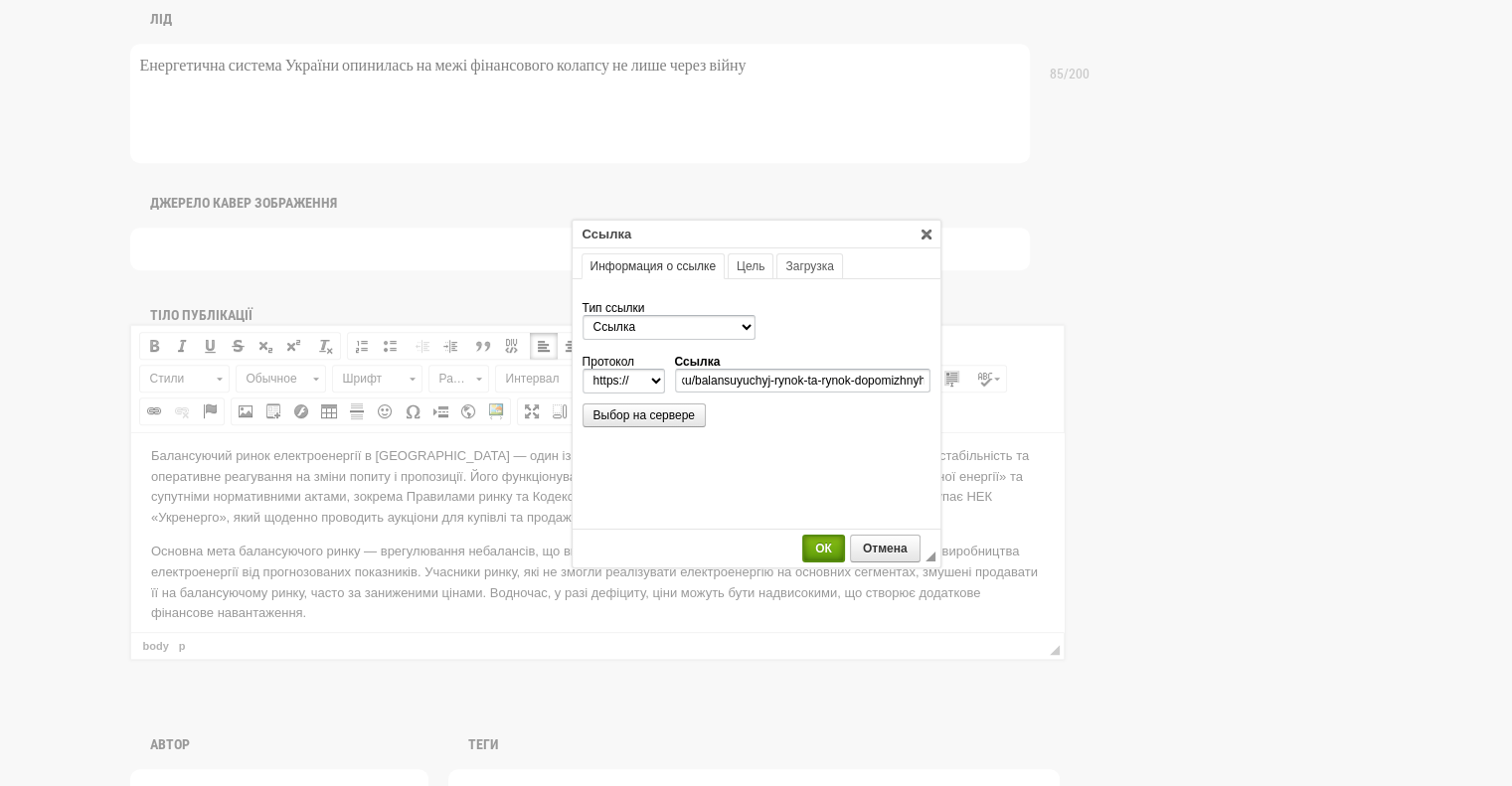 scroll, scrollTop: 0, scrollLeft: 0, axis: both 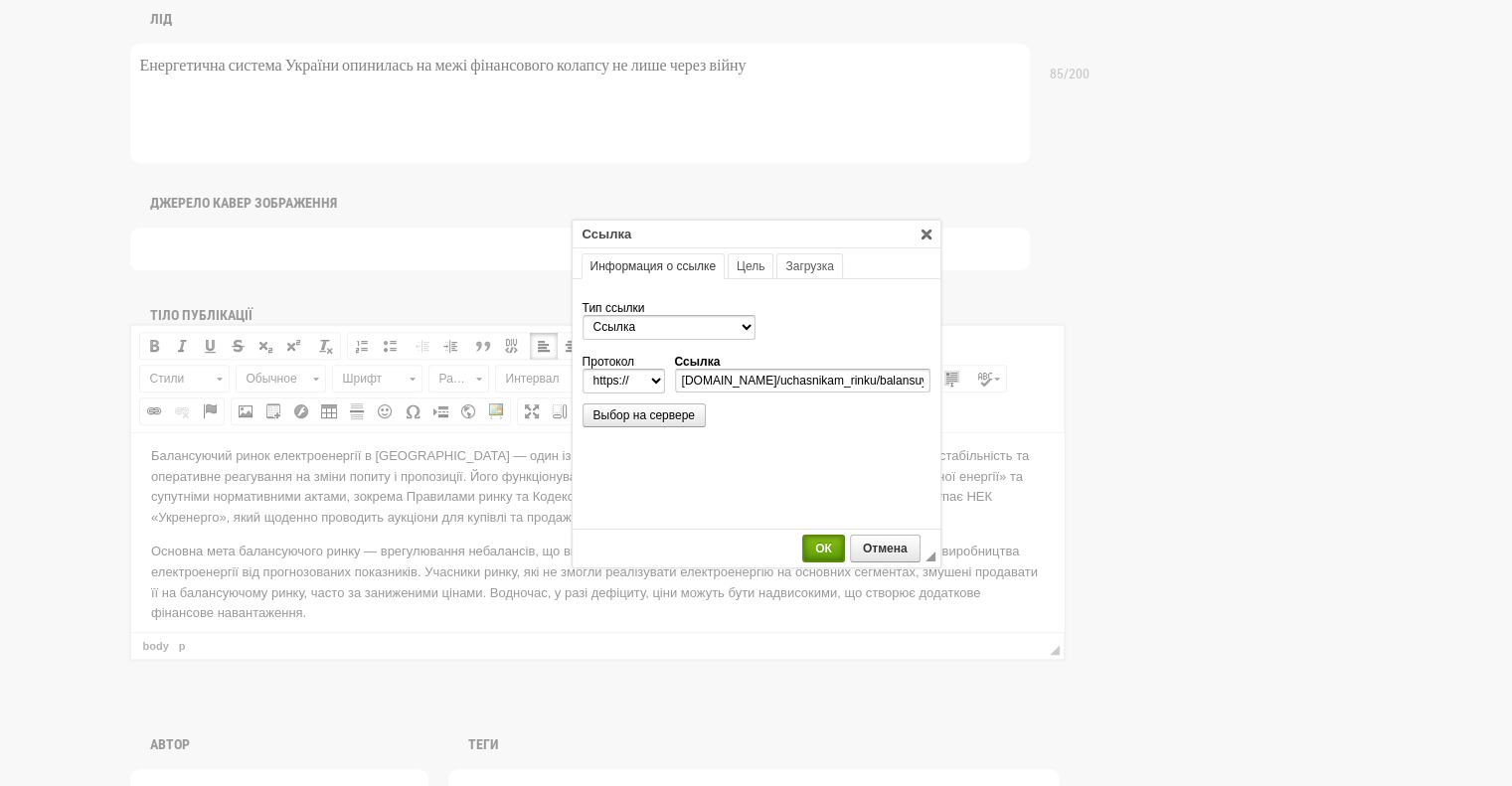 click on "ОК" at bounding box center [823, 549] 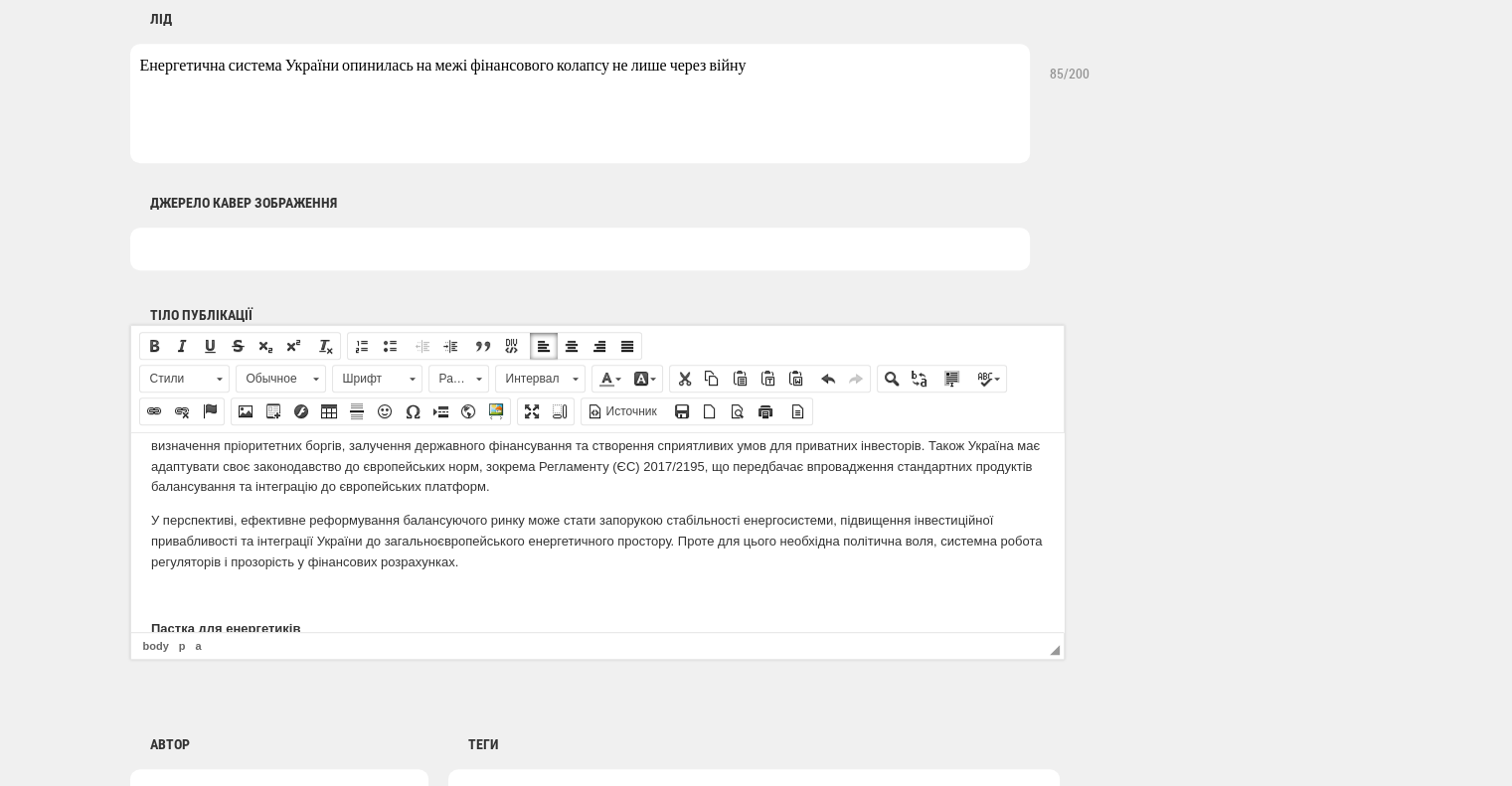 scroll, scrollTop: 1171, scrollLeft: 0, axis: vertical 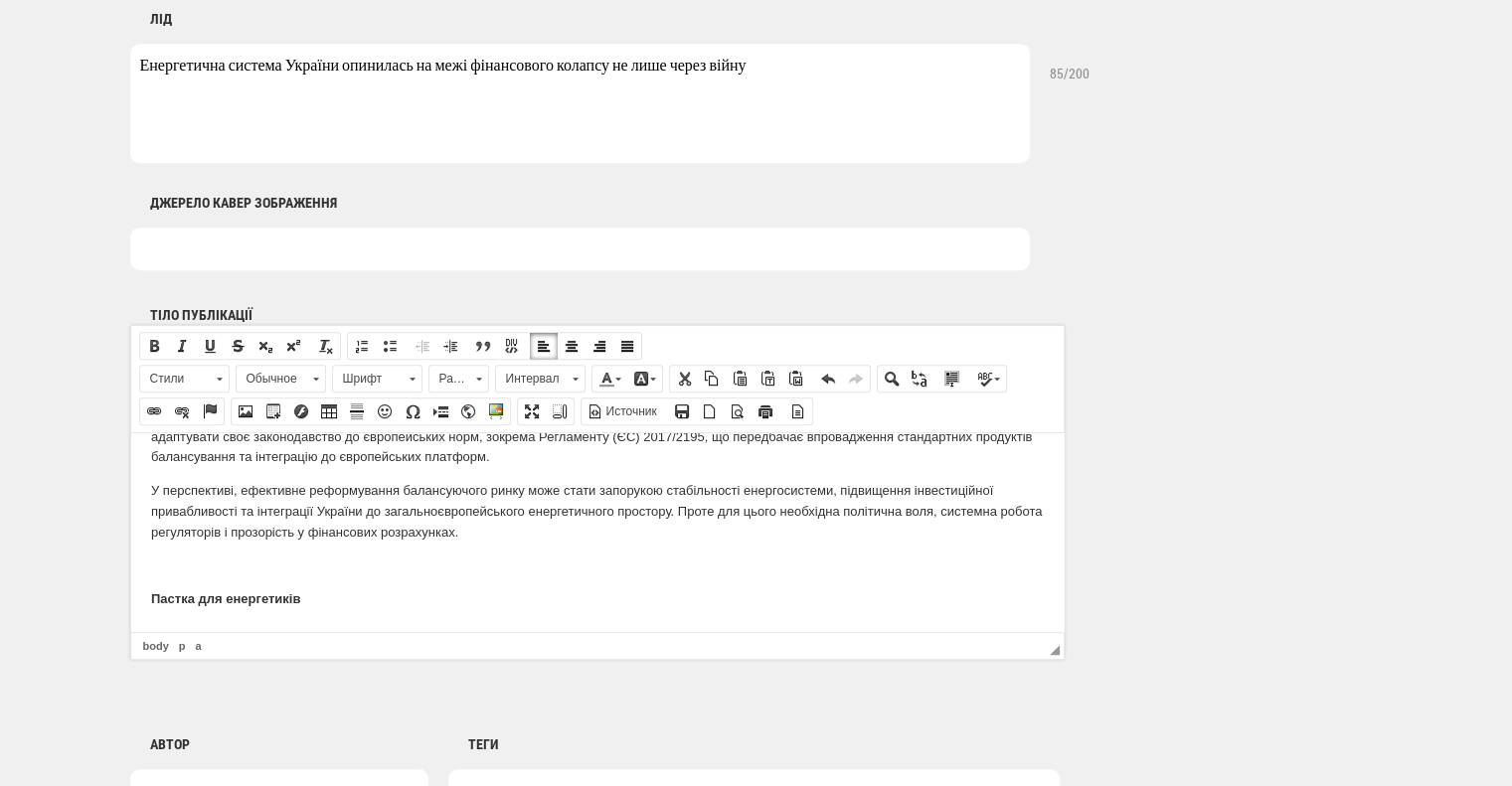 click on "У перспективі, ефективне реформування балансуючого ринку може стати запорукою стабільності енергосистеми, підвищення інвестиційної привабливості та інтеграції України до загальноєвропейського енергетичного простору. Проте для цього необхідна політична воля, системна робота регуляторів і прозорість у фінансових розрахунках." at bounding box center [596, 511] 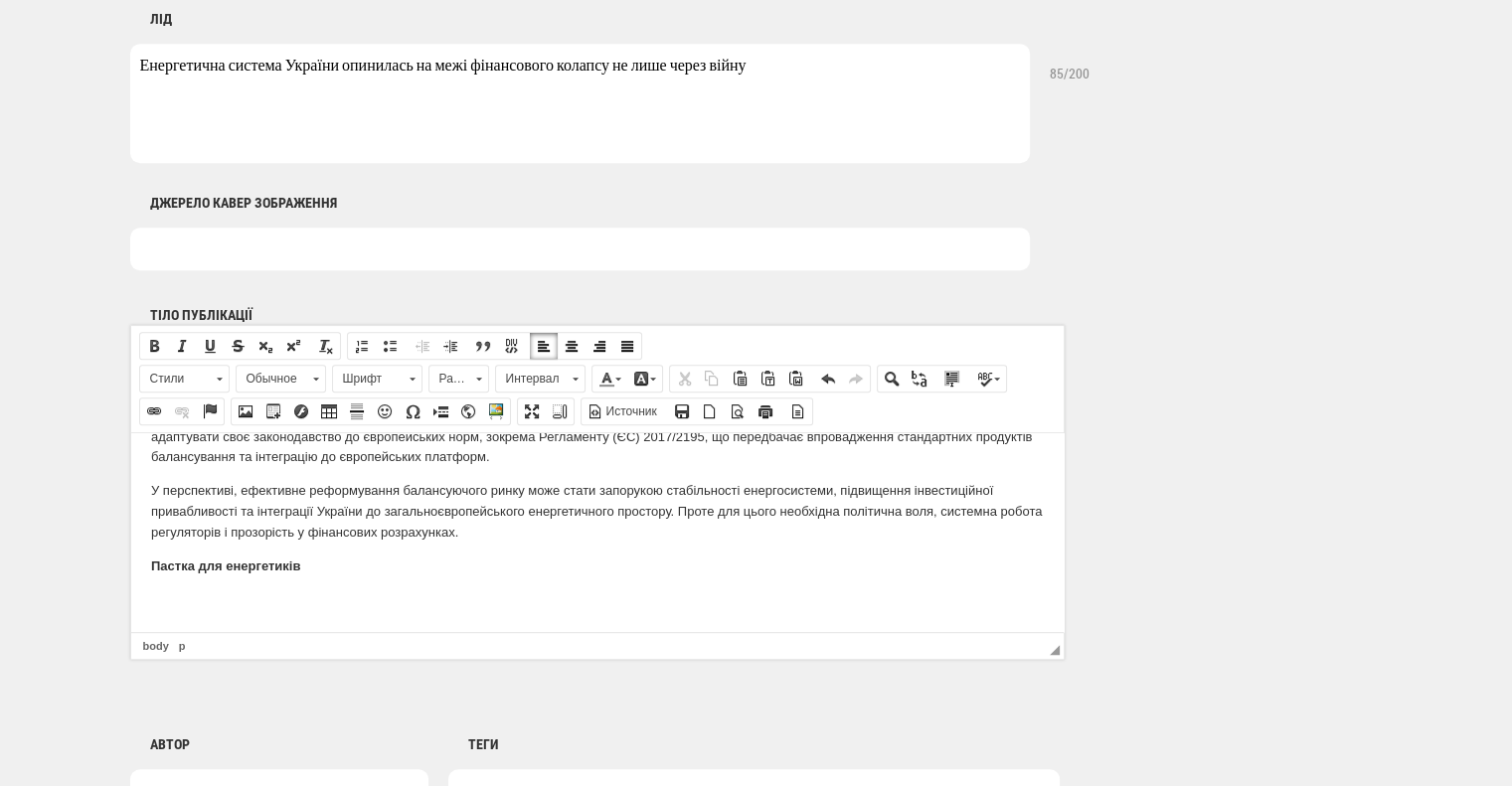 click on "Пастка для енергетиків" at bounding box center [596, 565] 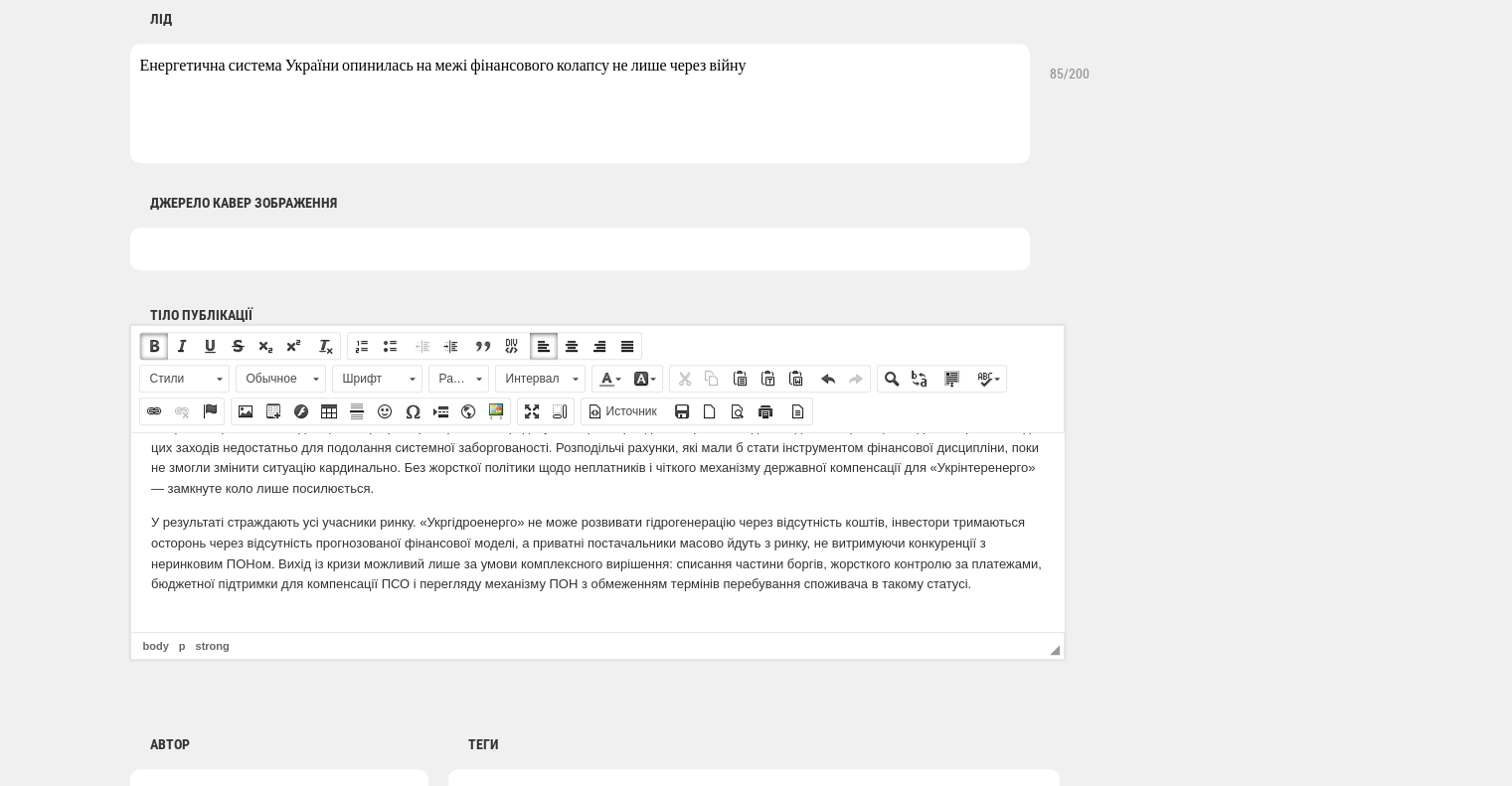 scroll, scrollTop: 1866, scrollLeft: 0, axis: vertical 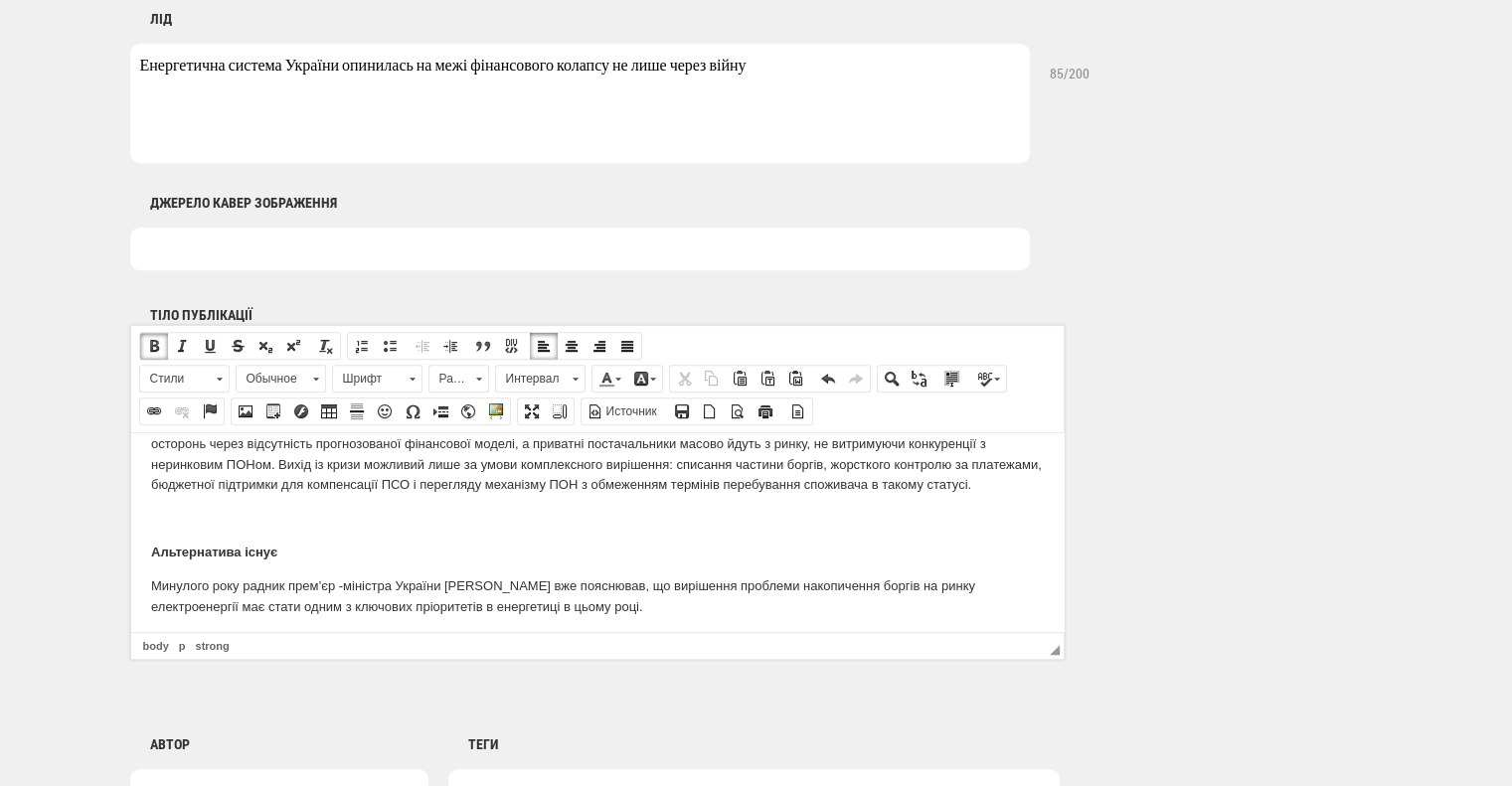 click on "У результаті страждають усі учасники ринку. «Укргідроенерго» не може розвивати гідрогенерацію через відсутність коштів, інвестори тримаються осторонь через відсутність прогнозованої фінансової моделі, а приватні постачальники масово йдуть з ринку, не витримуючи конкуренції з неринковим ПОНом. Вихід із кризи можливий лише за умови комплексного вирішення: списання частини боргів, жорсткого контролю за платежами, бюджетної підтримки для компенсації ПСО і перегляду механізму ПОН з обмеженням термінів перебування споживача в такому статусі." at bounding box center [596, 453] 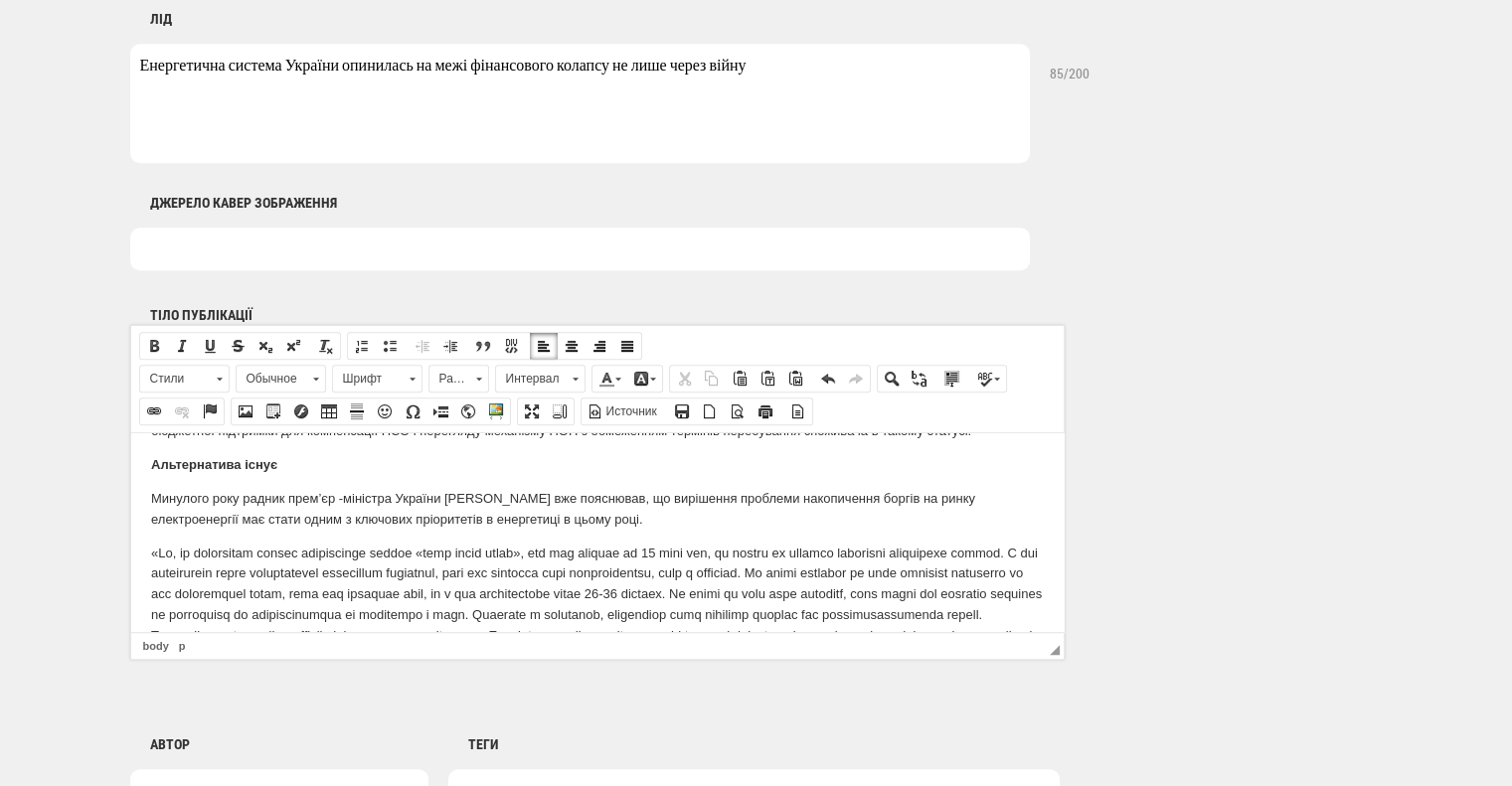 scroll, scrollTop: 1965, scrollLeft: 0, axis: vertical 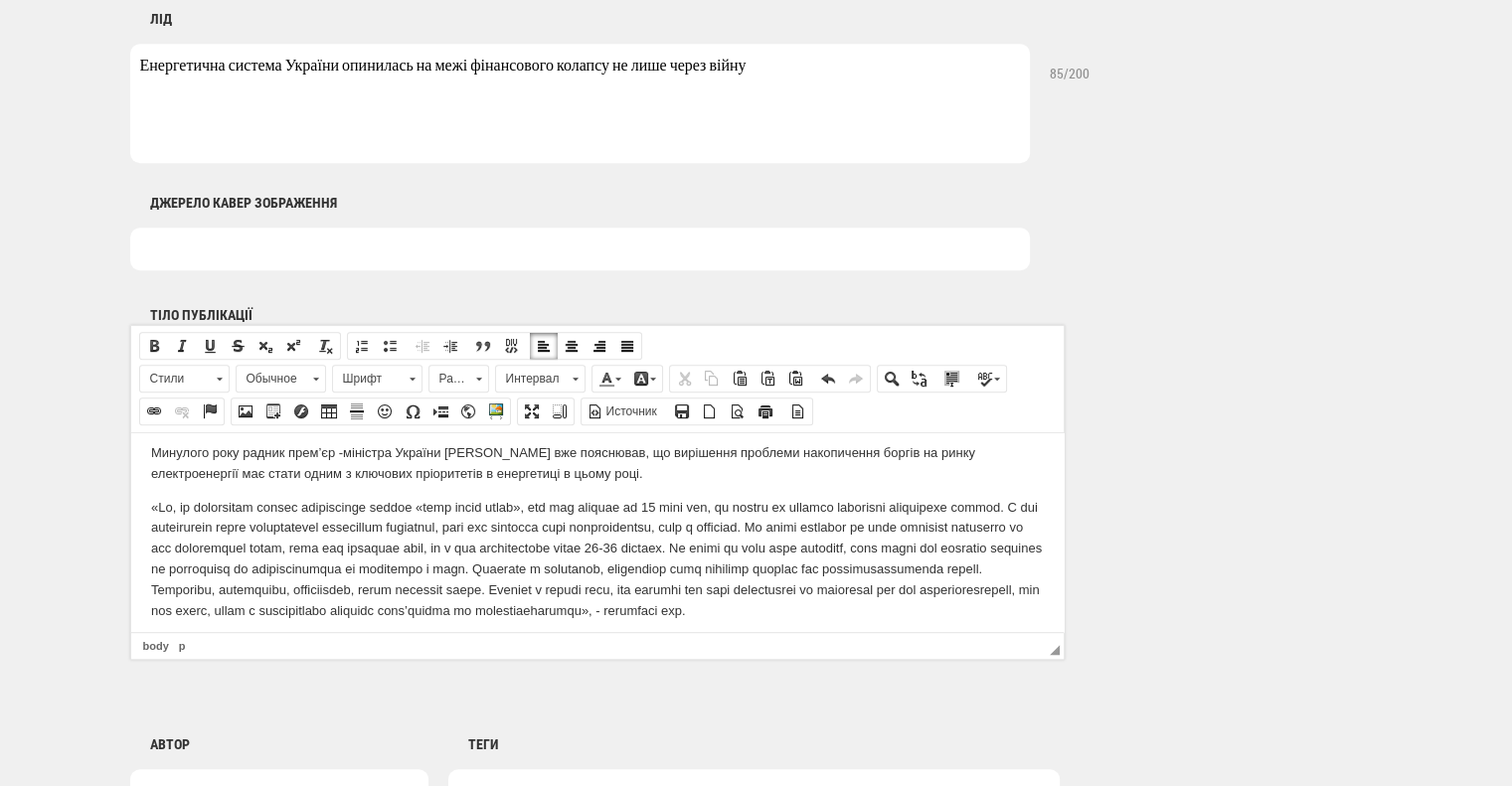 click at bounding box center [596, 558] 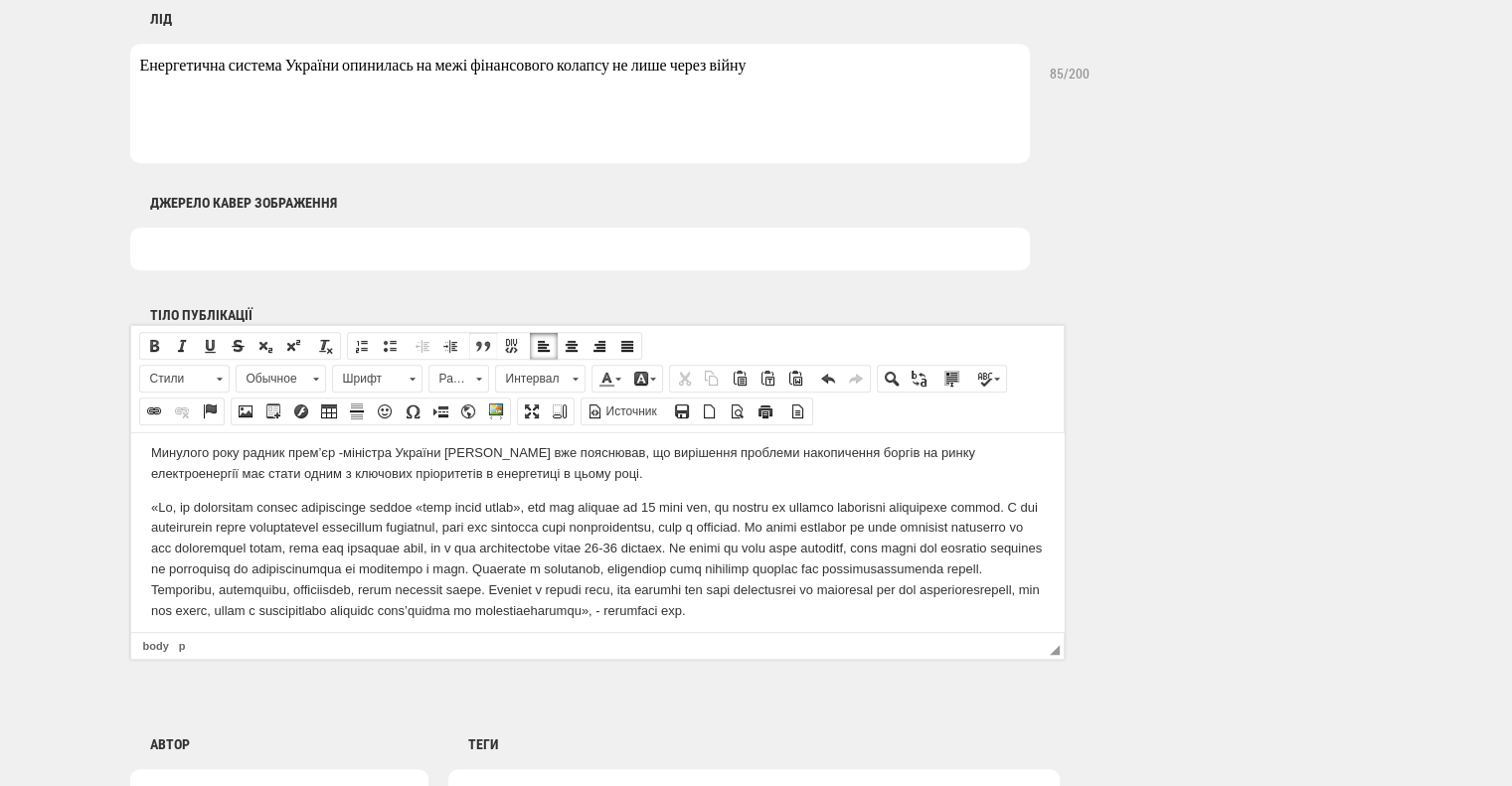 click at bounding box center (483, 346) 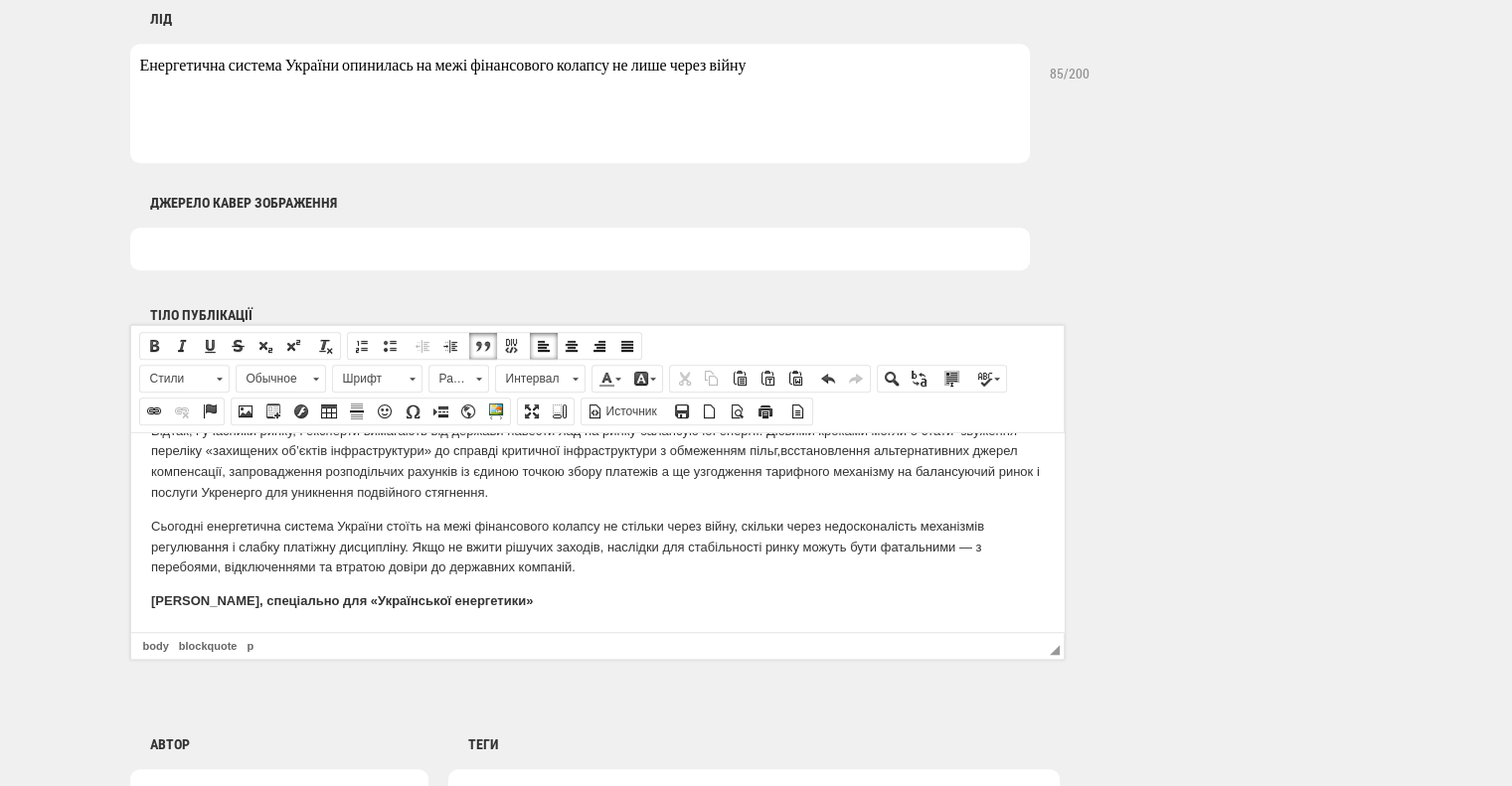 scroll, scrollTop: 2616, scrollLeft: 0, axis: vertical 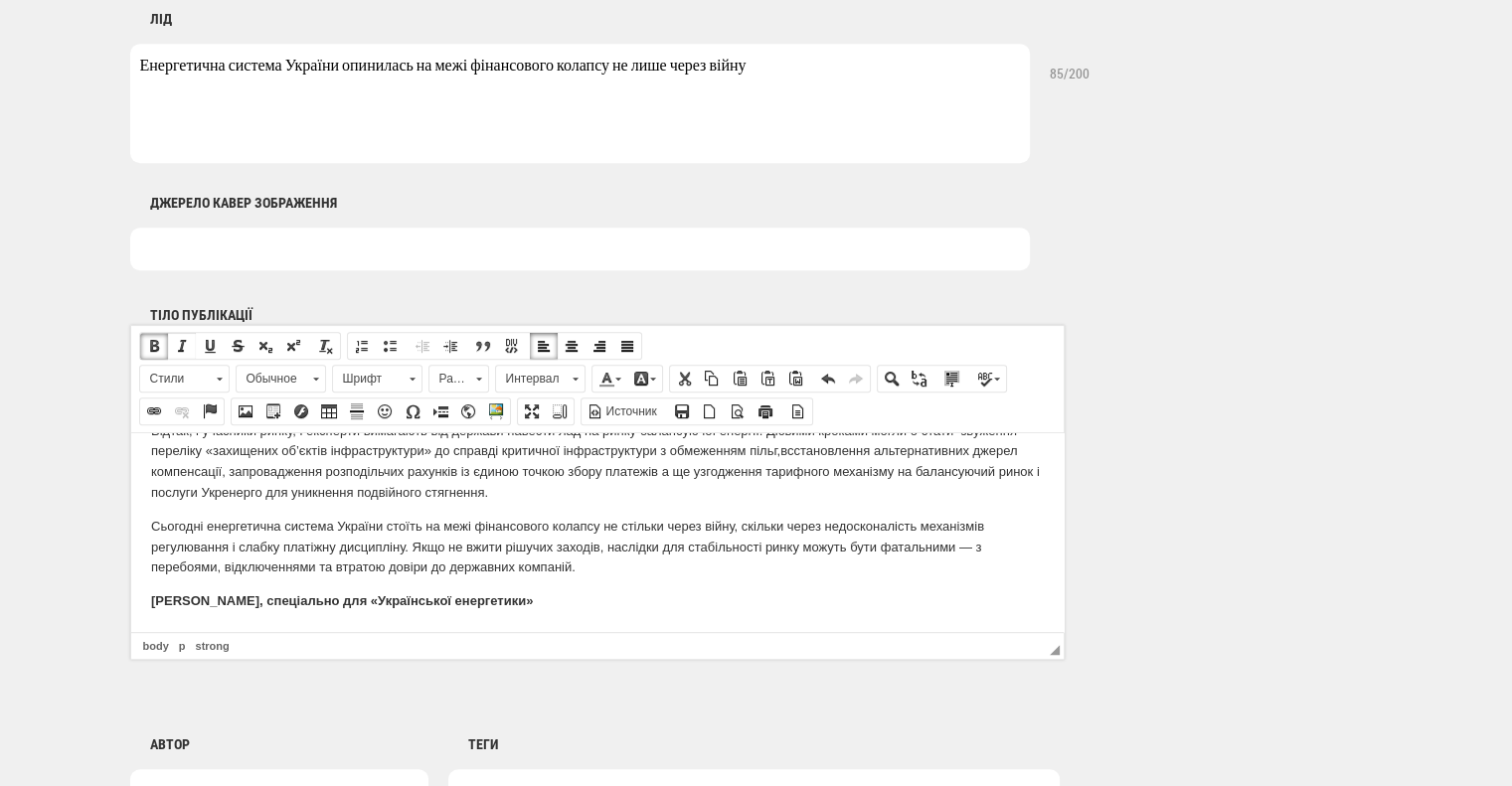 click at bounding box center (182, 346) 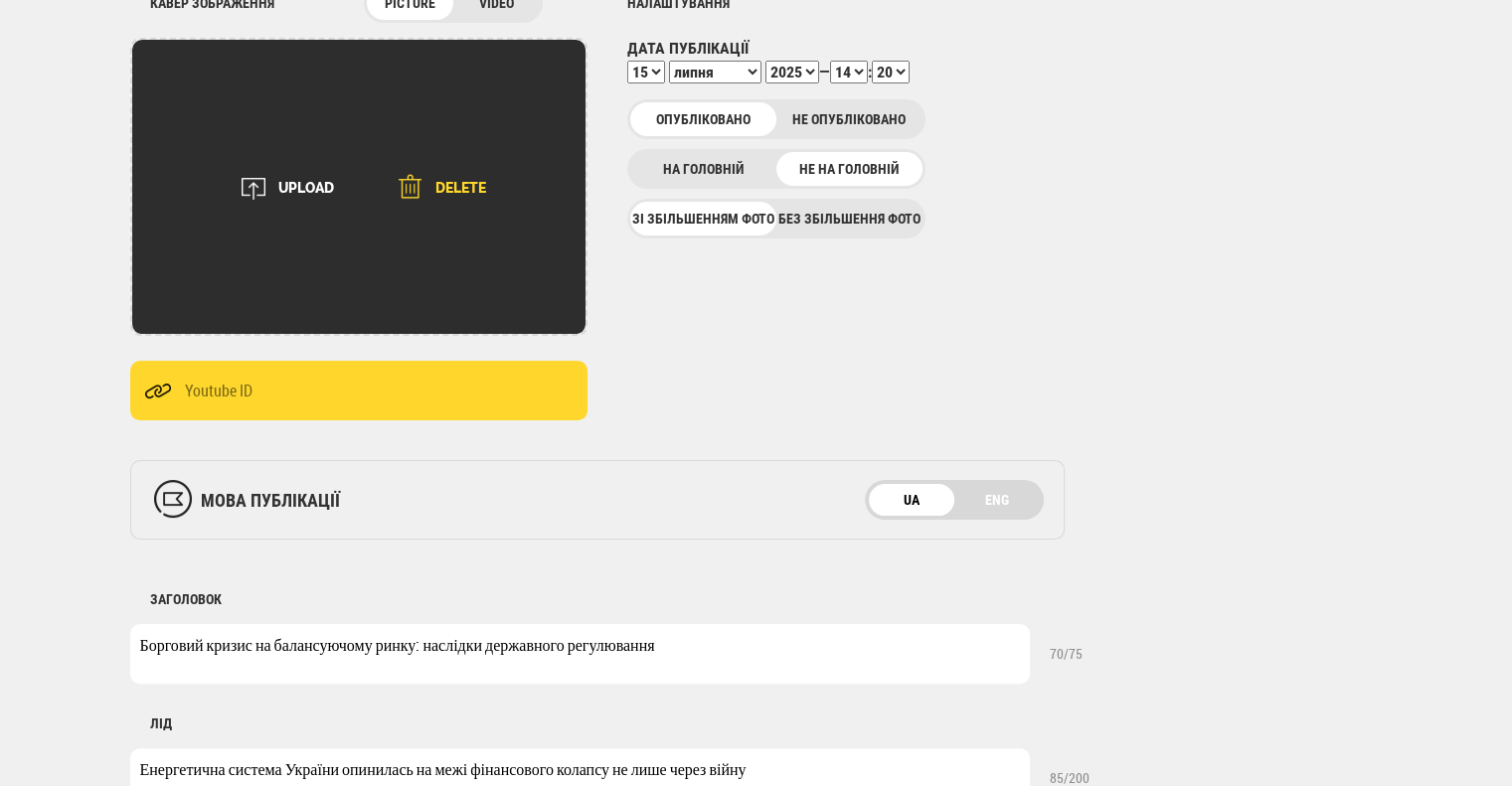 scroll, scrollTop: 497, scrollLeft: 0, axis: vertical 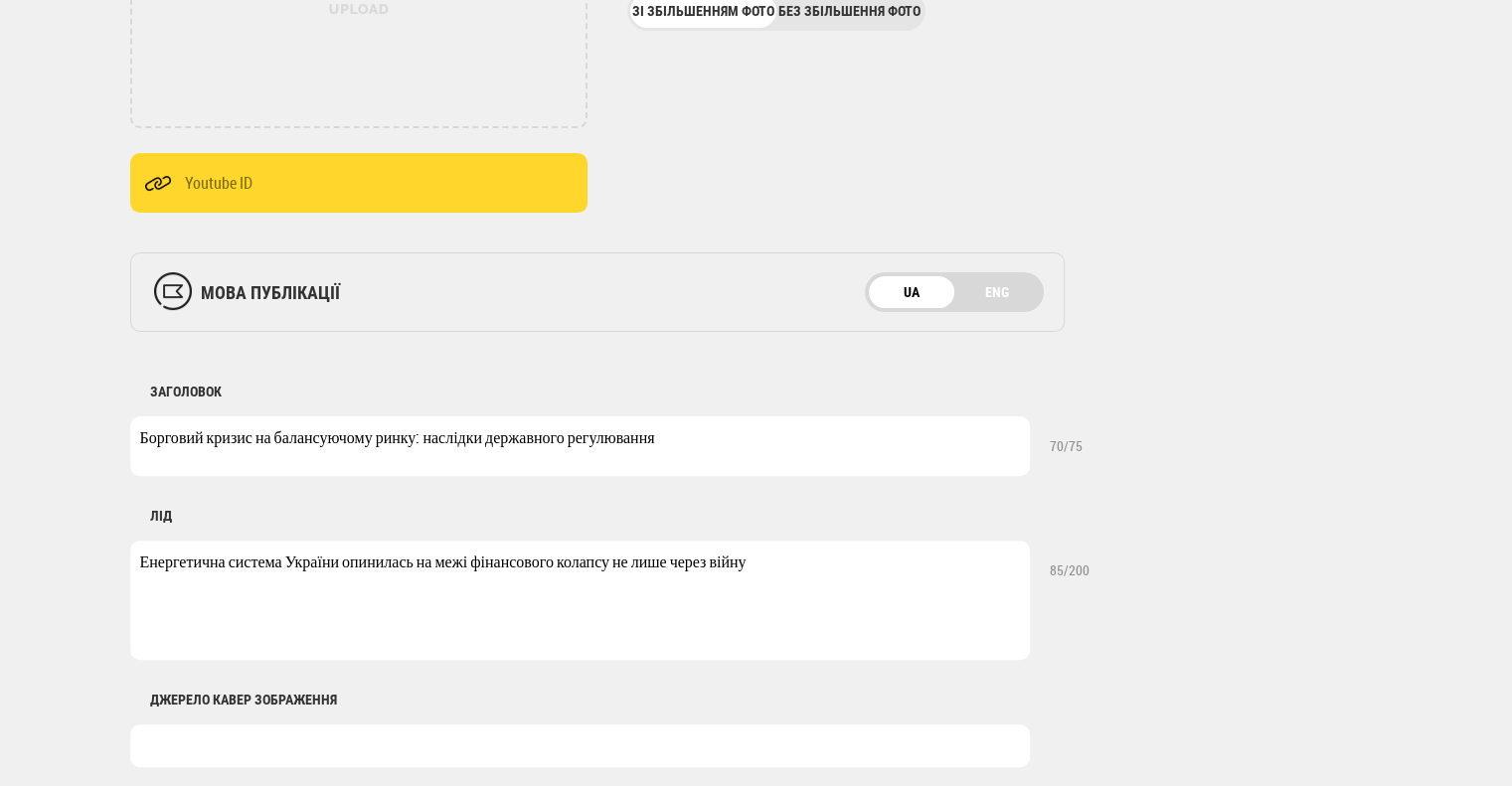 drag, startPoint x: 275, startPoint y: 440, endPoint x: 416, endPoint y: 434, distance: 141.1276 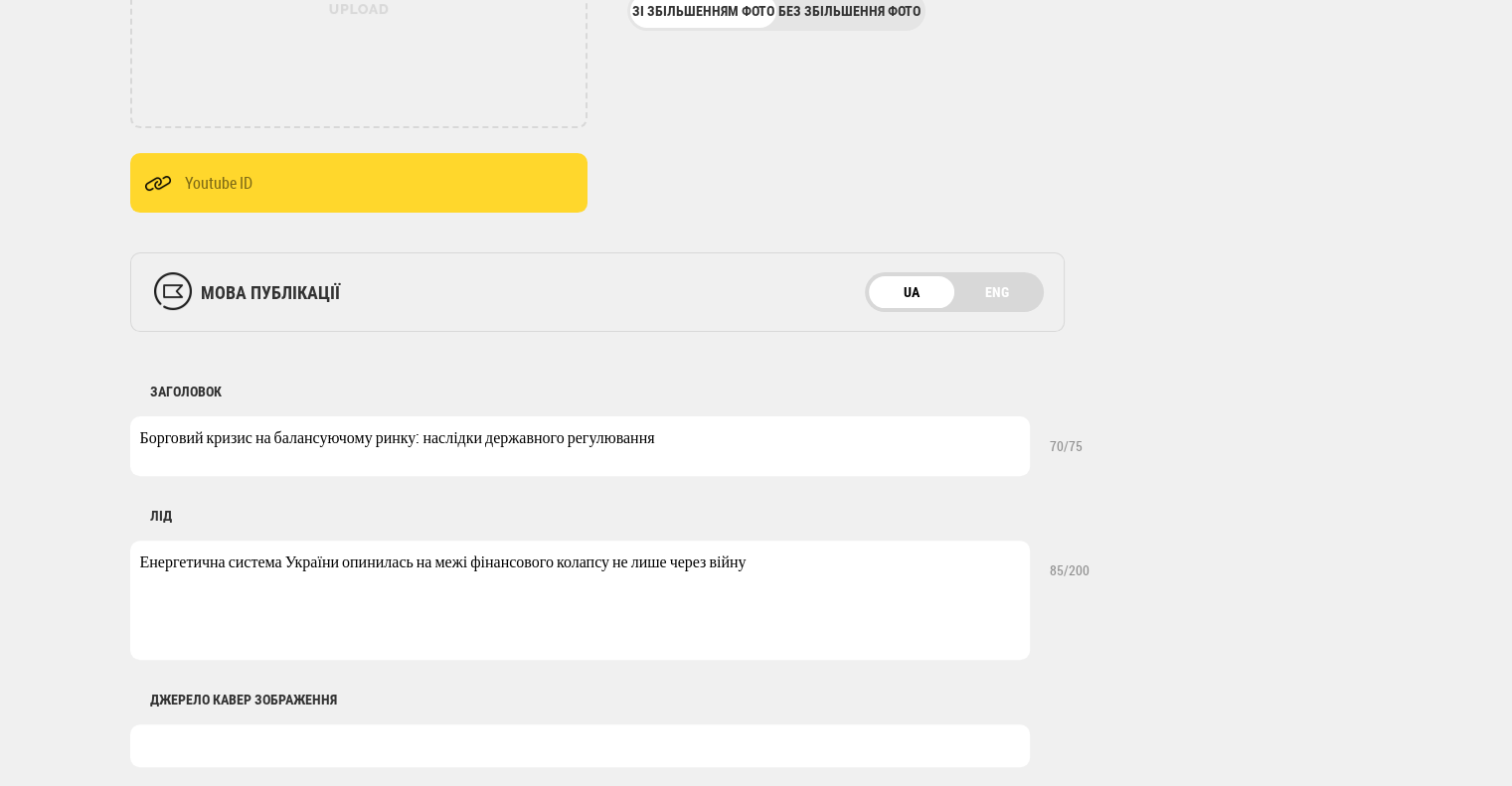 click on "Борговий кризис на балансуючому ринку: наслідки державного регулювання" at bounding box center (580, 446) 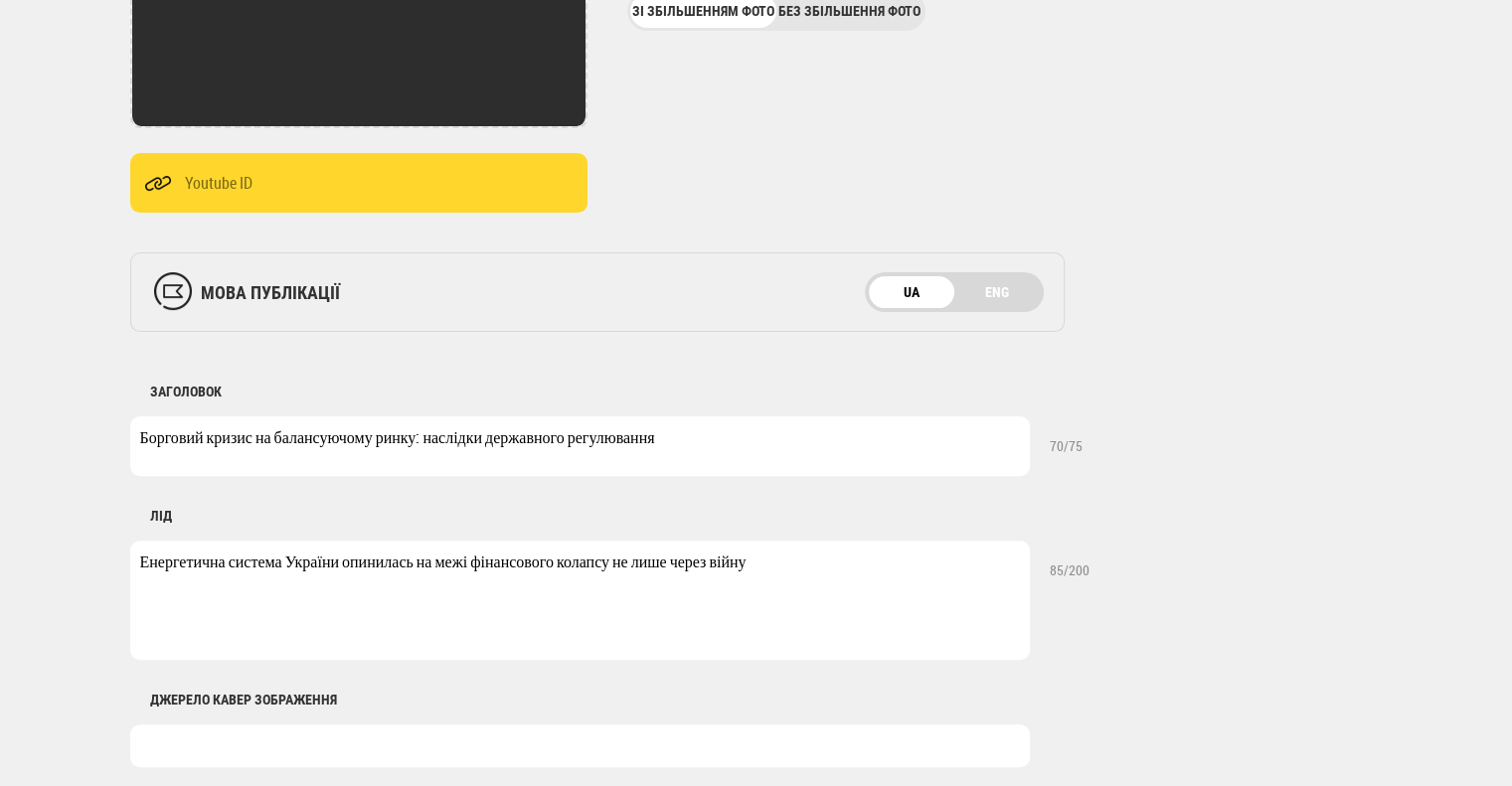 click on "UPLOAD DELETE" at bounding box center [359, -21] 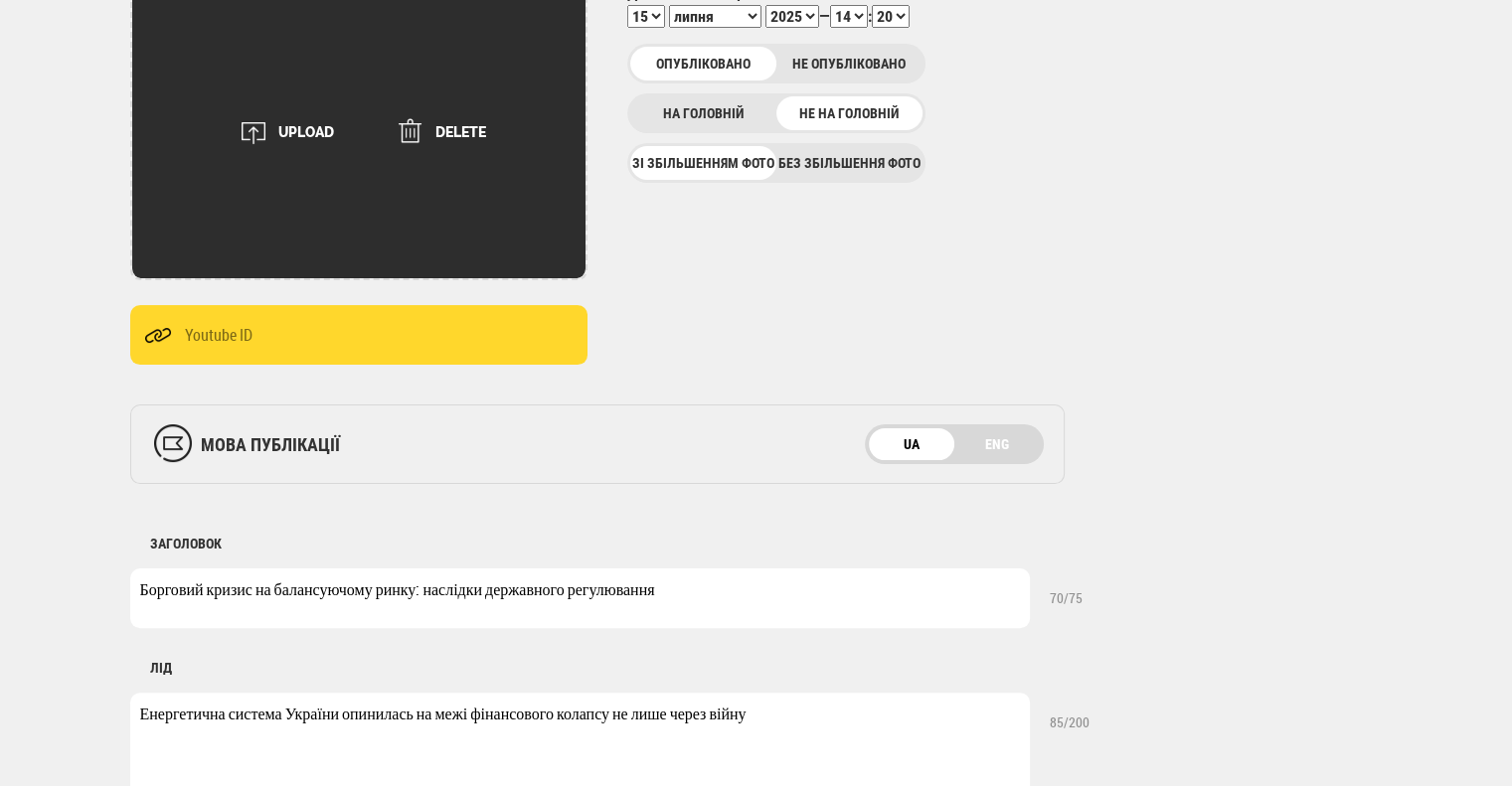 scroll, scrollTop: 298, scrollLeft: 0, axis: vertical 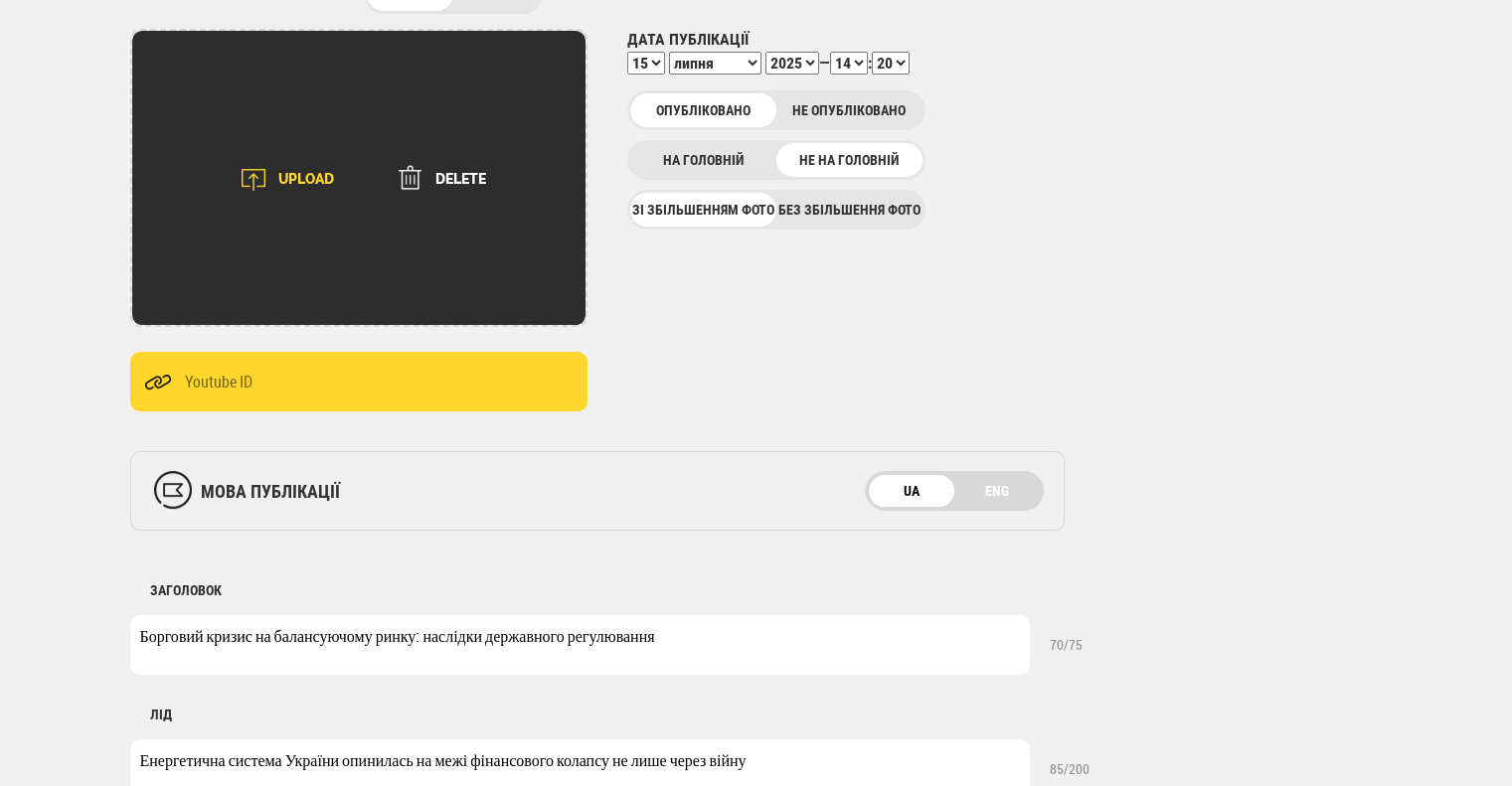 click on "UPLOAD" at bounding box center [281, 180] 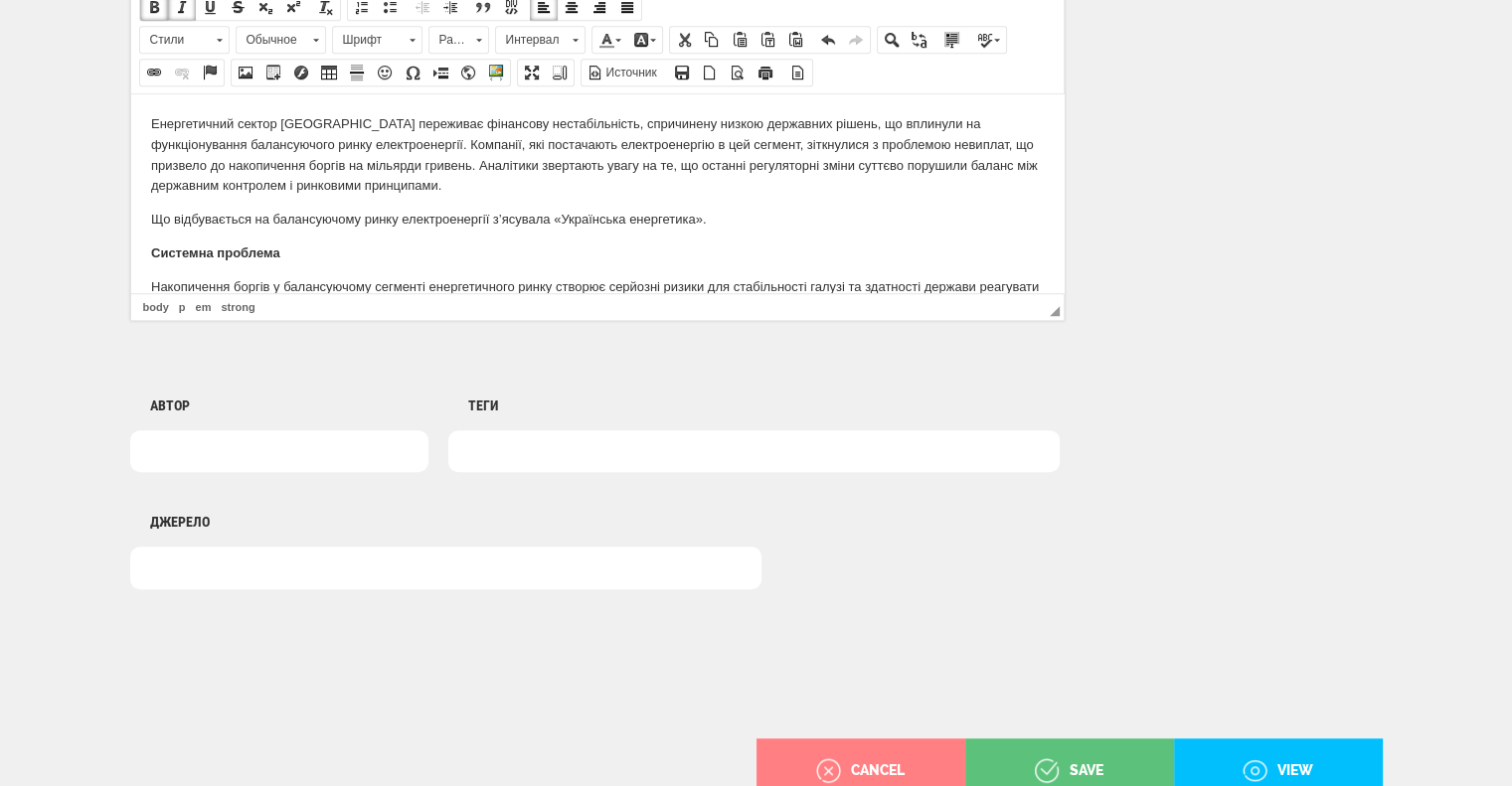 scroll, scrollTop: 1361, scrollLeft: 0, axis: vertical 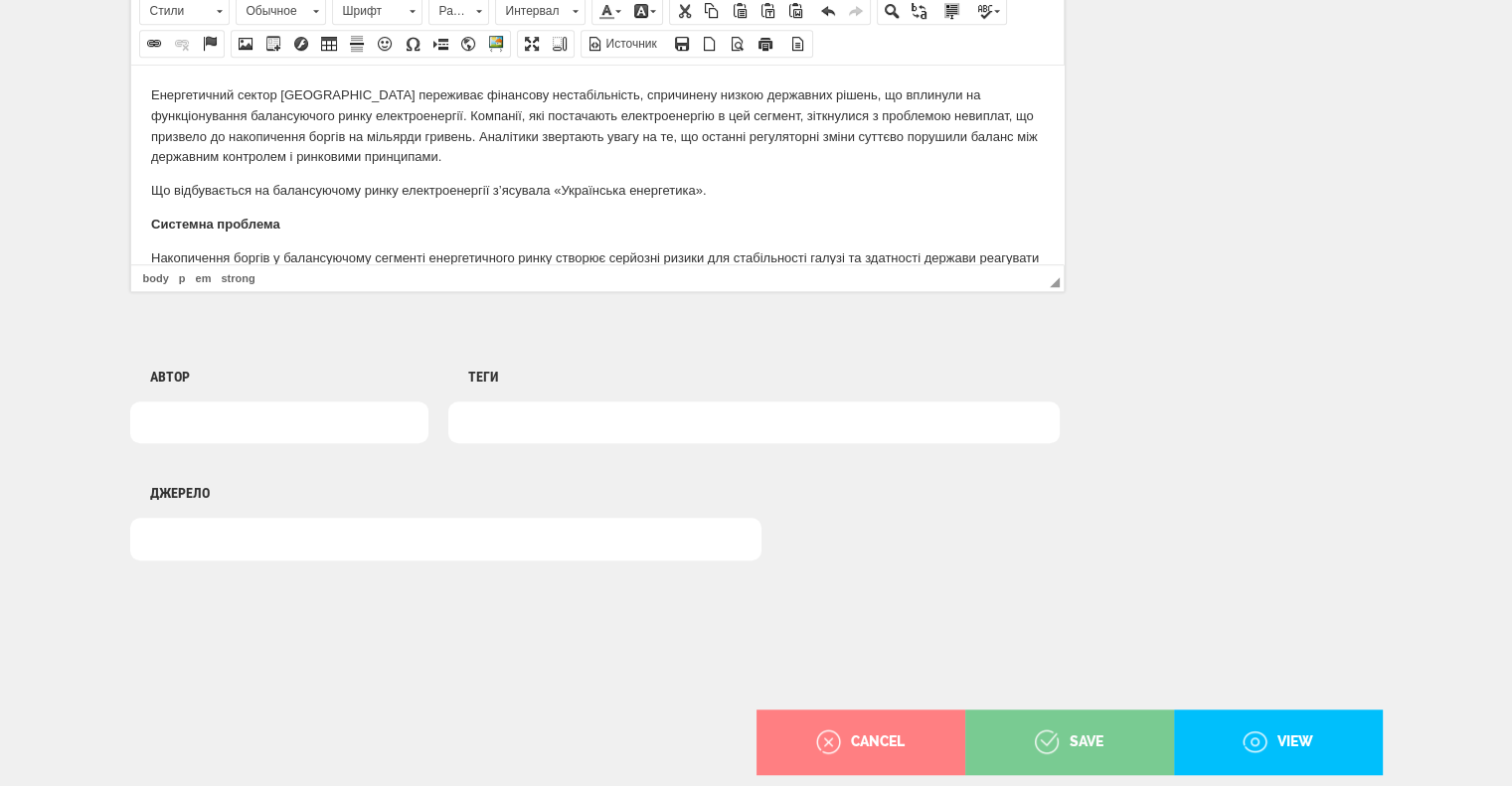 click on "save" at bounding box center (1070, 742) 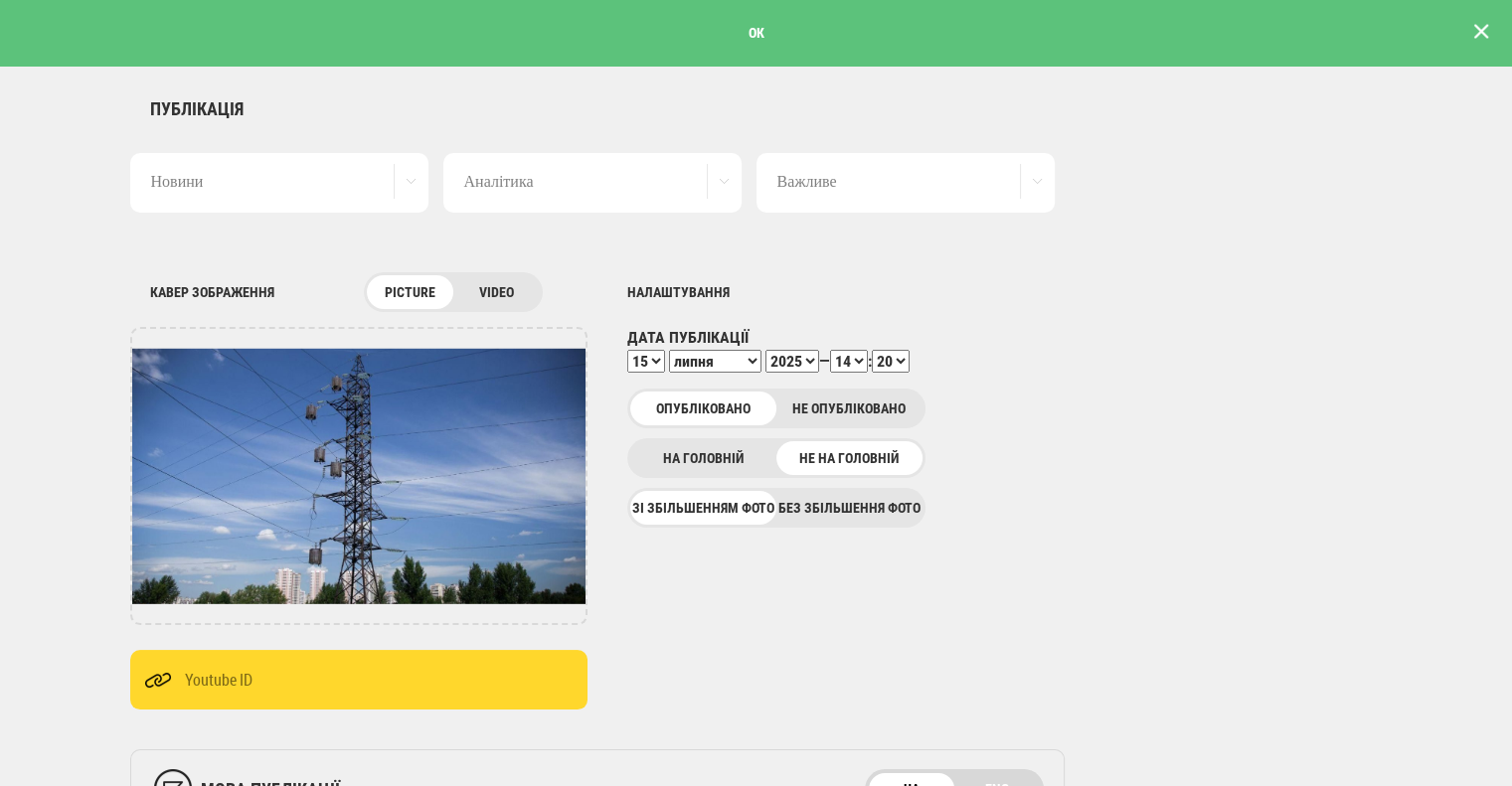 scroll, scrollTop: 0, scrollLeft: 0, axis: both 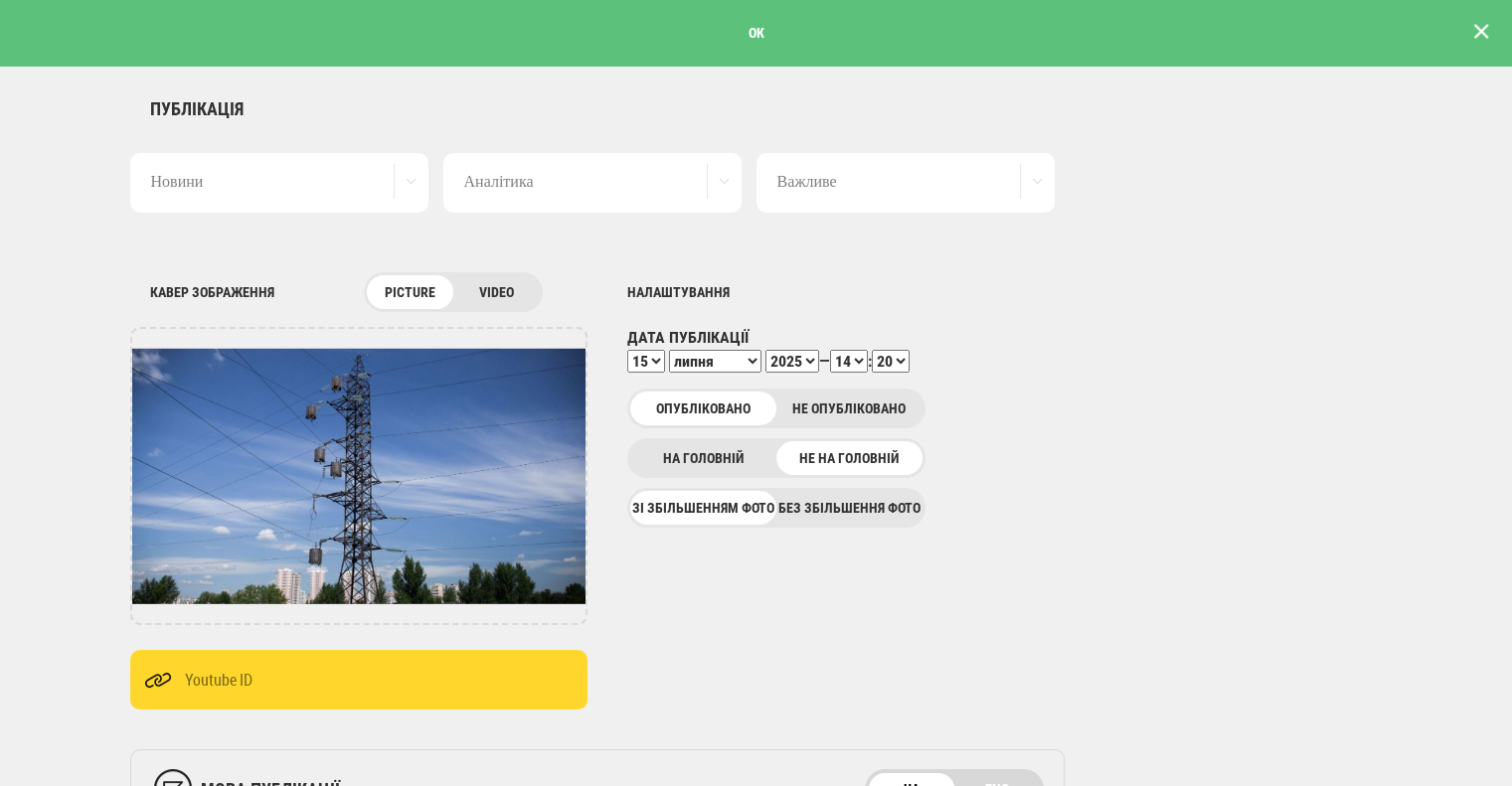 click on "Новини" at bounding box center (279, 183) 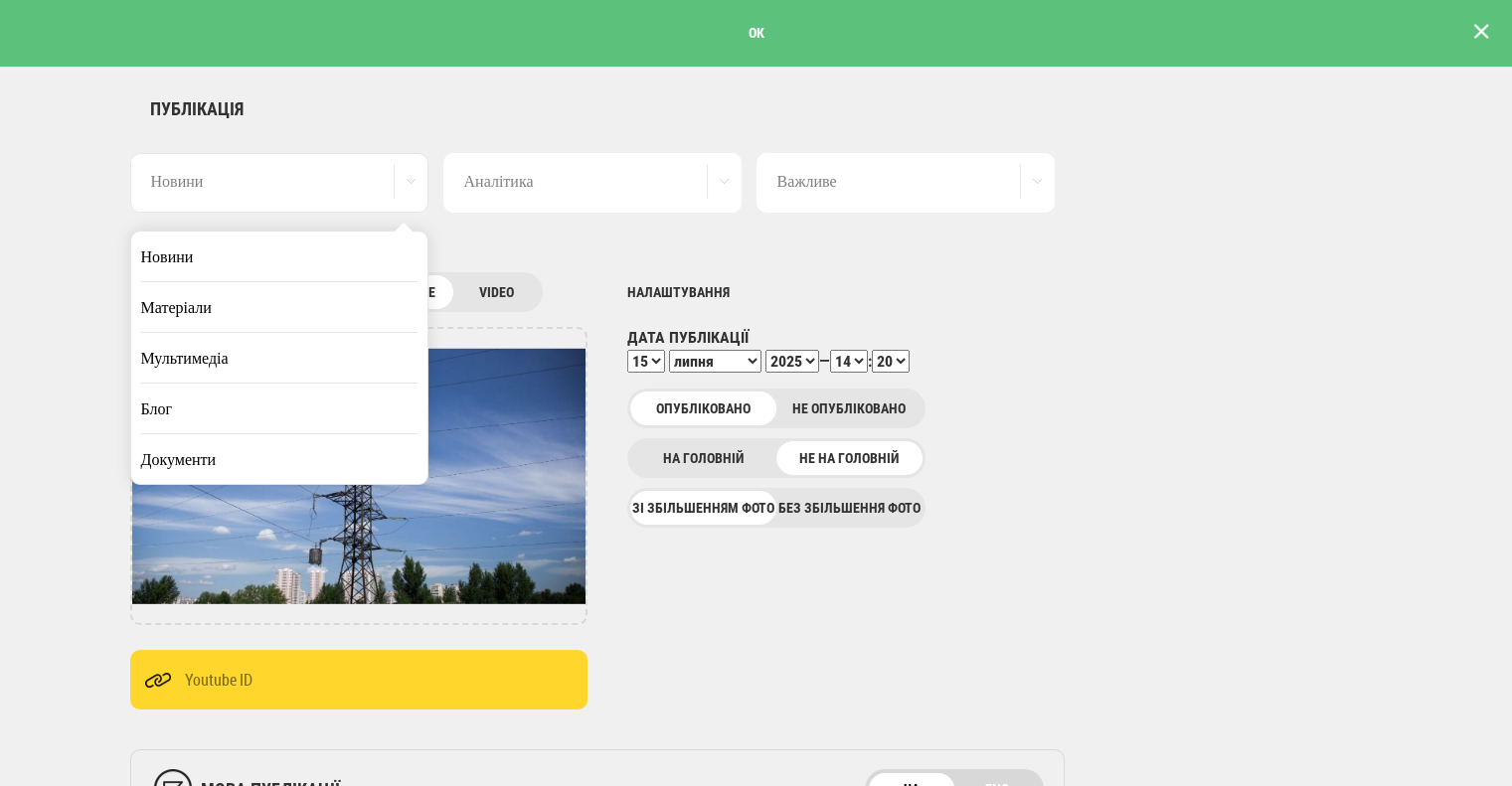 click on "Матеріали" at bounding box center [279, 307] 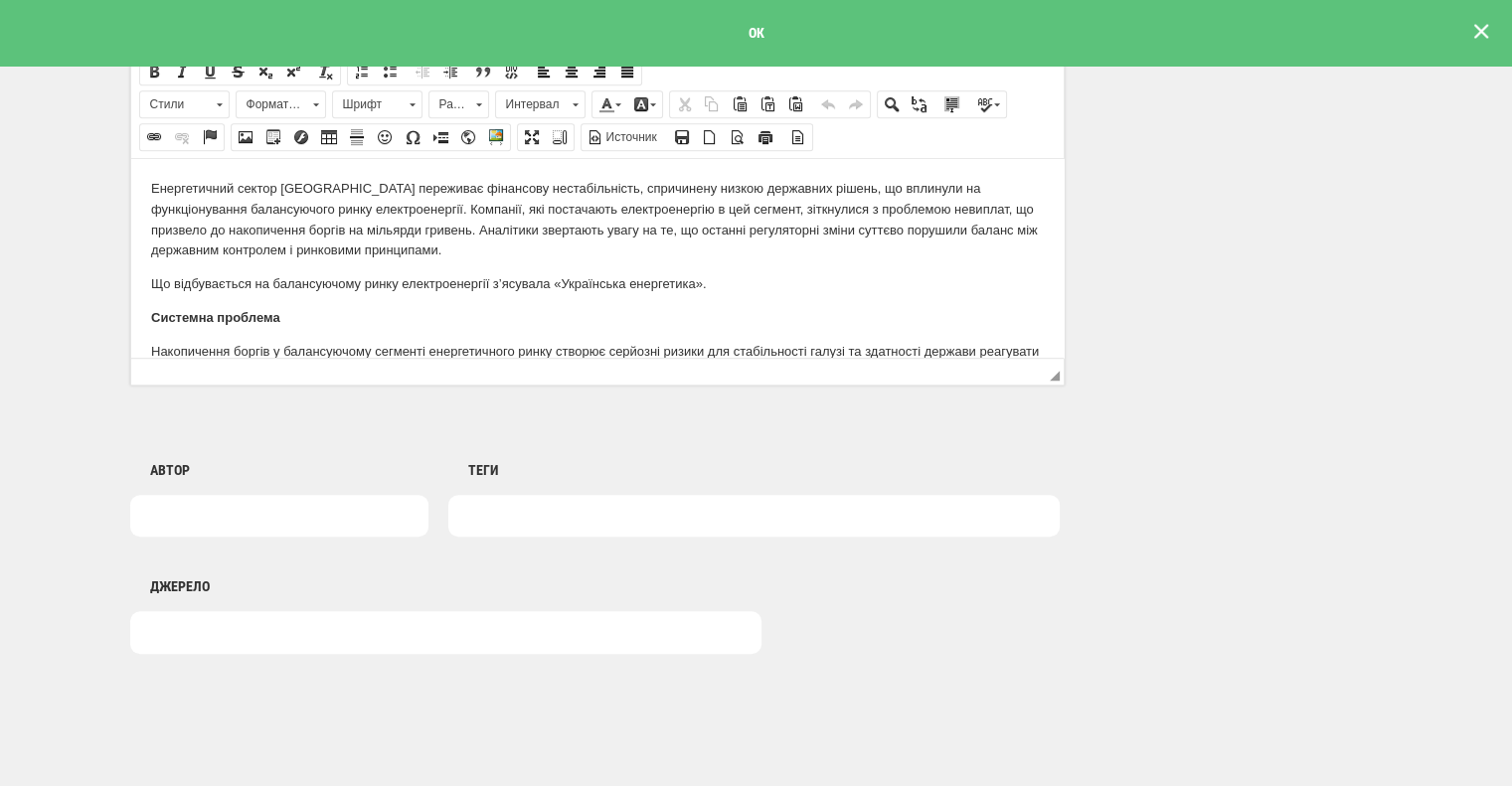 scroll, scrollTop: 1427, scrollLeft: 0, axis: vertical 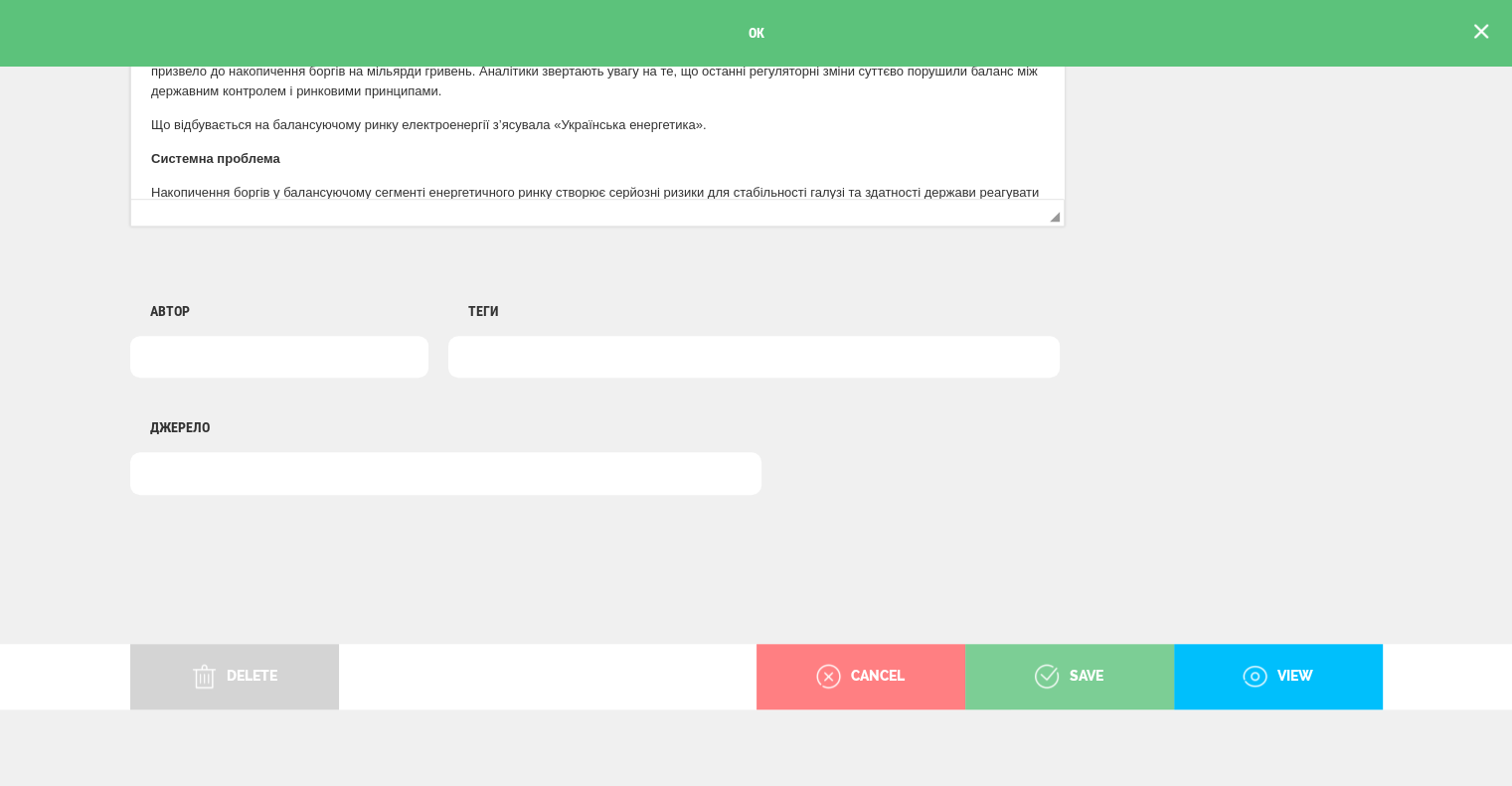 click on "save" at bounding box center (1070, 677) 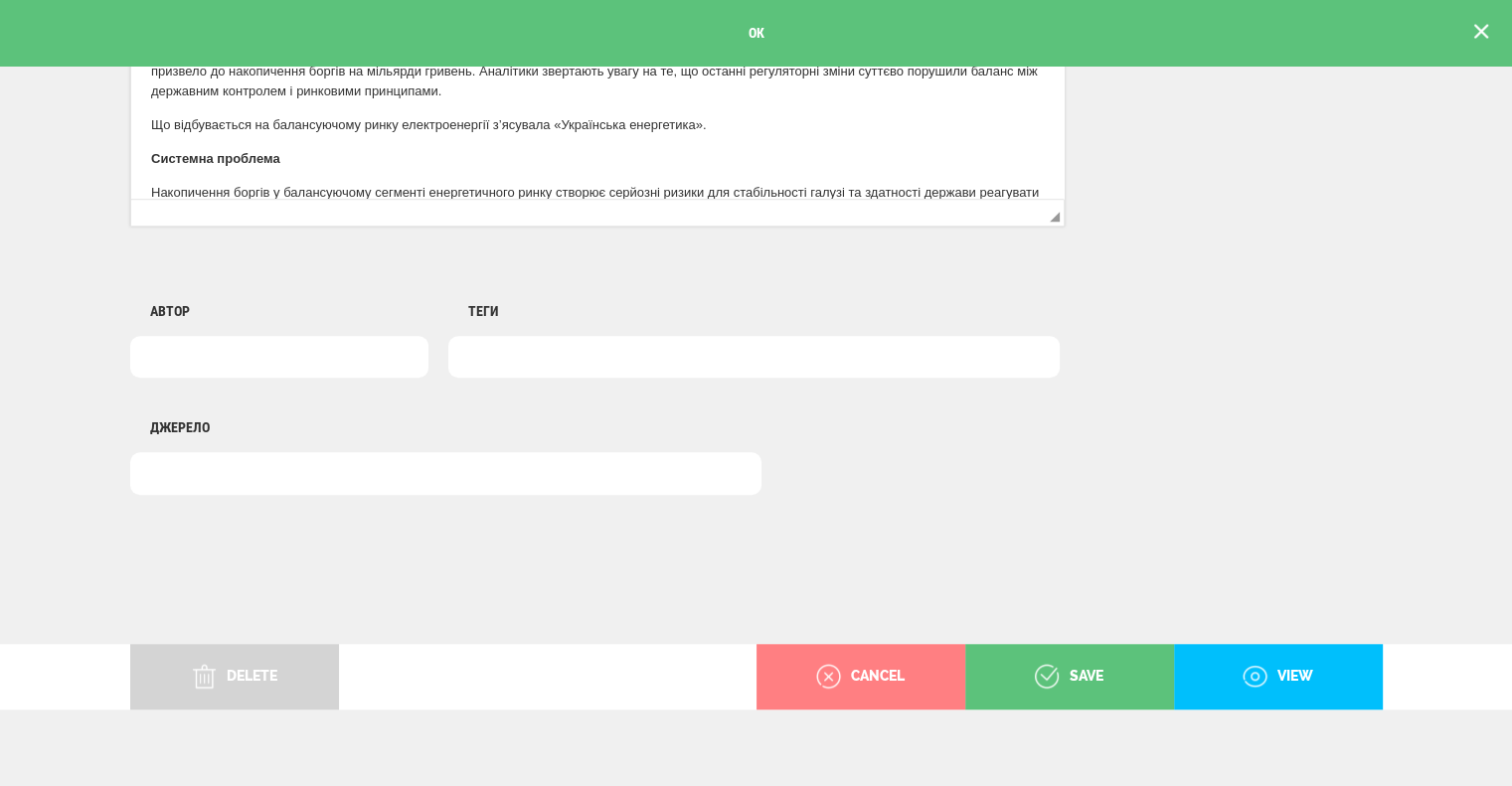 scroll, scrollTop: 731, scrollLeft: 0, axis: vertical 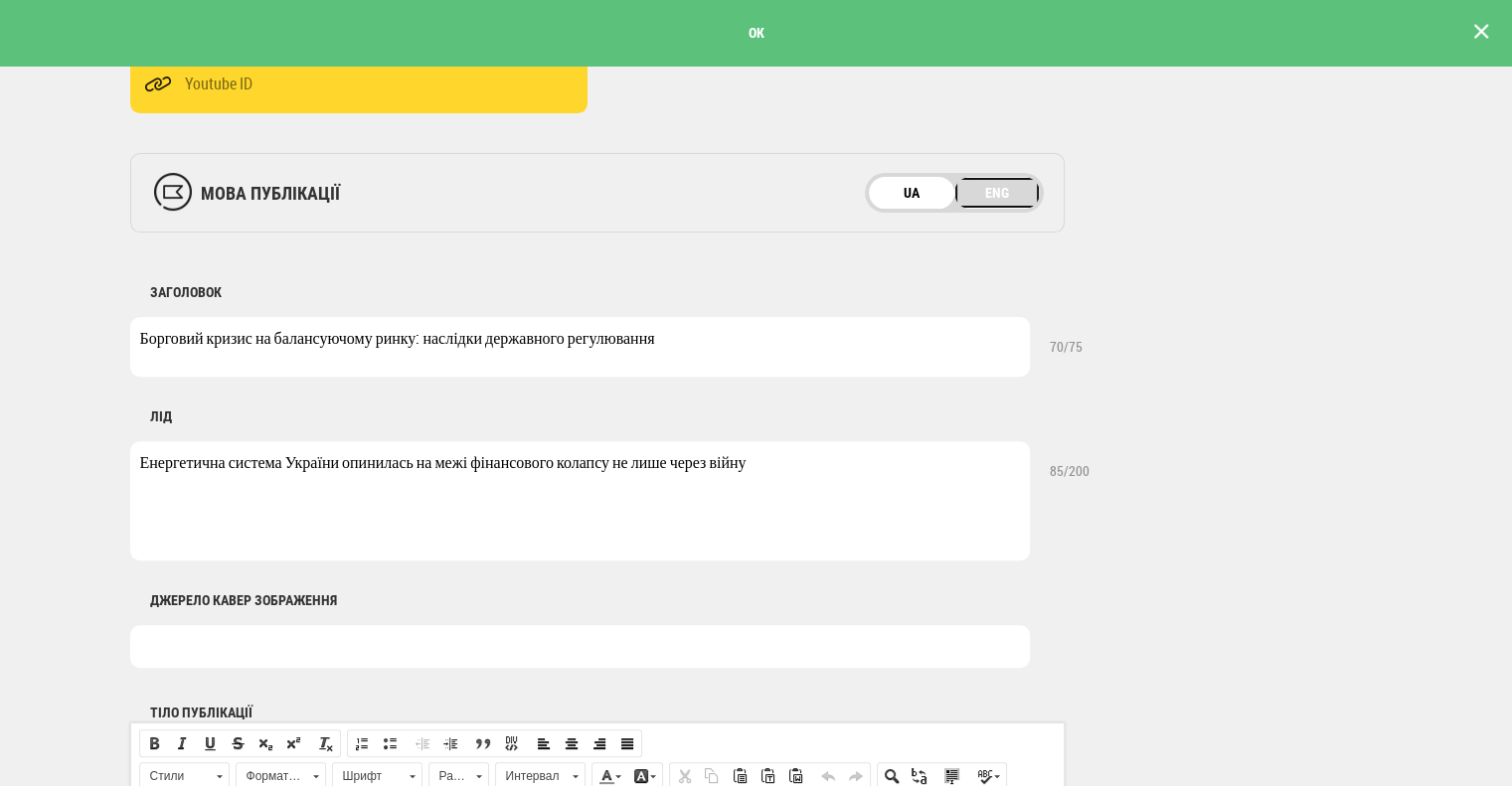 click on "ENG" at bounding box center [997, 193] 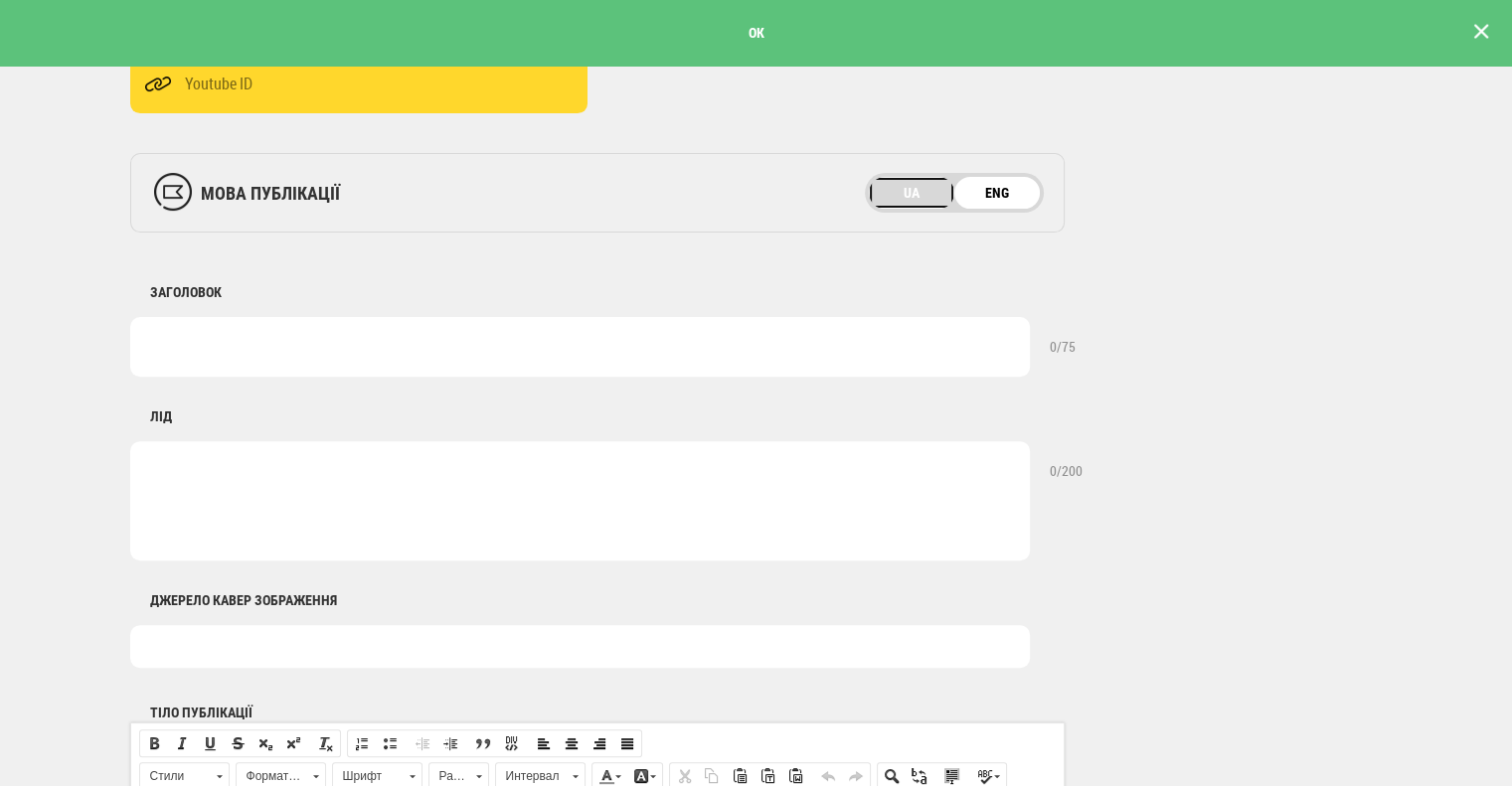 click on "UA" at bounding box center (912, 193) 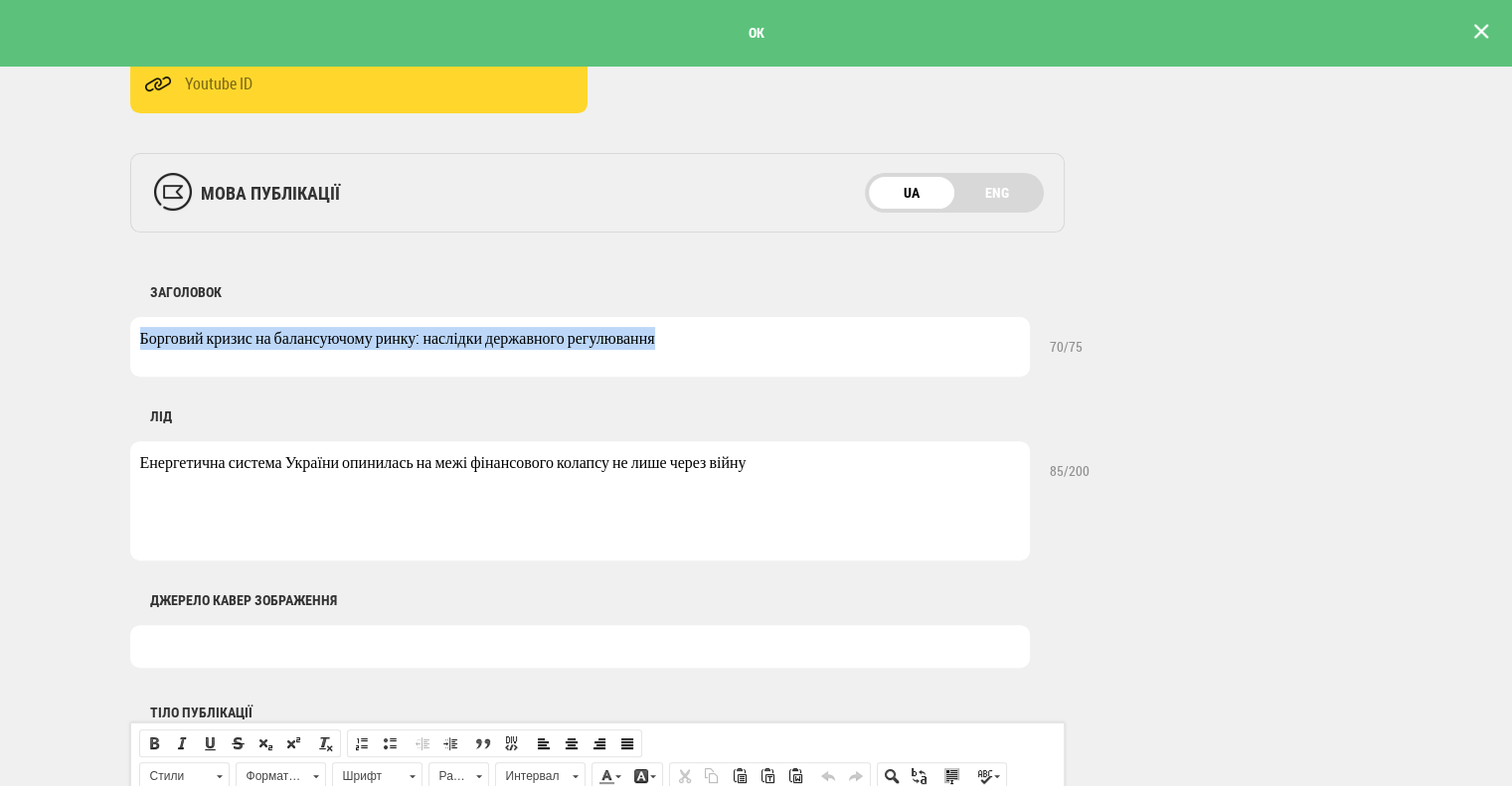 drag, startPoint x: 751, startPoint y: 314, endPoint x: 414, endPoint y: 295, distance: 337.53518 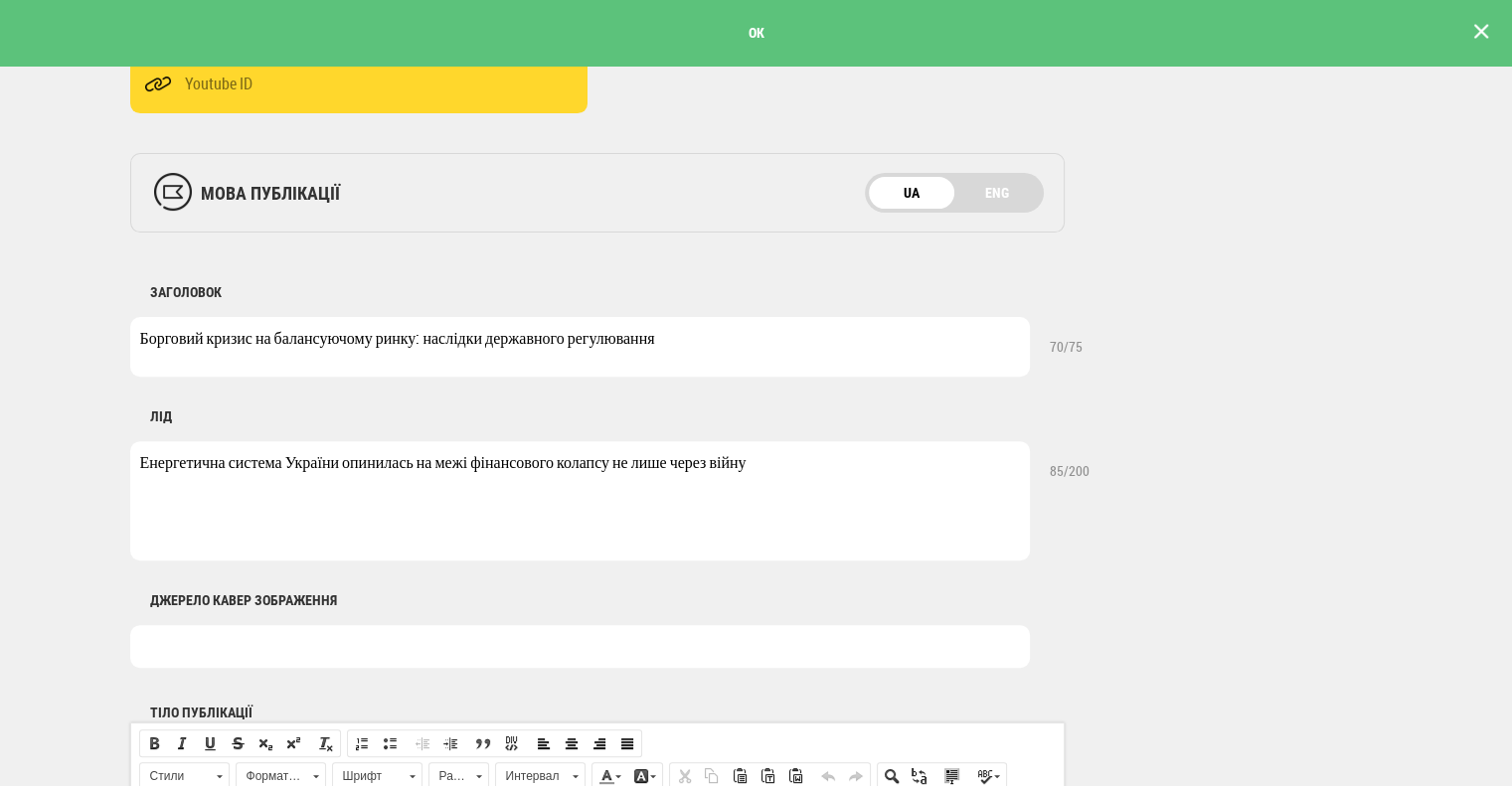 drag, startPoint x: 799, startPoint y: 465, endPoint x: 120, endPoint y: 468, distance: 679.0066 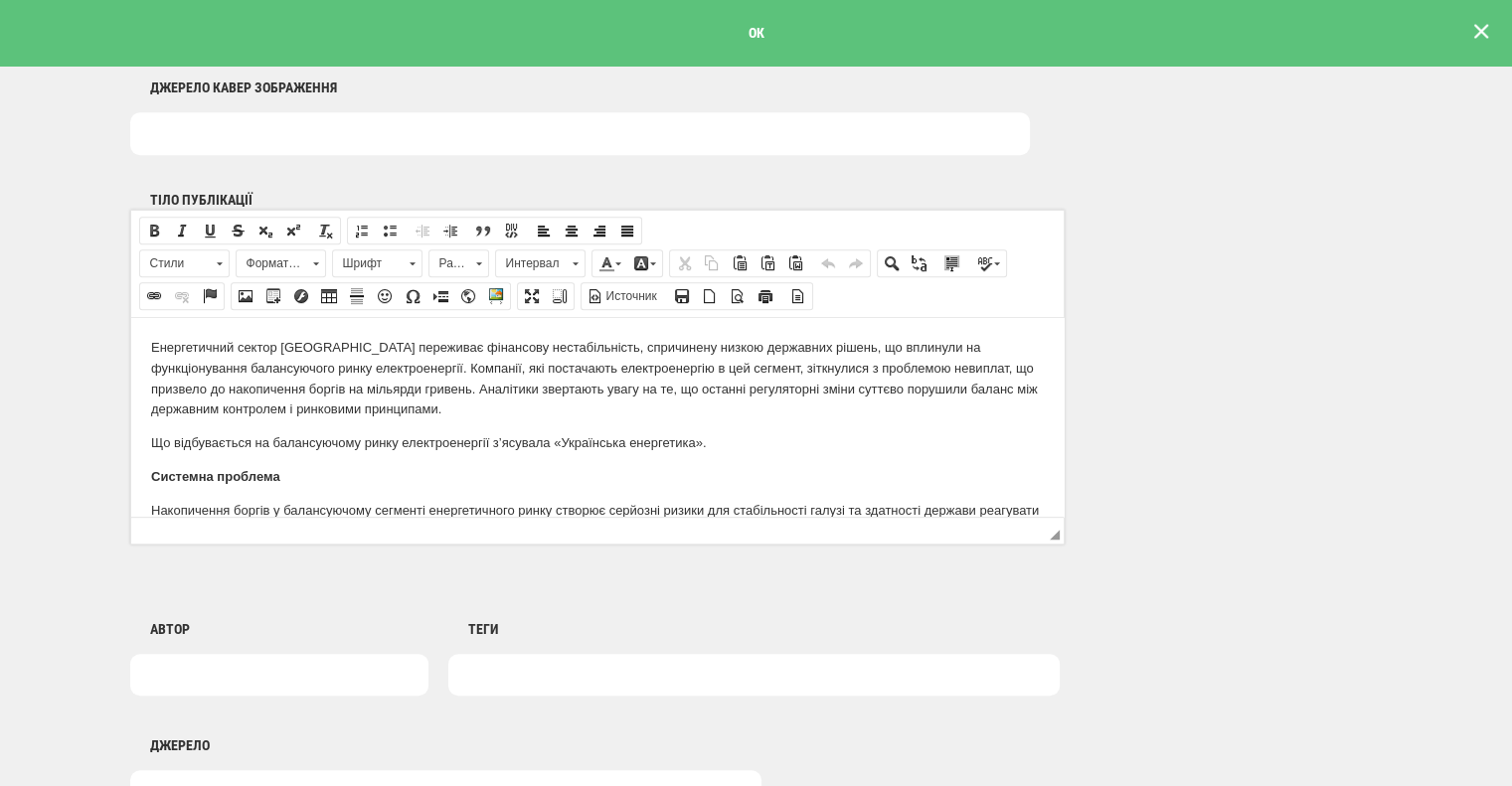 scroll, scrollTop: 1192, scrollLeft: 0, axis: vertical 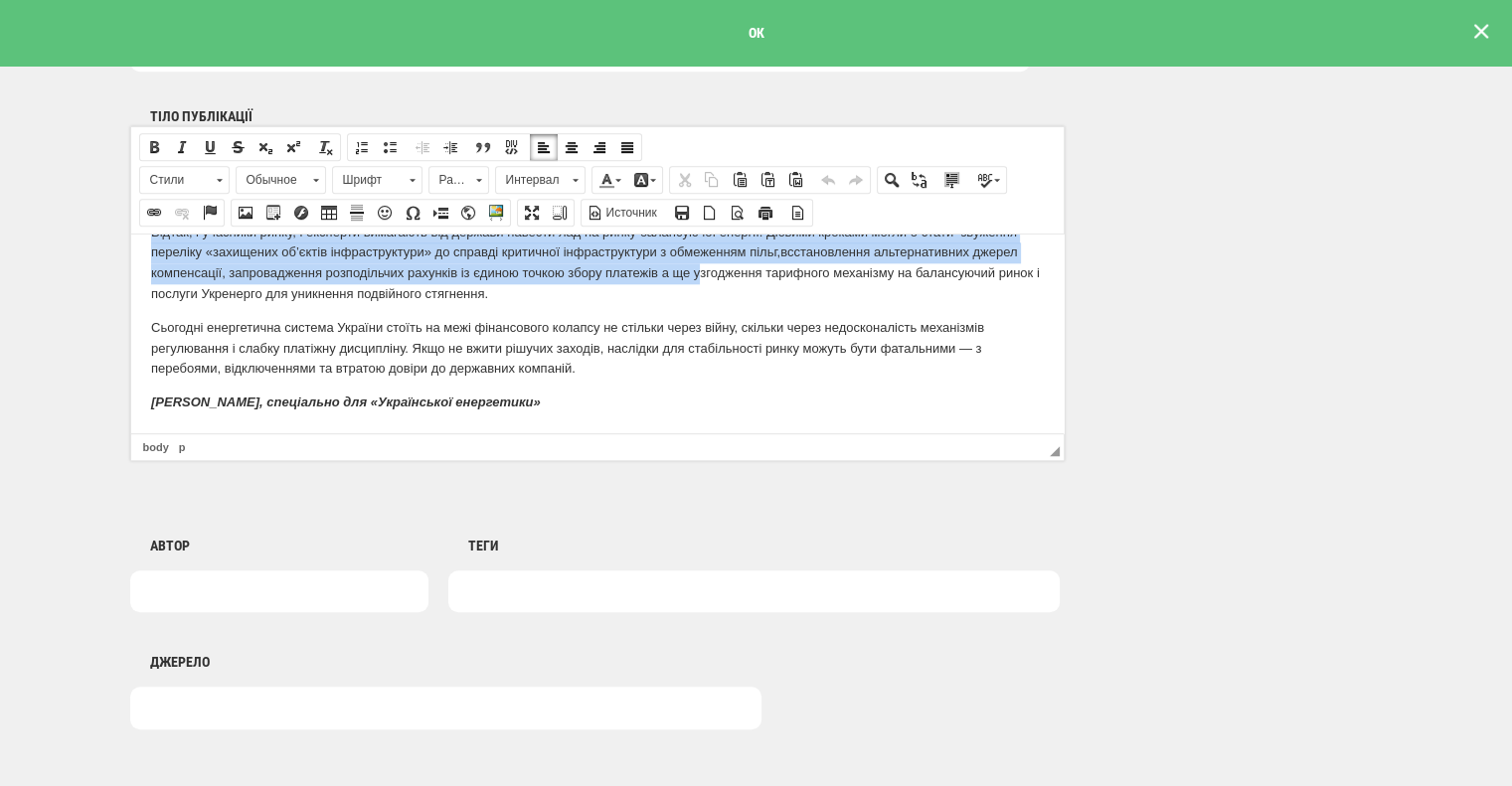drag, startPoint x: 151, startPoint y: 264, endPoint x: 731, endPoint y: 528, distance: 637.2566 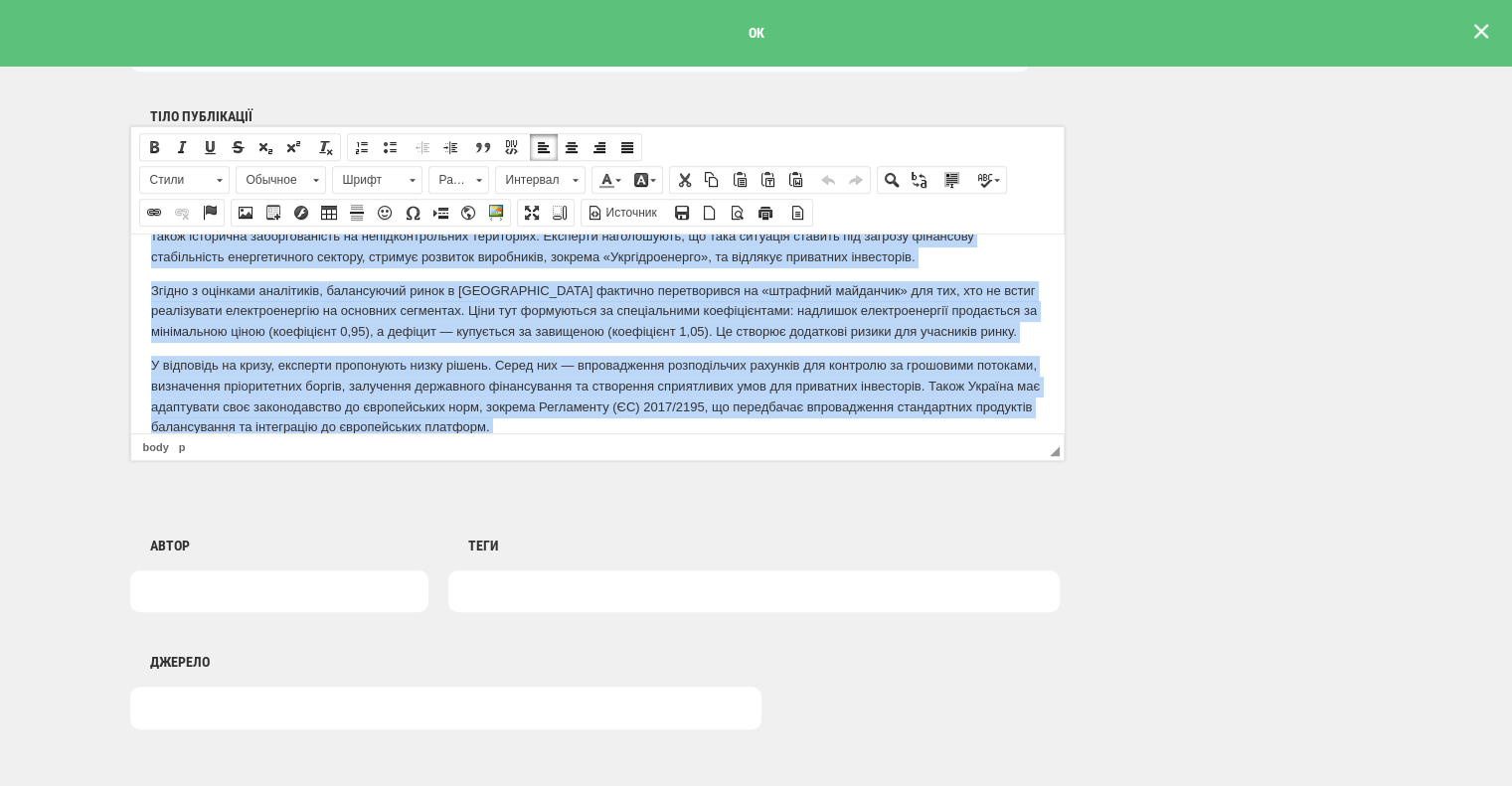 scroll, scrollTop: 927, scrollLeft: 0, axis: vertical 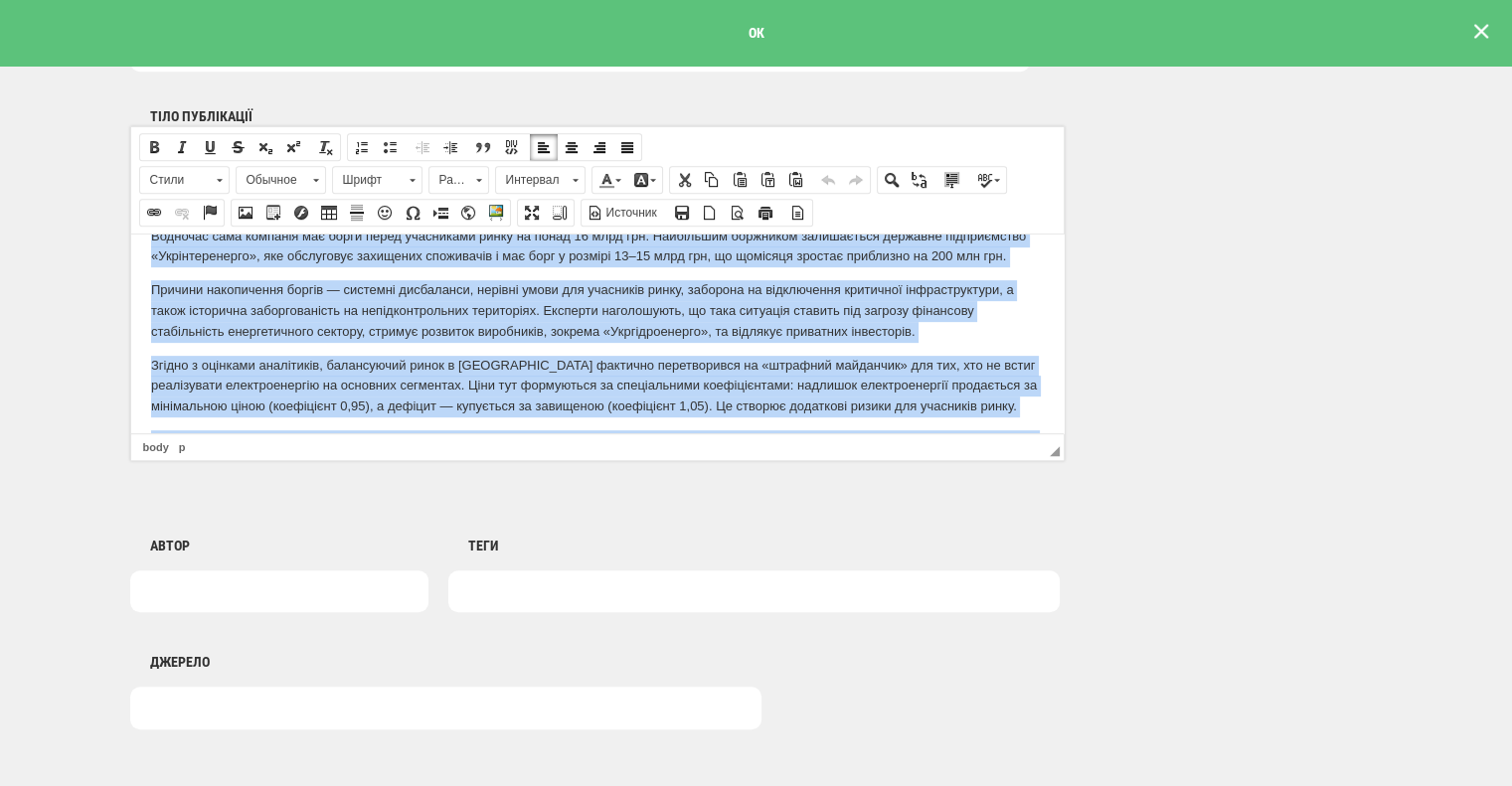 click on "Згідно з оцінками аналітиків, балансуючий ринок в [GEOGRAPHIC_DATA] фактично перетворився на «штрафний майданчик» для тих, хто не встиг реалізувати електроенергію на основних сегментах. Ціни тут формуються за спеціальними коефіцієнтами: надлишок електроенергії продається за мінімальною ціною (коефіцієнт 0,95), а дефіцит — купується за завищеною (коефіцієнт 1,05). Це створює додаткові ризики для учасників ринку." at bounding box center [596, 386] 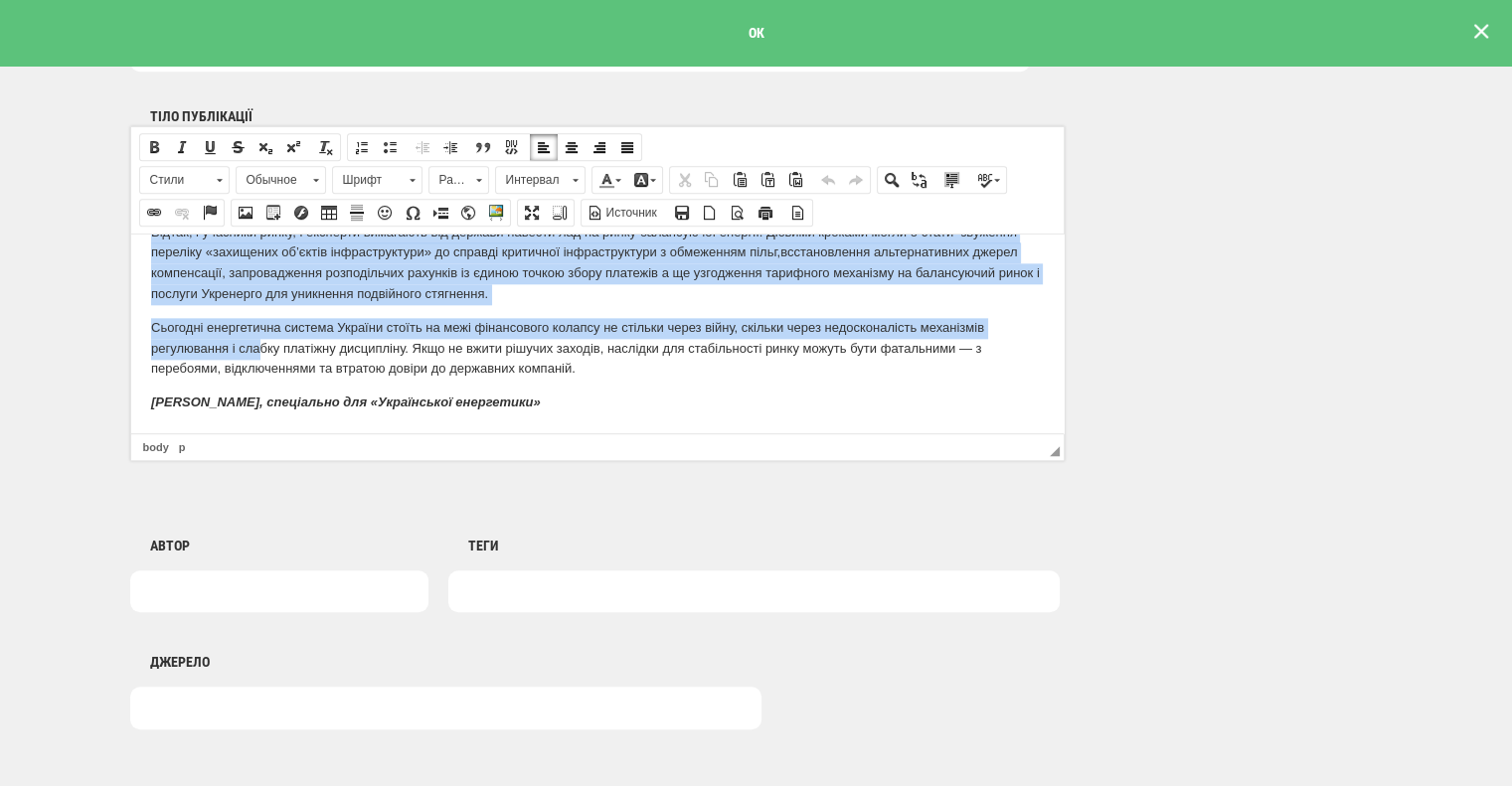 scroll, scrollTop: 2616, scrollLeft: 0, axis: vertical 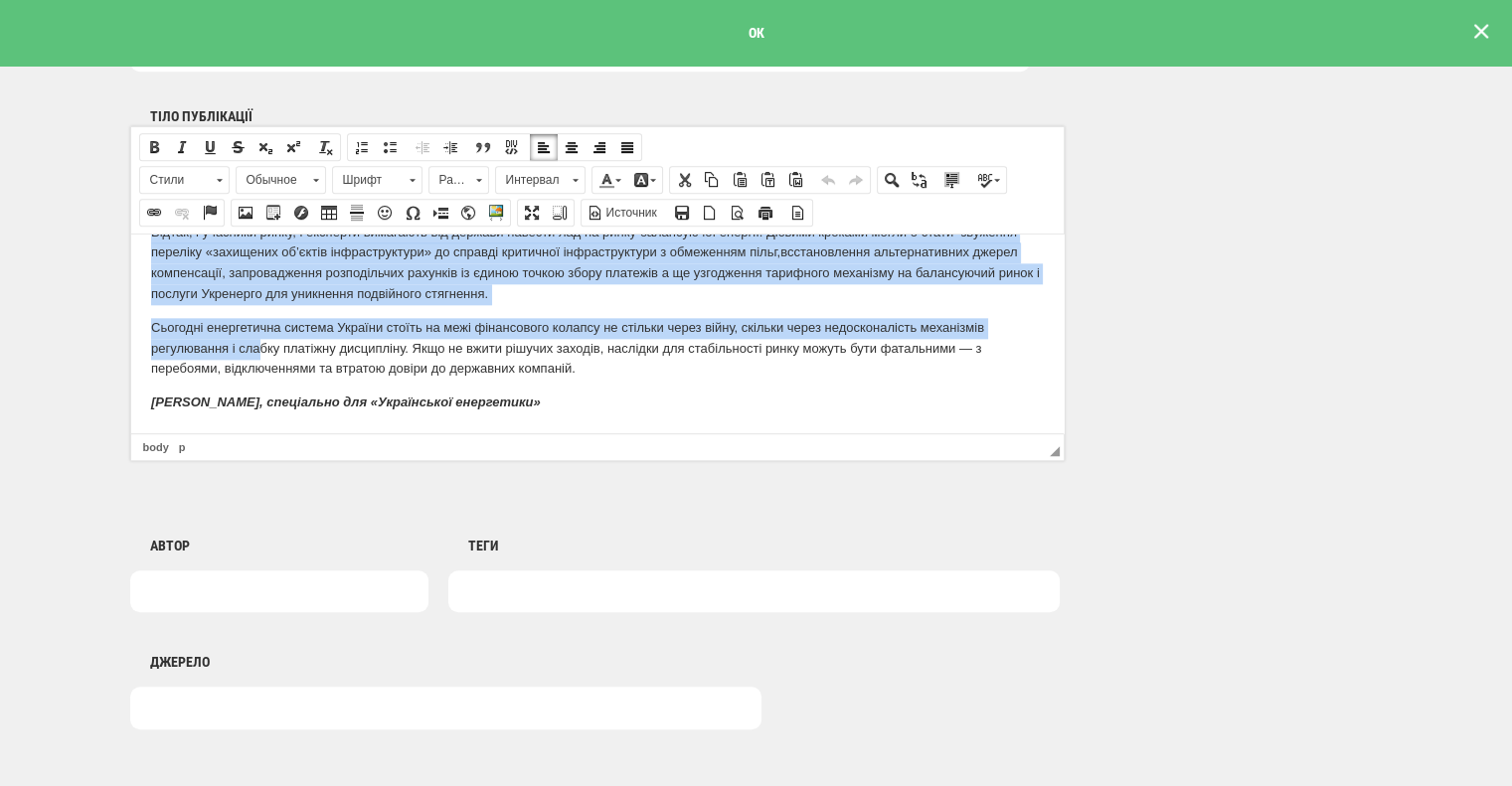copy on "Згідно з оцінками аналітиків, балансуючий ринок в Україні фактично перетворився на «штрафний майданчик» для тих, хто не встиг реалізувати електроенергію на основних сегментах. Ціни тут формуються за спеціальними коефіцієнтами: надлишок електроенергії продається за мінімальною ціною (коефіцієнт 0,95), а дефіцит — купується за завищеною (коефіцієнт 1,05). Це створює додаткові ризики для учасників ринку. У відповідь на кризу, експерти пропонують низку рішень. Серед них — впровадження розподільчих рахунків для контролю за грошовими потоками, визначення пріоритетних боргів, залучення державного фінансування та створення сприятливих умов для приватних інвесторів. Також Україна має адаптувати своє законодавство до європейських норм, зокрема Регламенту (ЄС) 2017/2195, що передбачає впровадження стандартних продуктів балансування та інтеграцію до європейських платформ. У перспективі, ефективне реформування балансуючого ринку може стати запорукою стабільності енергосистеми, підвищення інвестиційної привабливості та ..." 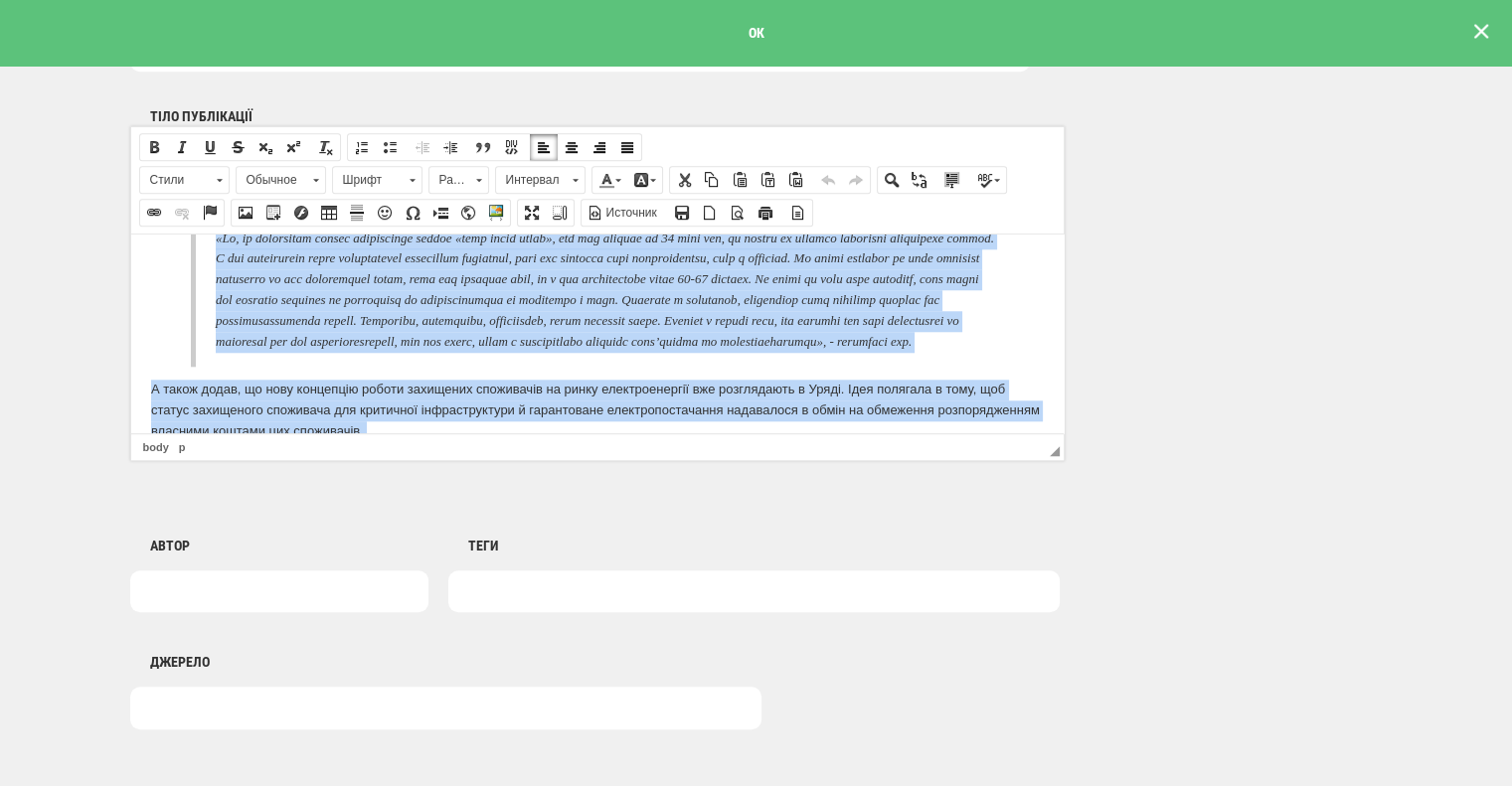 scroll, scrollTop: 2020, scrollLeft: 0, axis: vertical 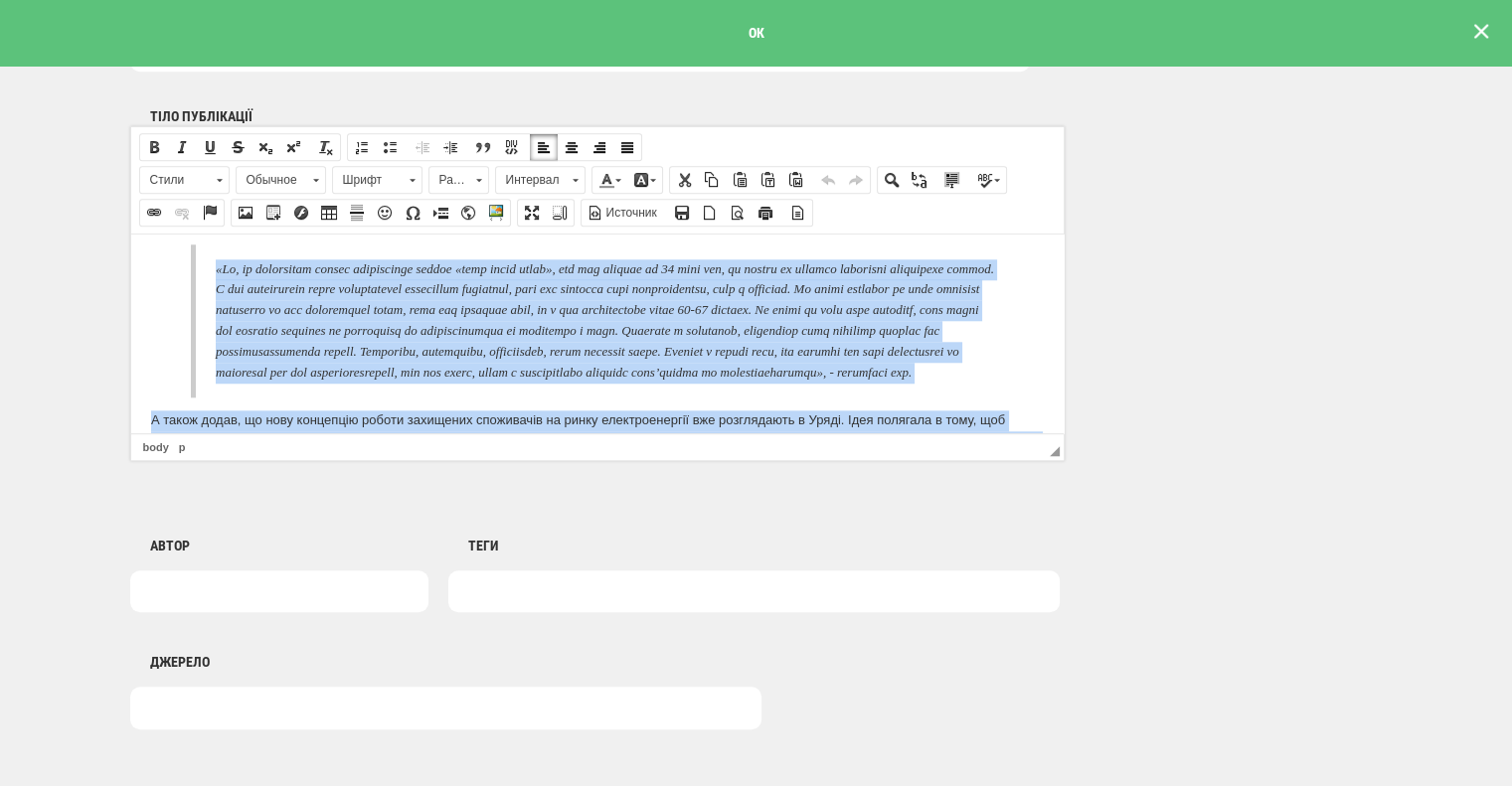 click at bounding box center (596, 320) 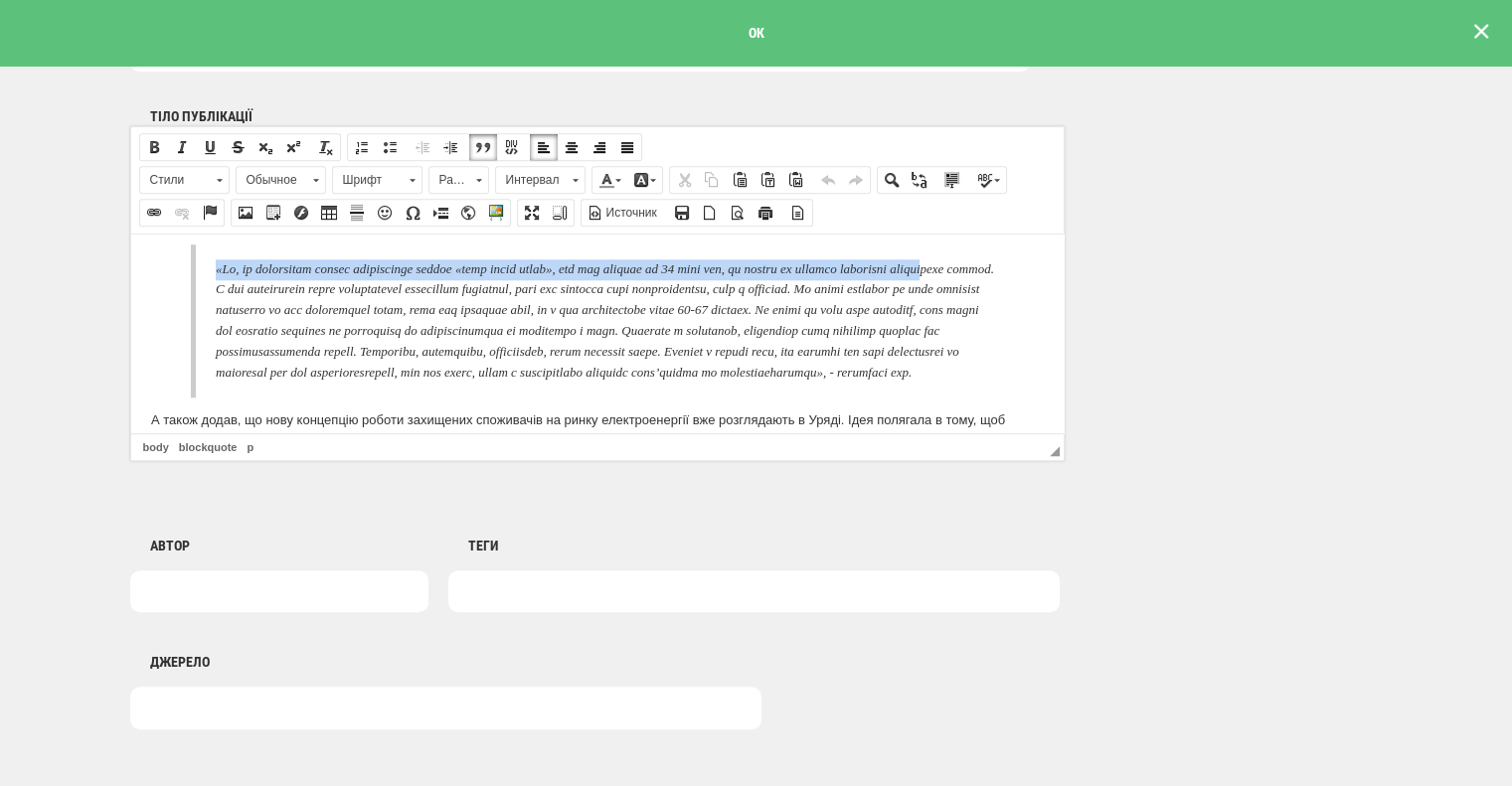 scroll, scrollTop: 2616, scrollLeft: 0, axis: vertical 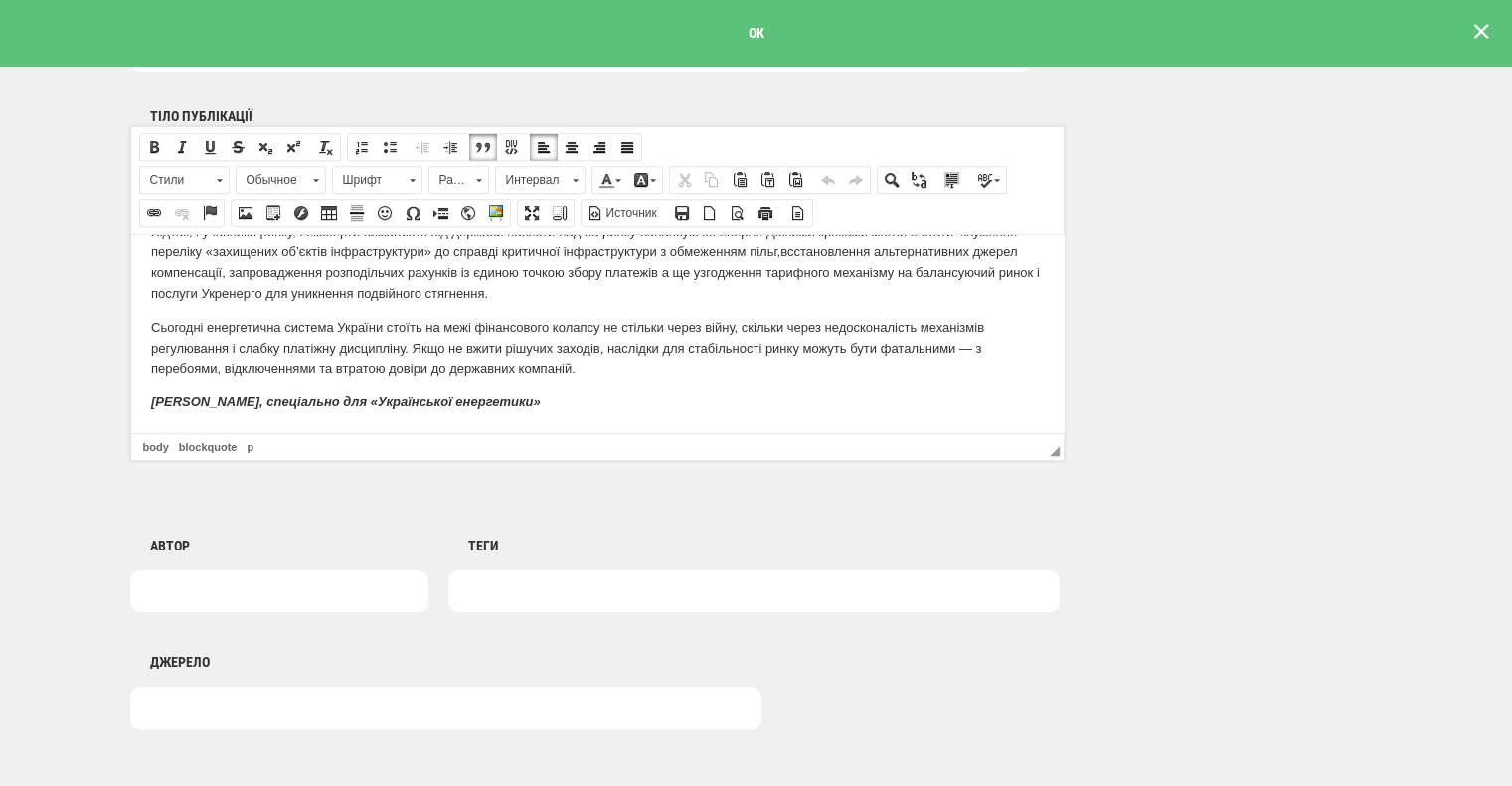 drag, startPoint x: 208, startPoint y: 271, endPoint x: 572, endPoint y: 404, distance: 387.5371 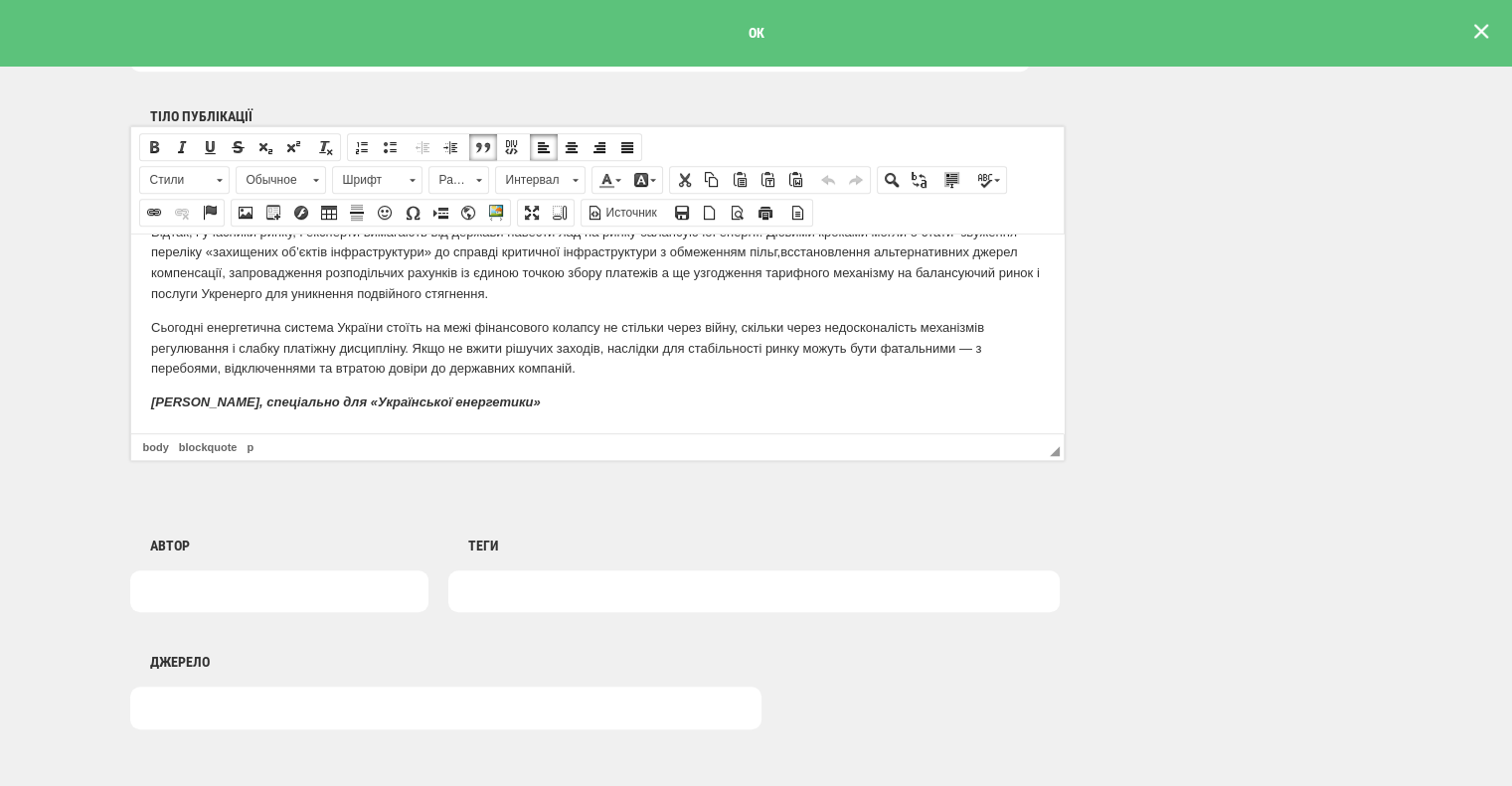 copy on "«Бо, не перервавши ланцюг накопичення боргів «всіх перед усіма», які вже сягають за 60 млрд грн, ми навряд чи зможемо розвивати енергетику країни. А про будівництво нової розподіленої маневрової генерації, якої так потребує наша енергосистема, годі і говорити. Бо жоден інвестор не буде виходити працювати на наш балансуючий ринок, якщо він завчасно знає, що з ним розрахуються через 12-14 місяців. На ринку не може бути ситуацій, коли хтось має привілеї безкарно не сплачувати за електроенергію та споживати в борг. Водночас є споживачі, діяльність яких критично важлива для життєзабезпечення країни. Наприклад, водоканали, теплоенерго, деякі державні шахти. Держава з одного боку, має подбати про їхню захищеність та стабільне для них енергопостачання, але при цьому, разом з преференцією наділити обов’язками та відповідальністю», - відзначив він. А також додав, що нову концепцію роботи захищених споживачів на ринку електроенергії вже розглядають в Уряді. Ідея полягала в тому, щоб статус захищеного споживача для кр..." 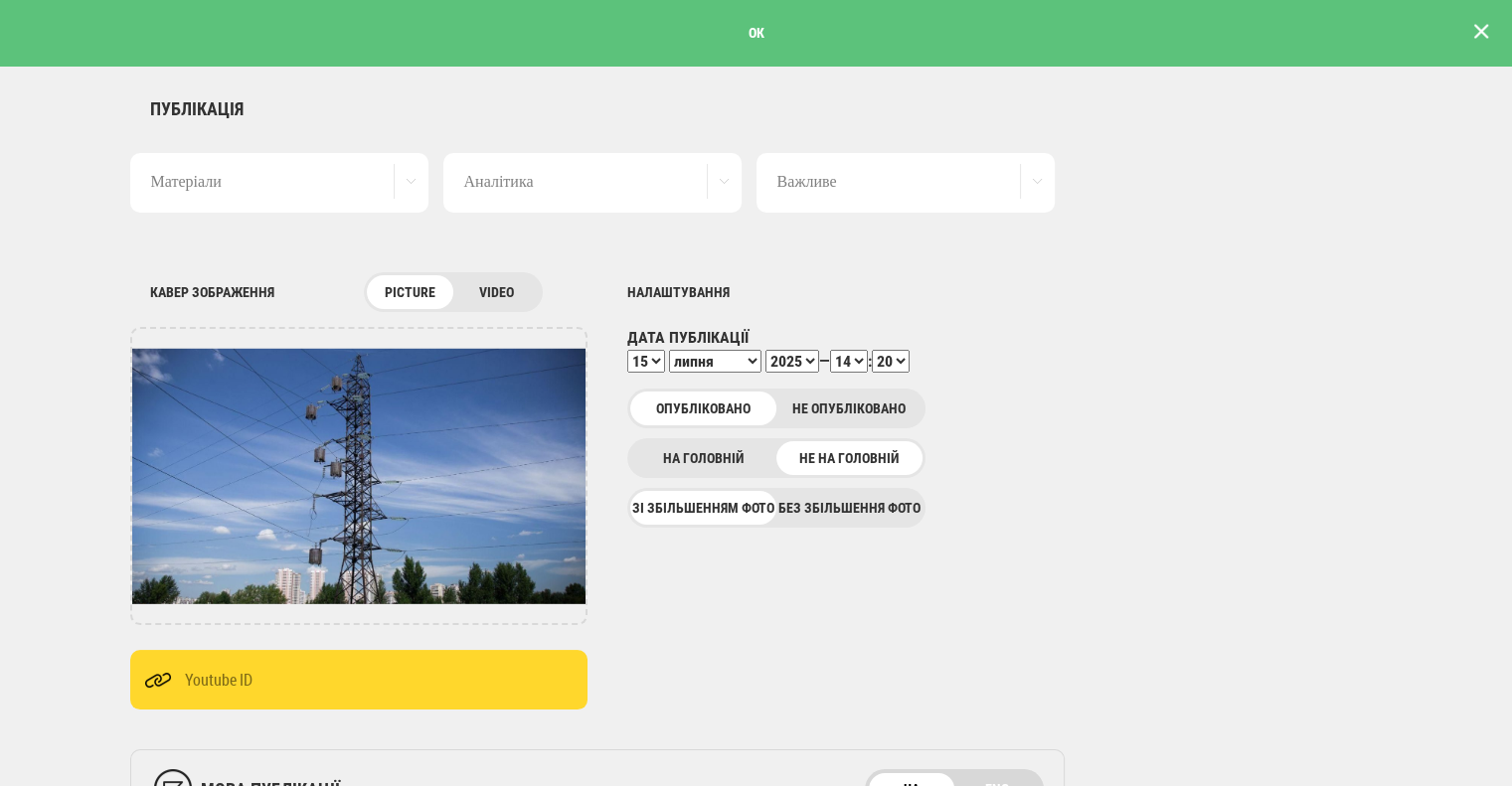 click at bounding box center (1481, 31) 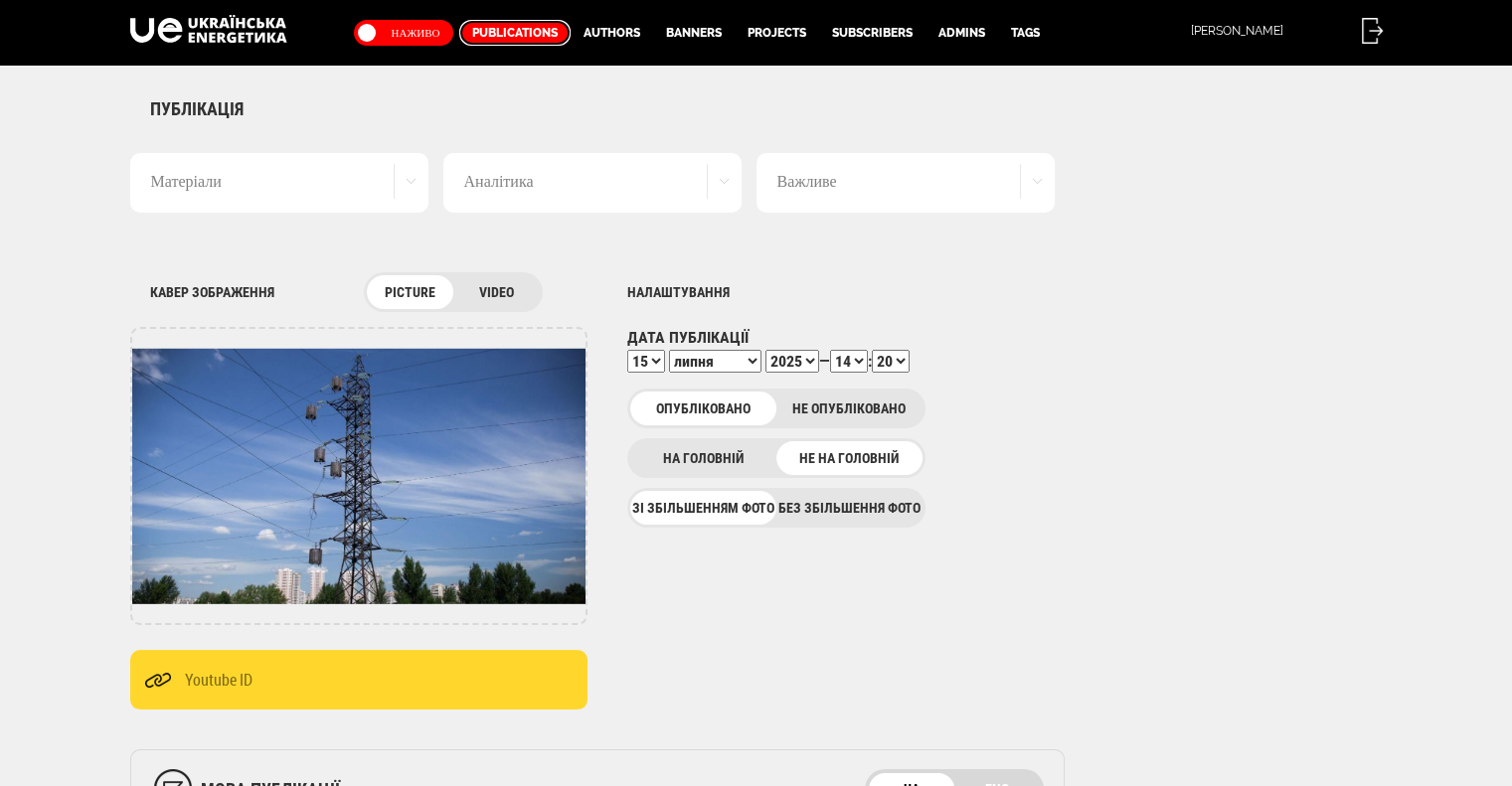 click on "Publications" at bounding box center [515, 33] 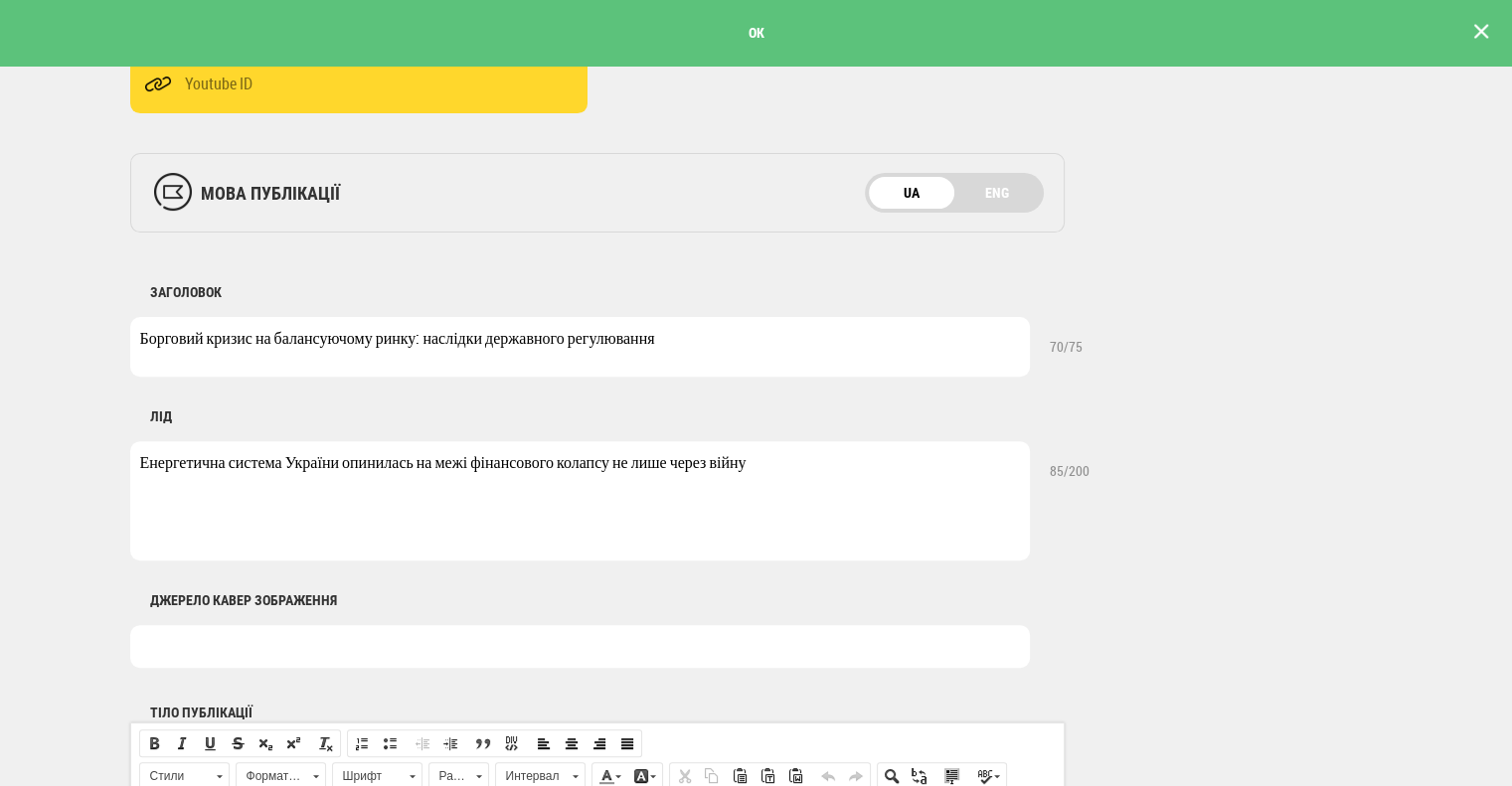 scroll, scrollTop: 0, scrollLeft: 0, axis: both 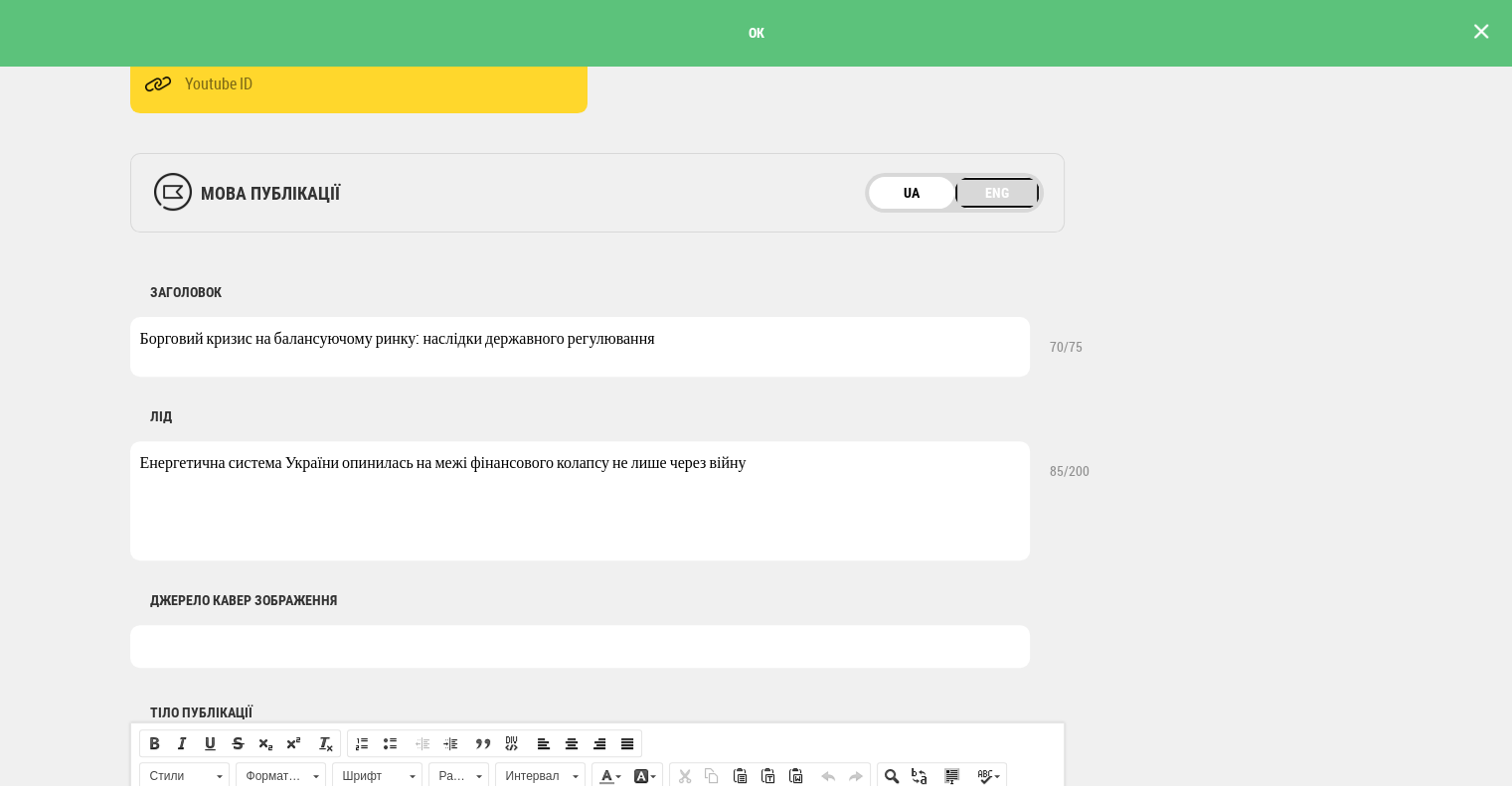 click on "ENG" at bounding box center [997, 193] 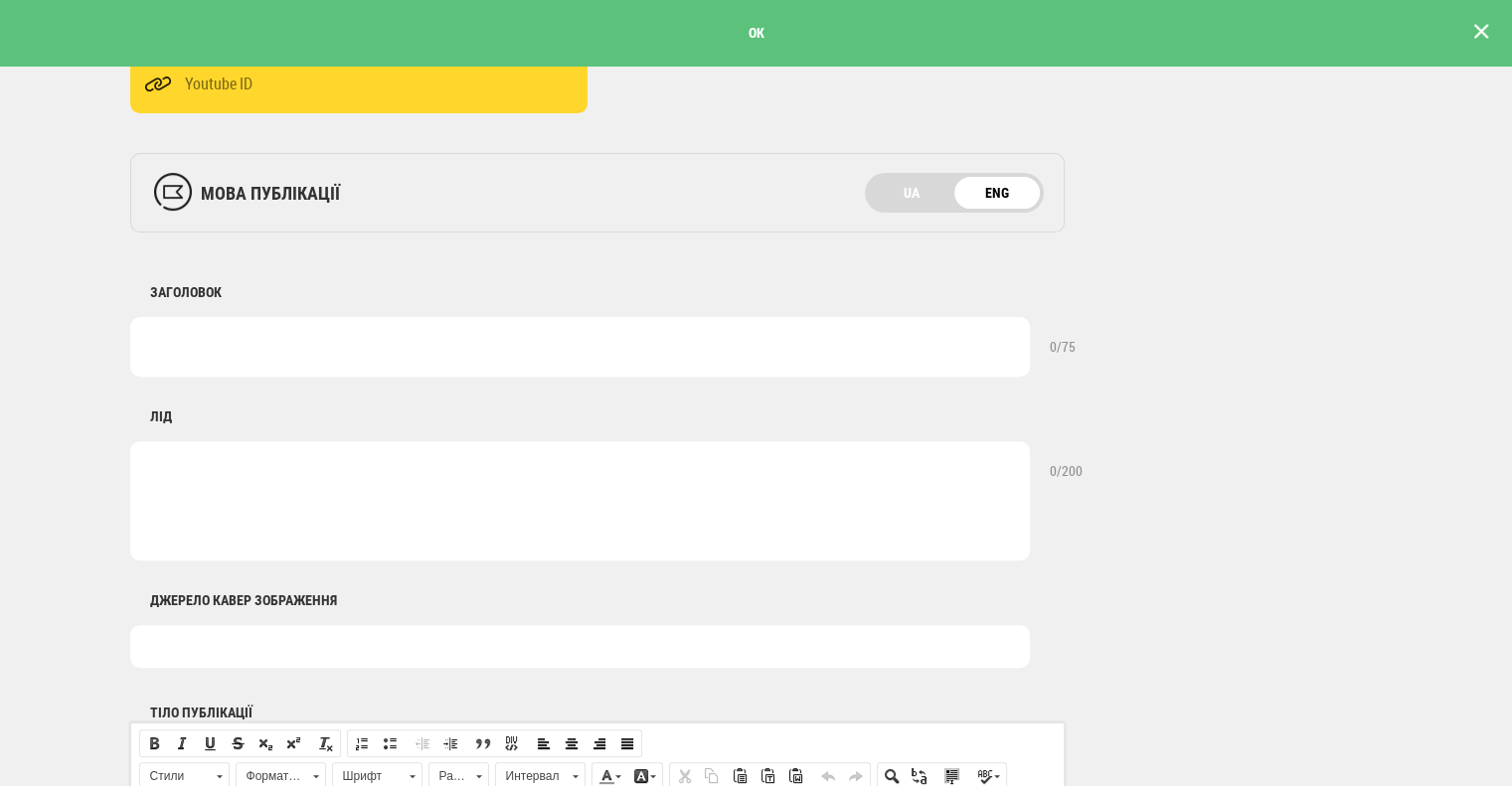 click at bounding box center (580, 347) 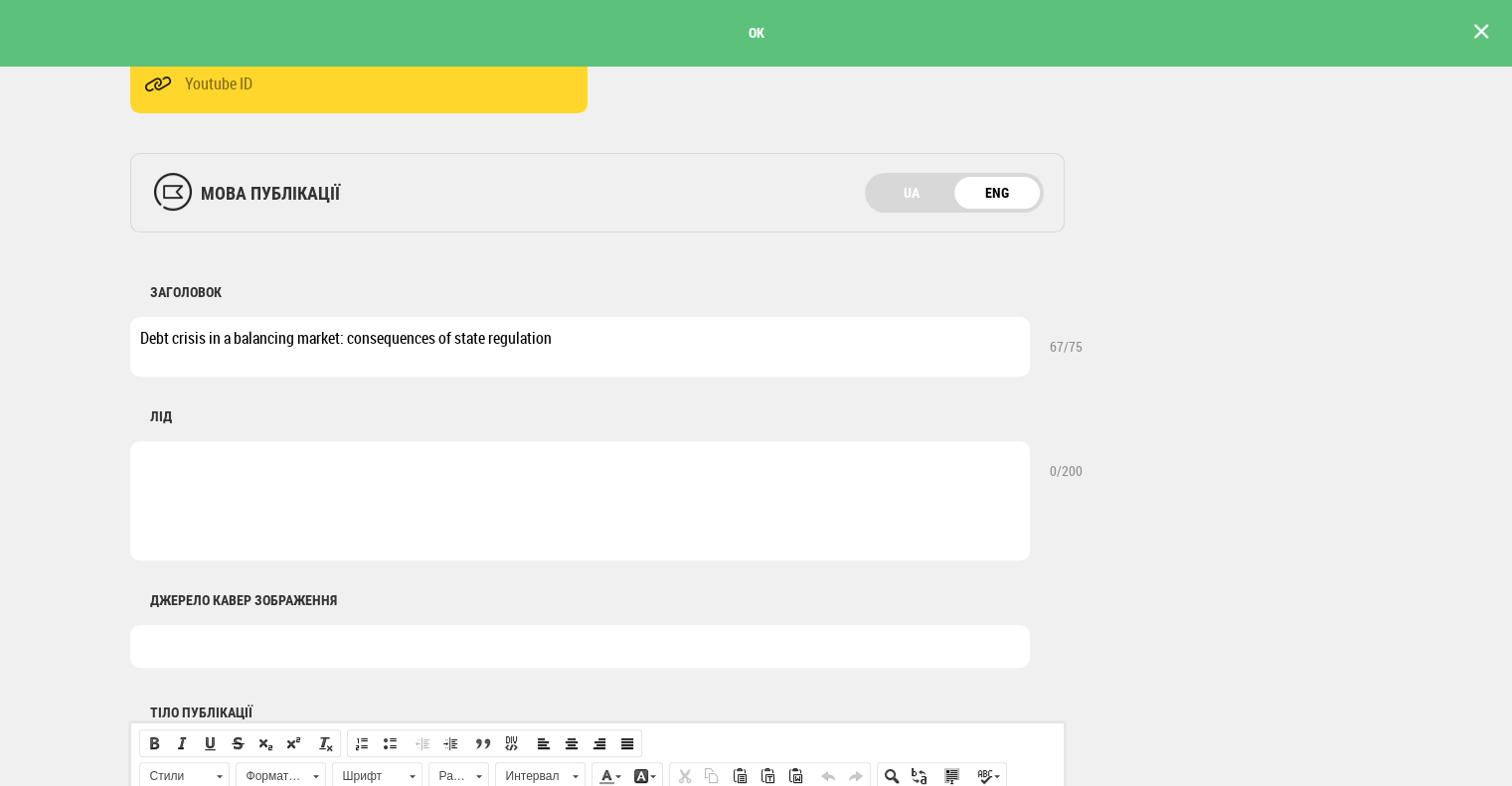 type on "Debt crisis in a balancing market: consequences of state regulation" 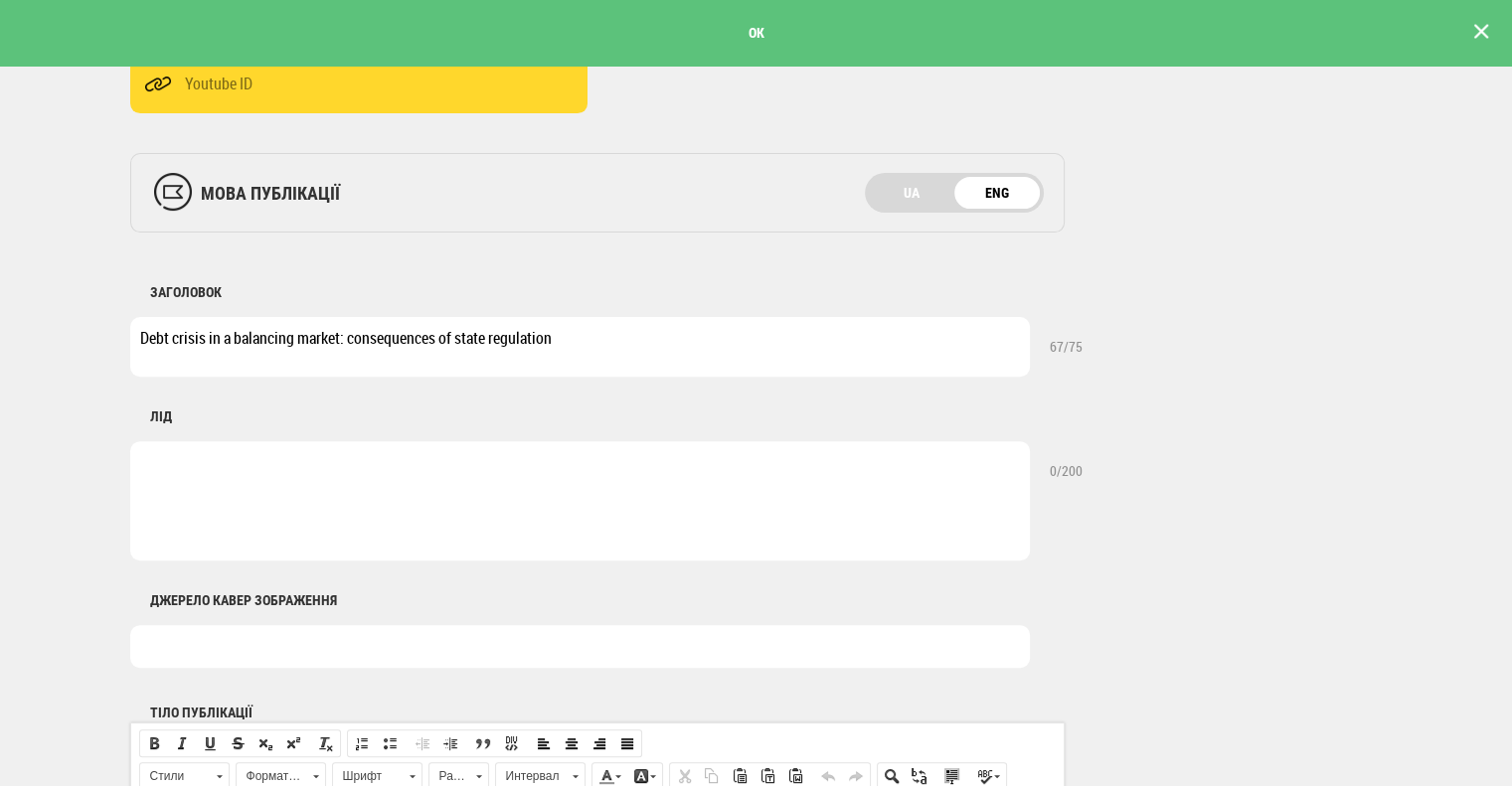 click at bounding box center [580, 501] 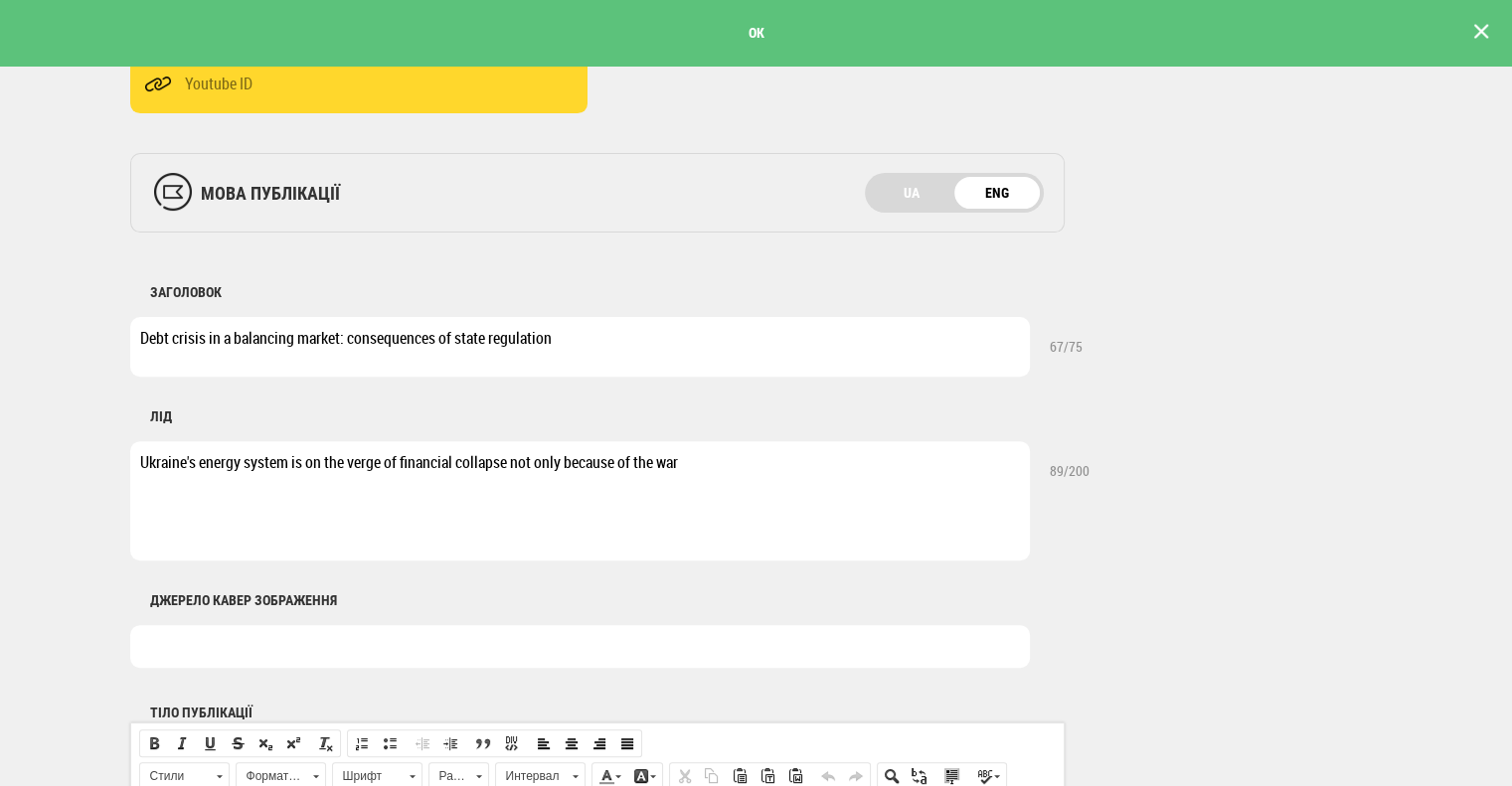 type on "Ukraine's energy system is on the verge of financial collapse not only because of the war" 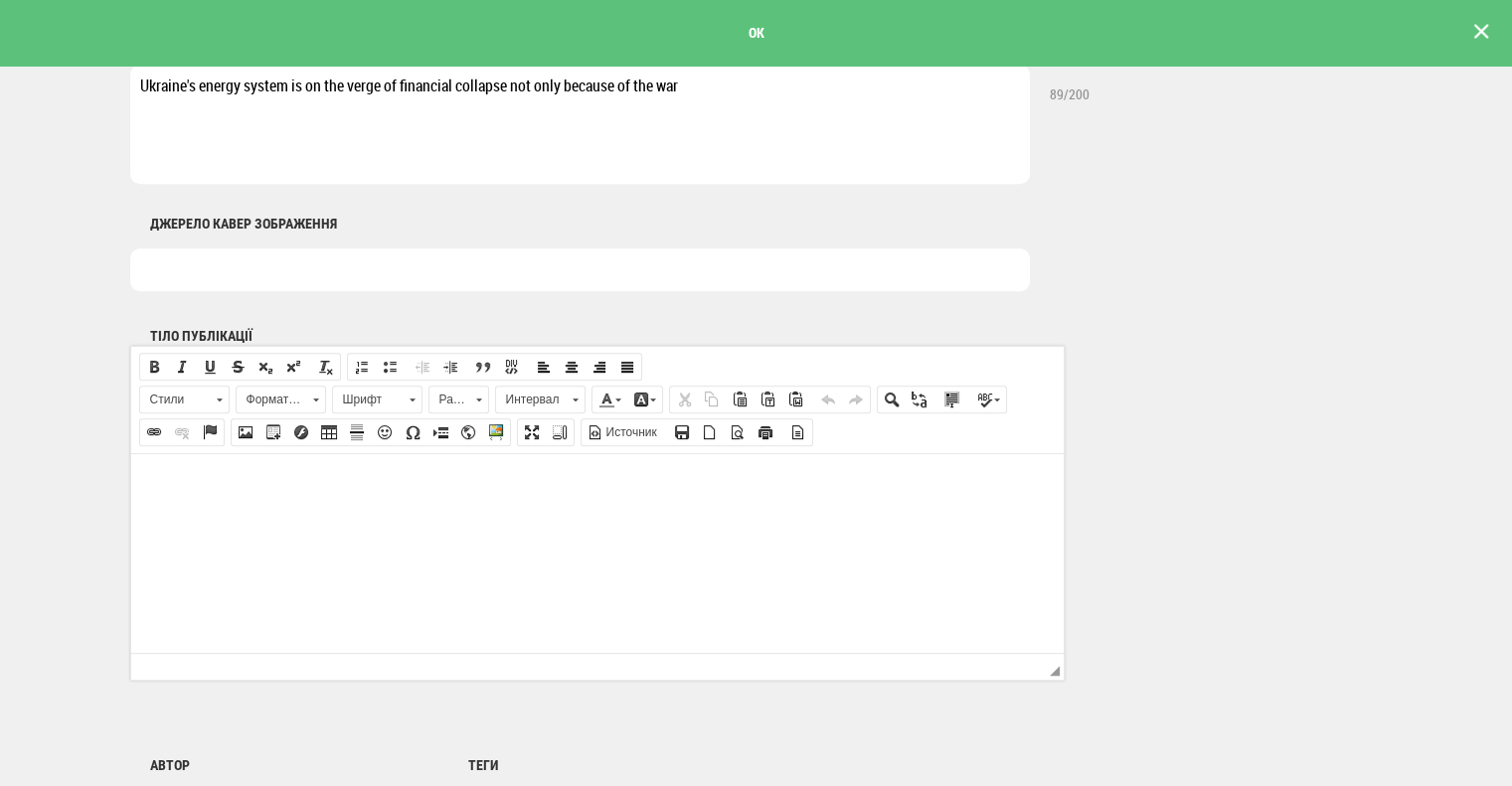 scroll, scrollTop: 1093, scrollLeft: 0, axis: vertical 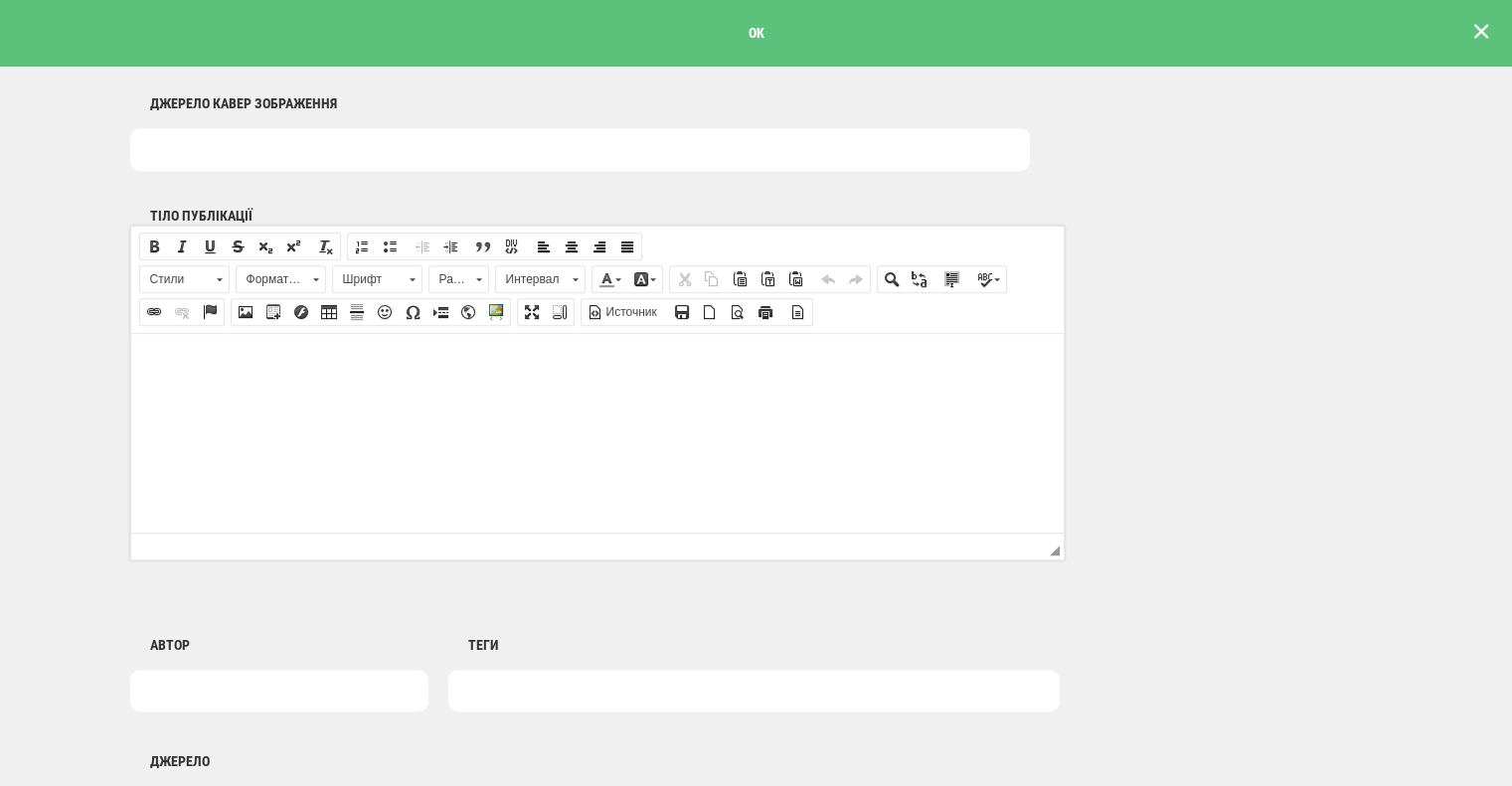 click at bounding box center [596, 363] 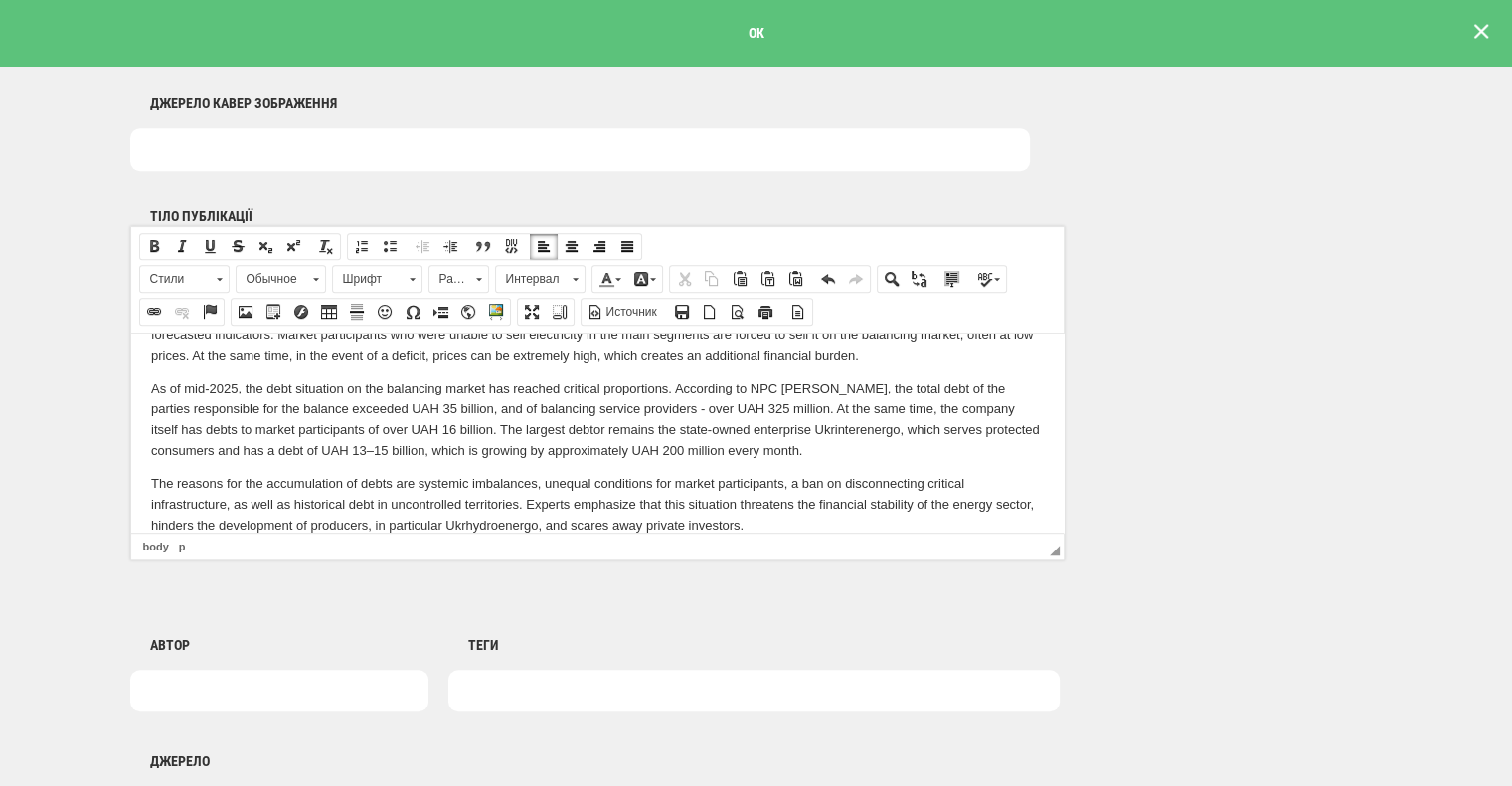 scroll, scrollTop: 846, scrollLeft: 0, axis: vertical 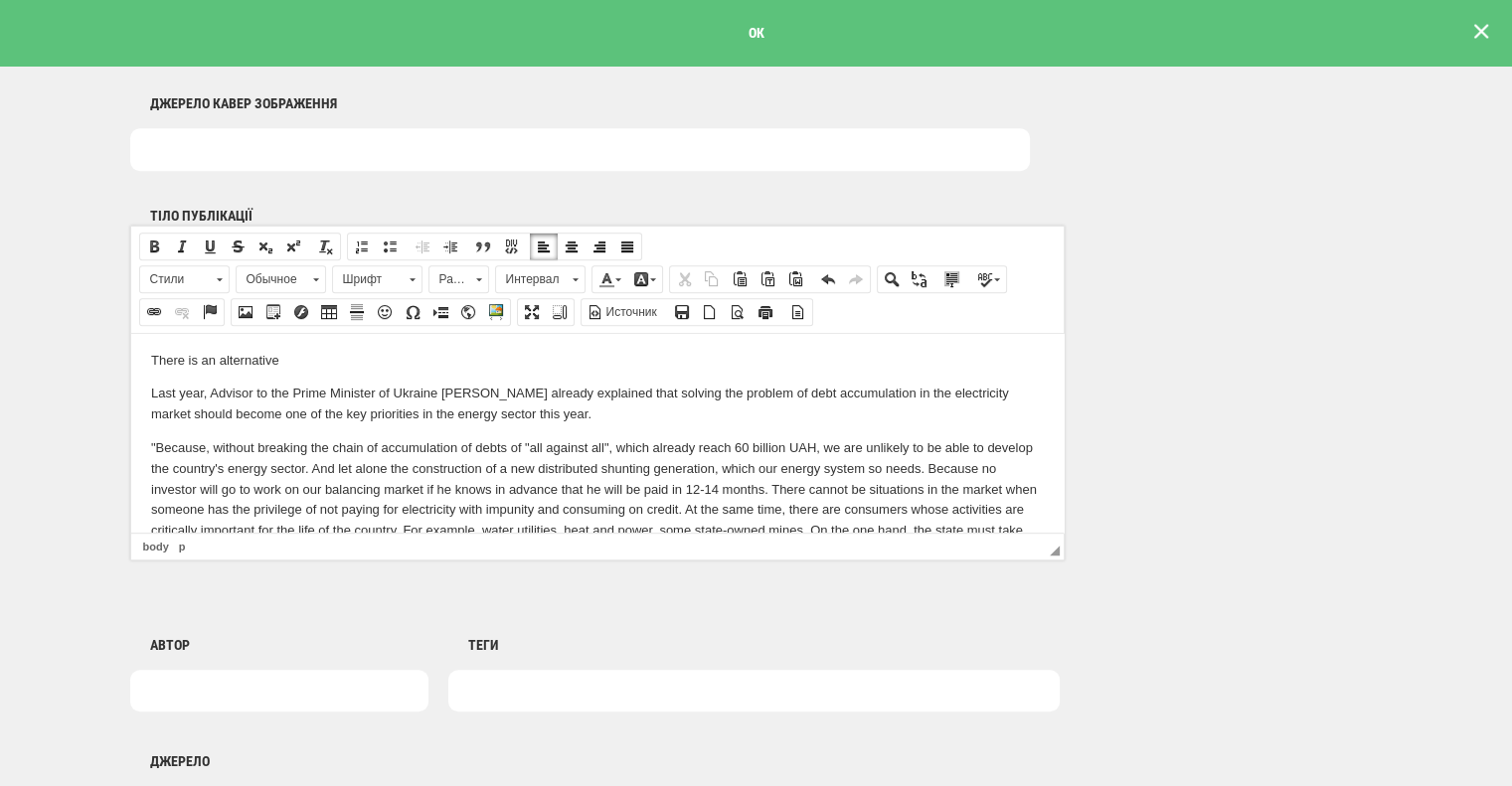 click on ""Because, without breaking the chain of accumulation of debts of "all against all", which already reach 60 billion UAH, we are unlikely to be able to develop the country's energy sector. And let alone the construction of a new distributed shunting generation, which our energy system so needs. Because no investor will go to work on our balancing market if he knows in advance that he will be paid in 12-14 months. There cannot be situations in the market when someone has the privilege of not paying for electricity with impunity and consuming on credit. At the same time, there are consumers whose activities are critically important for the life of the country. For example, water utilities, heat and power, some state-owned mines. On the one hand, the state must take care of their security and stable energy supply for them, but at the same time, along with the preference, assign duties and responsibilities," he noted." at bounding box center (596, 499) 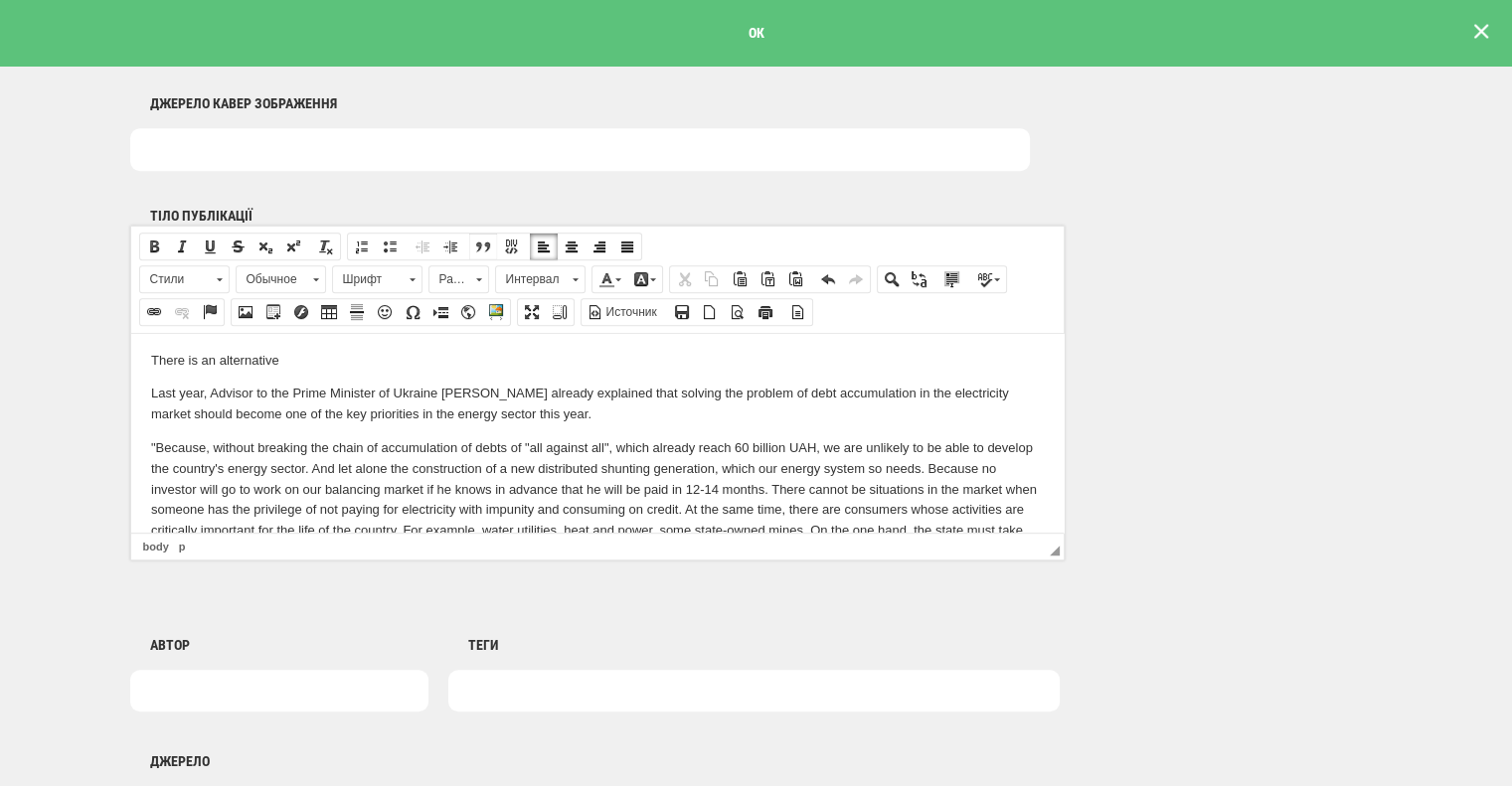 click at bounding box center [483, 246] 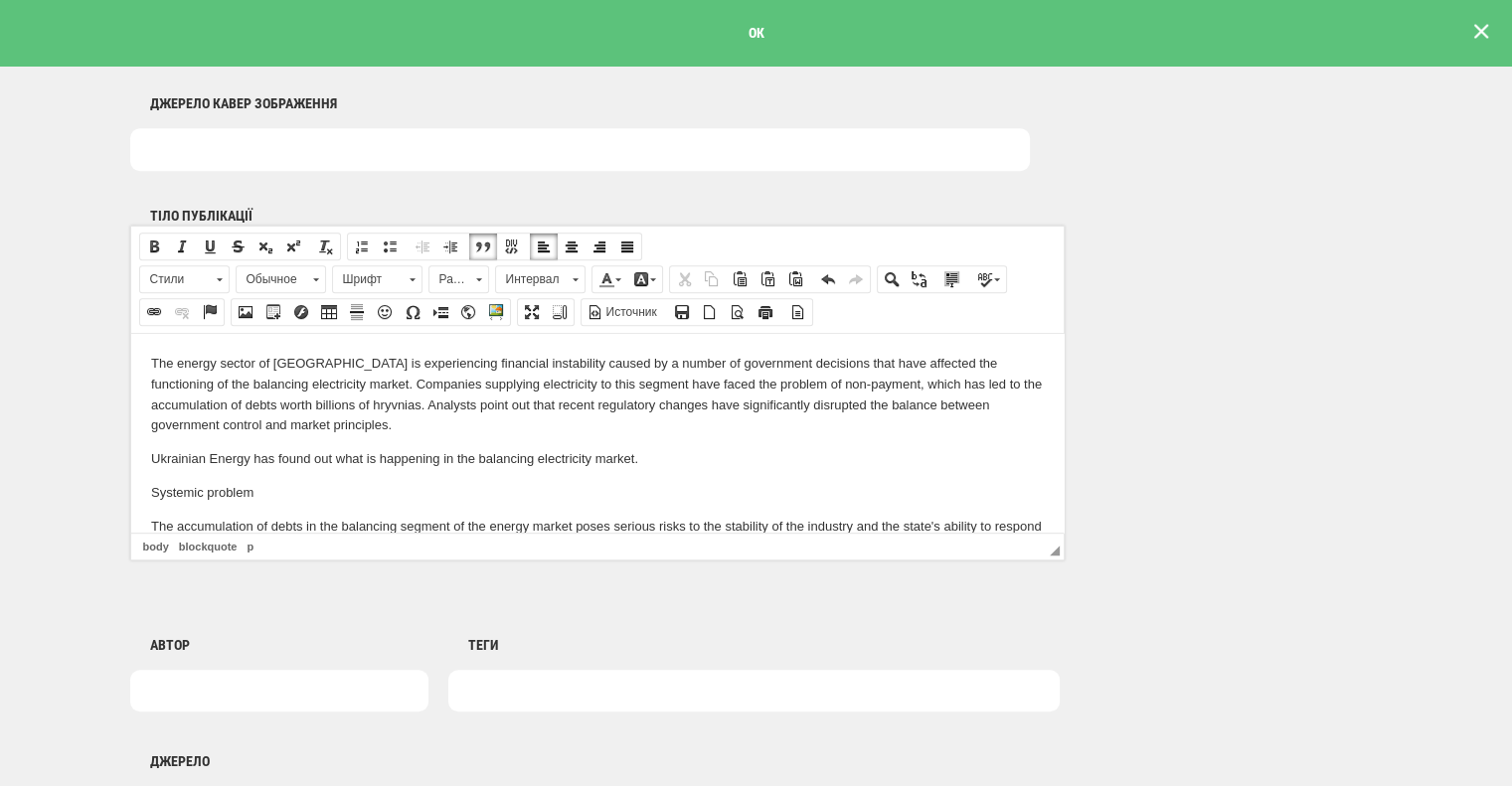 scroll, scrollTop: 0, scrollLeft: 0, axis: both 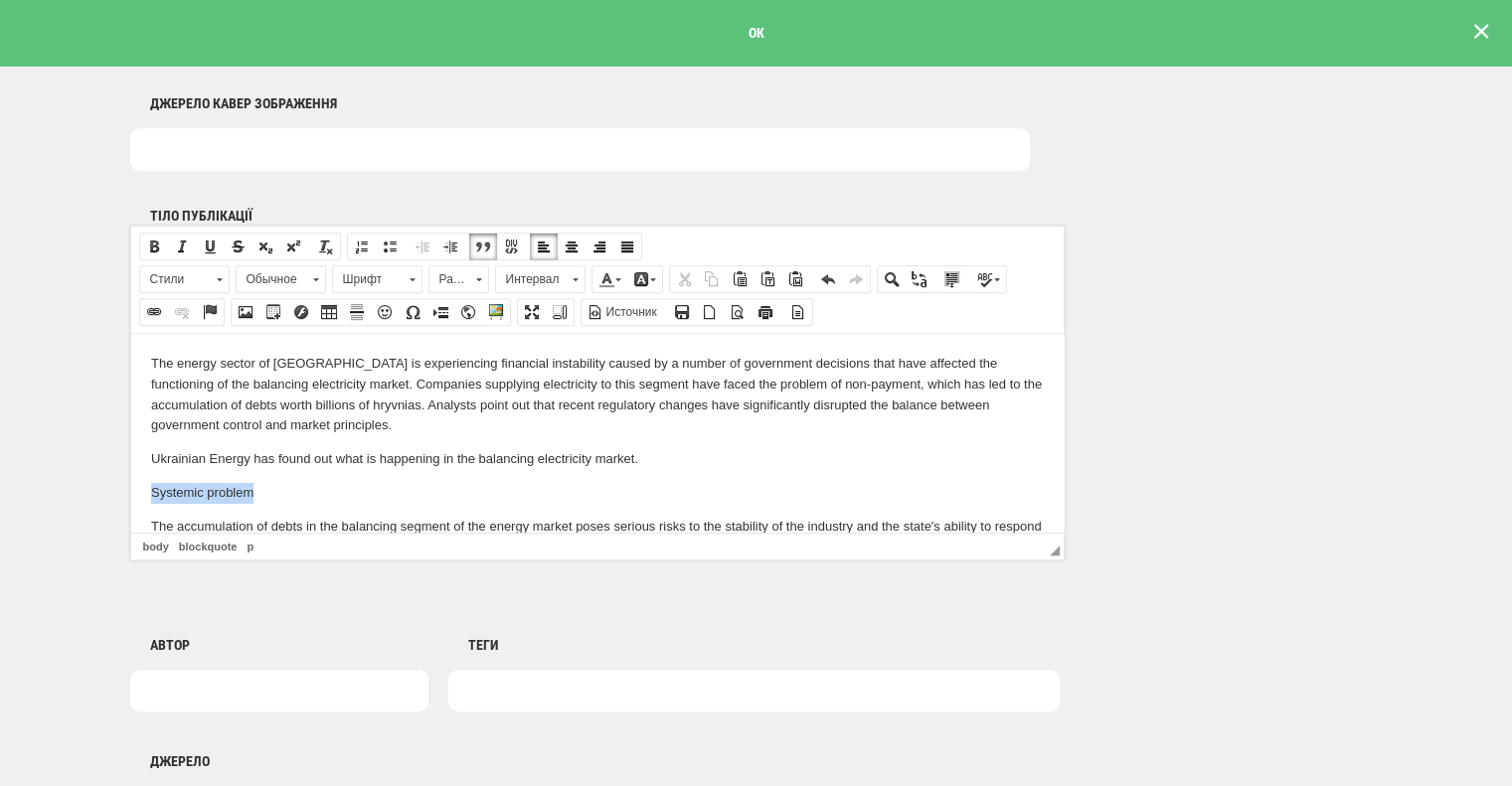 drag, startPoint x: 275, startPoint y: 493, endPoint x: 246, endPoint y: 810, distance: 318.32373 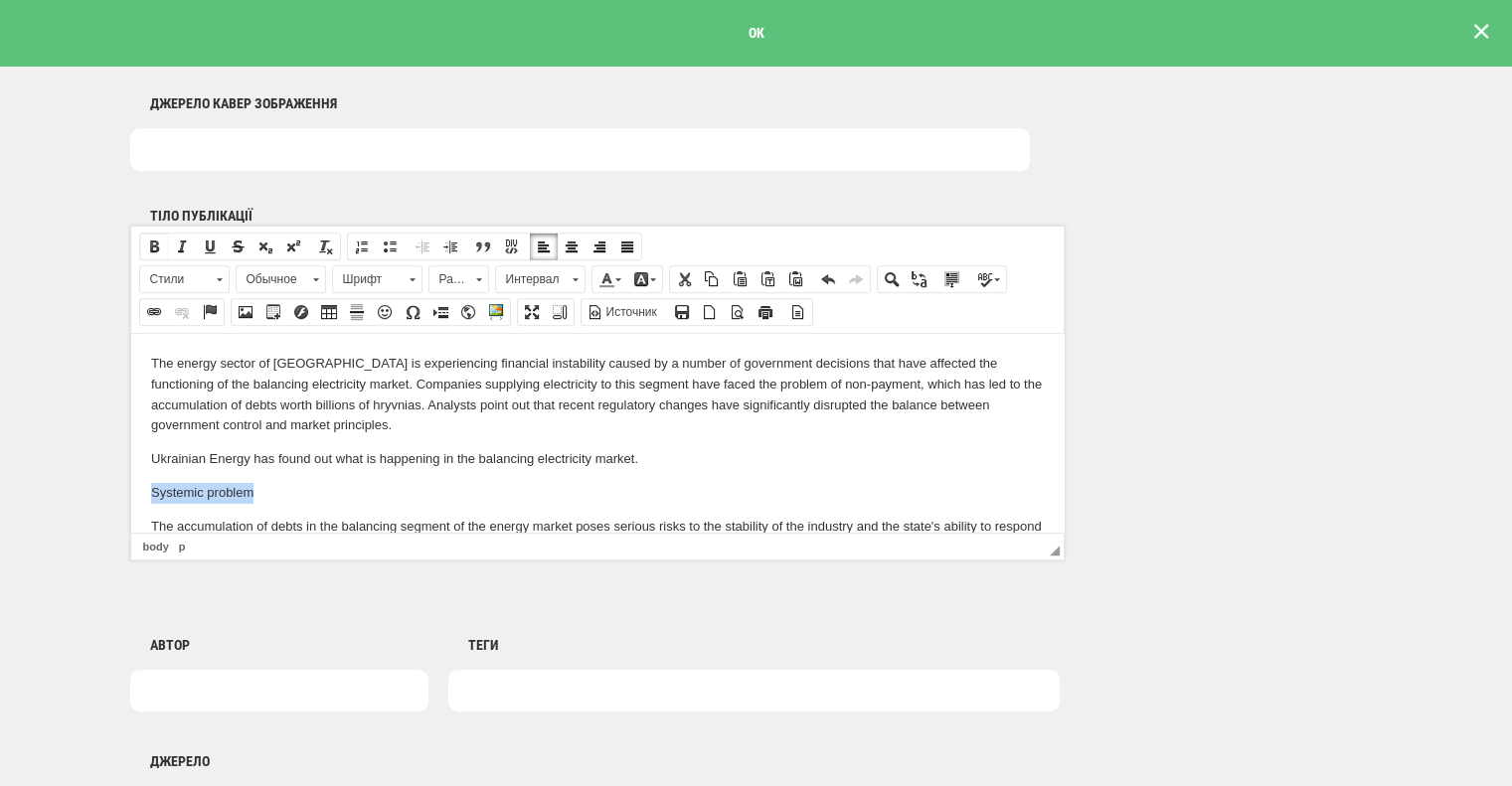 click at bounding box center [154, 246] 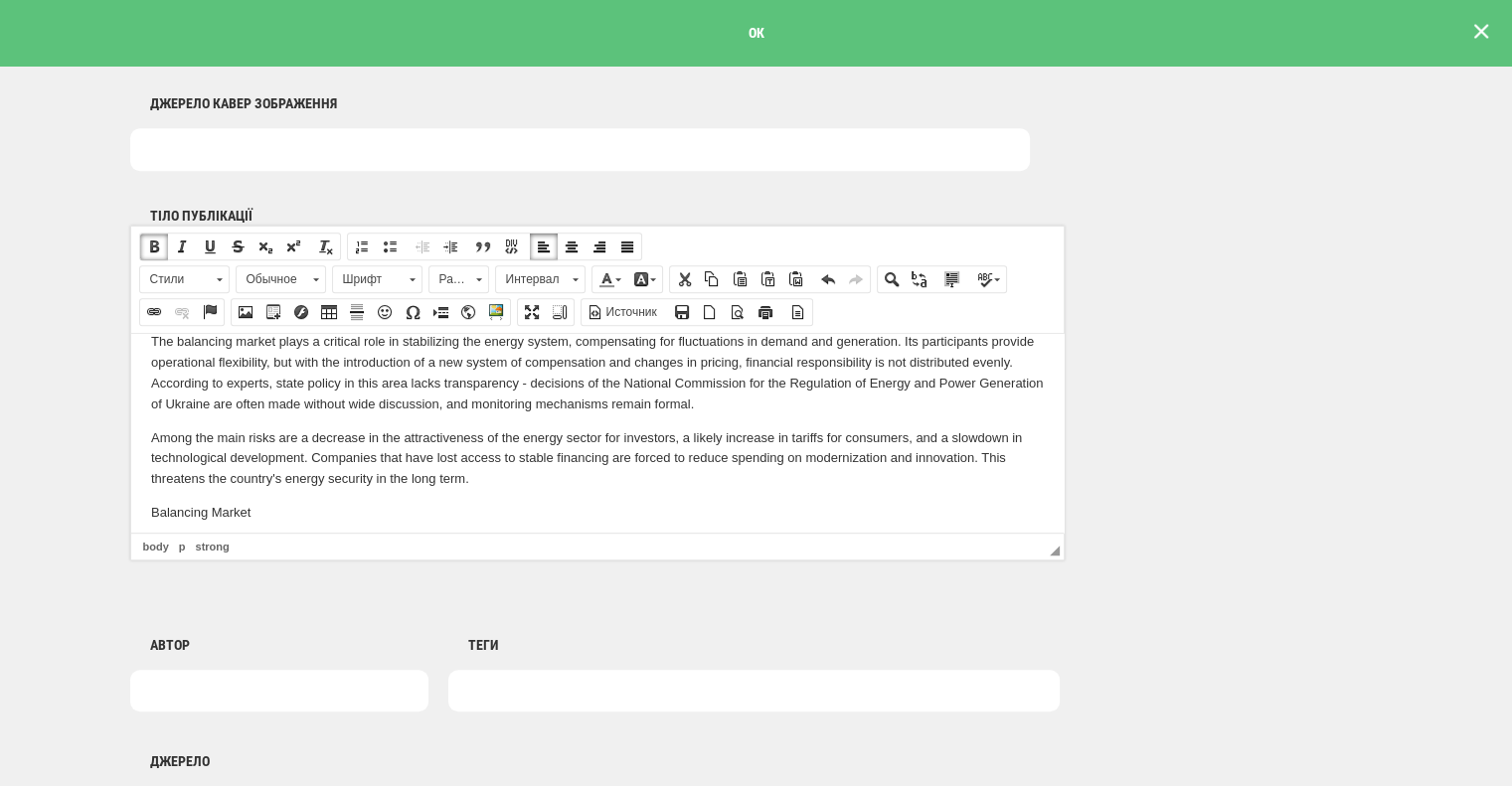 scroll, scrollTop: 497, scrollLeft: 0, axis: vertical 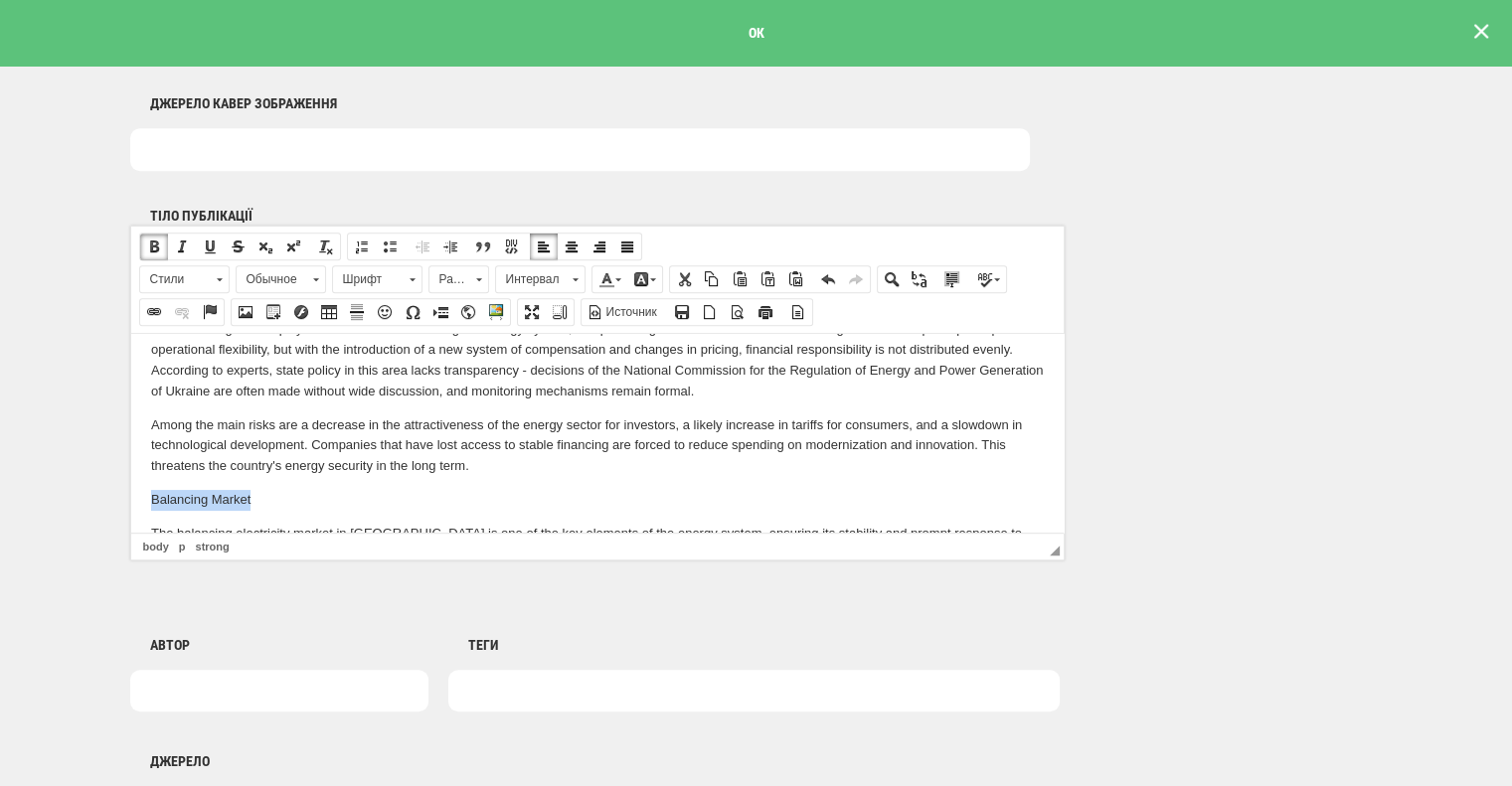 drag, startPoint x: 253, startPoint y: 498, endPoint x: 86, endPoint y: 482, distance: 167.76472 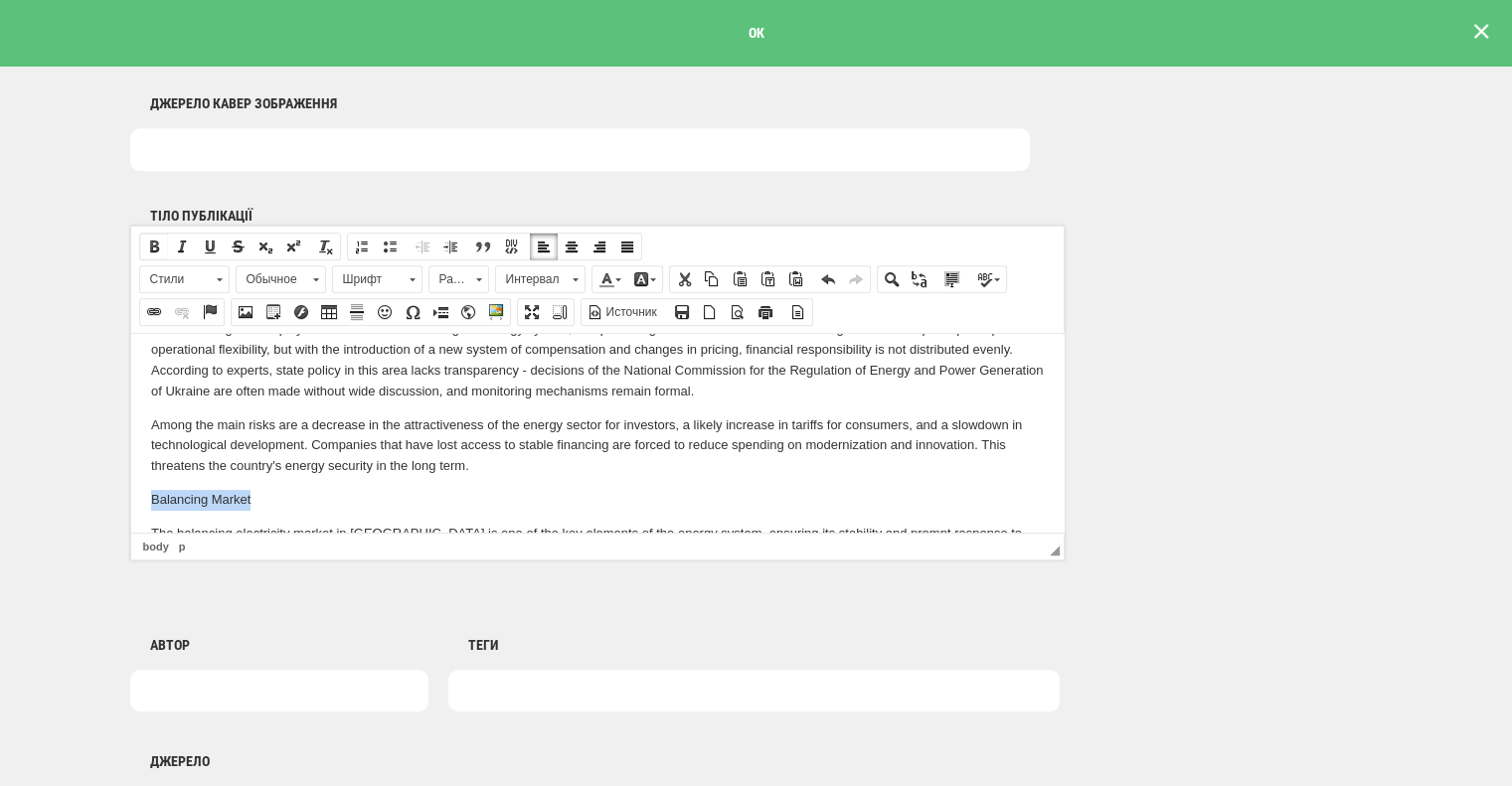 click at bounding box center [154, 246] 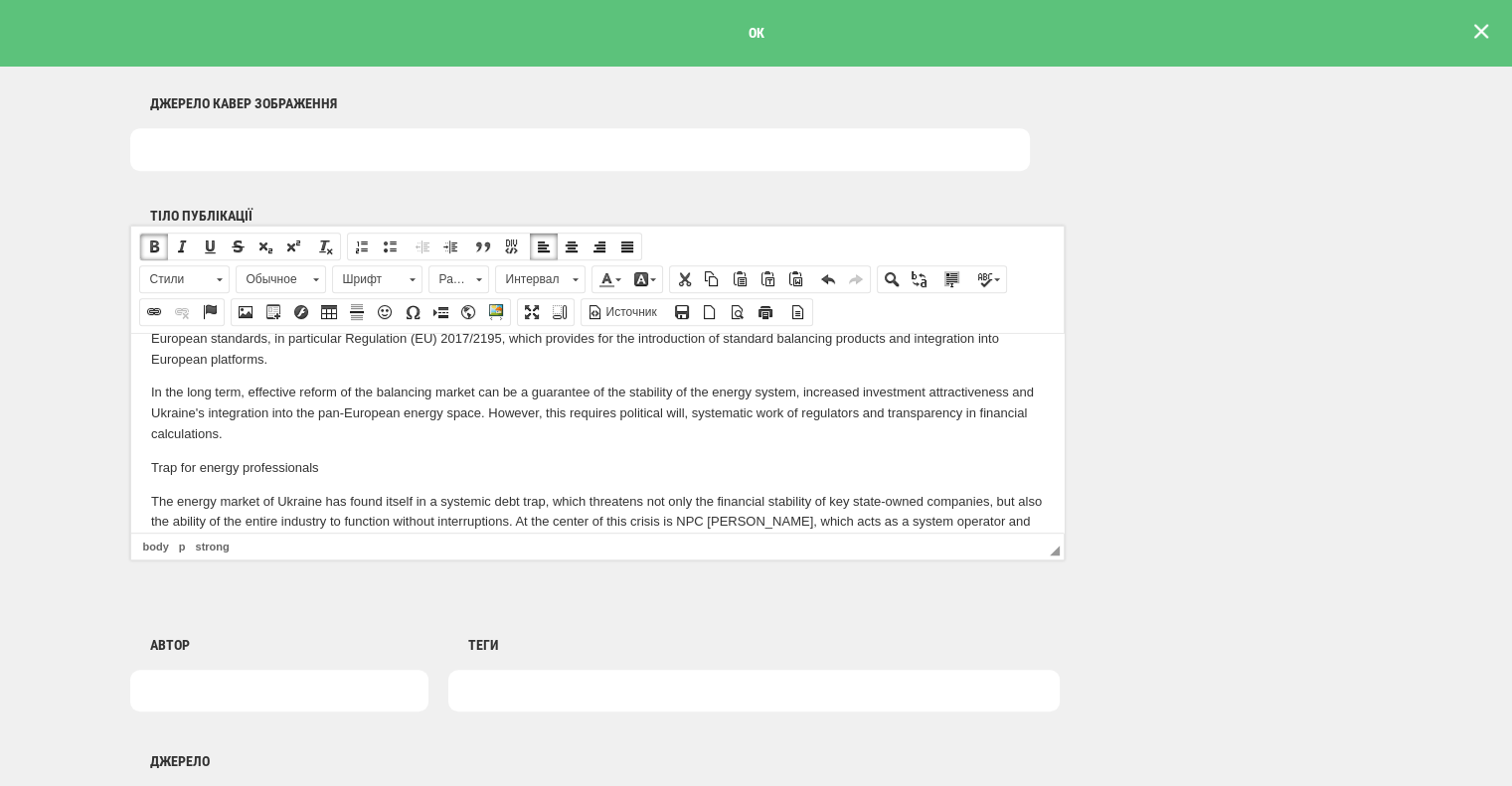 scroll, scrollTop: 1192, scrollLeft: 0, axis: vertical 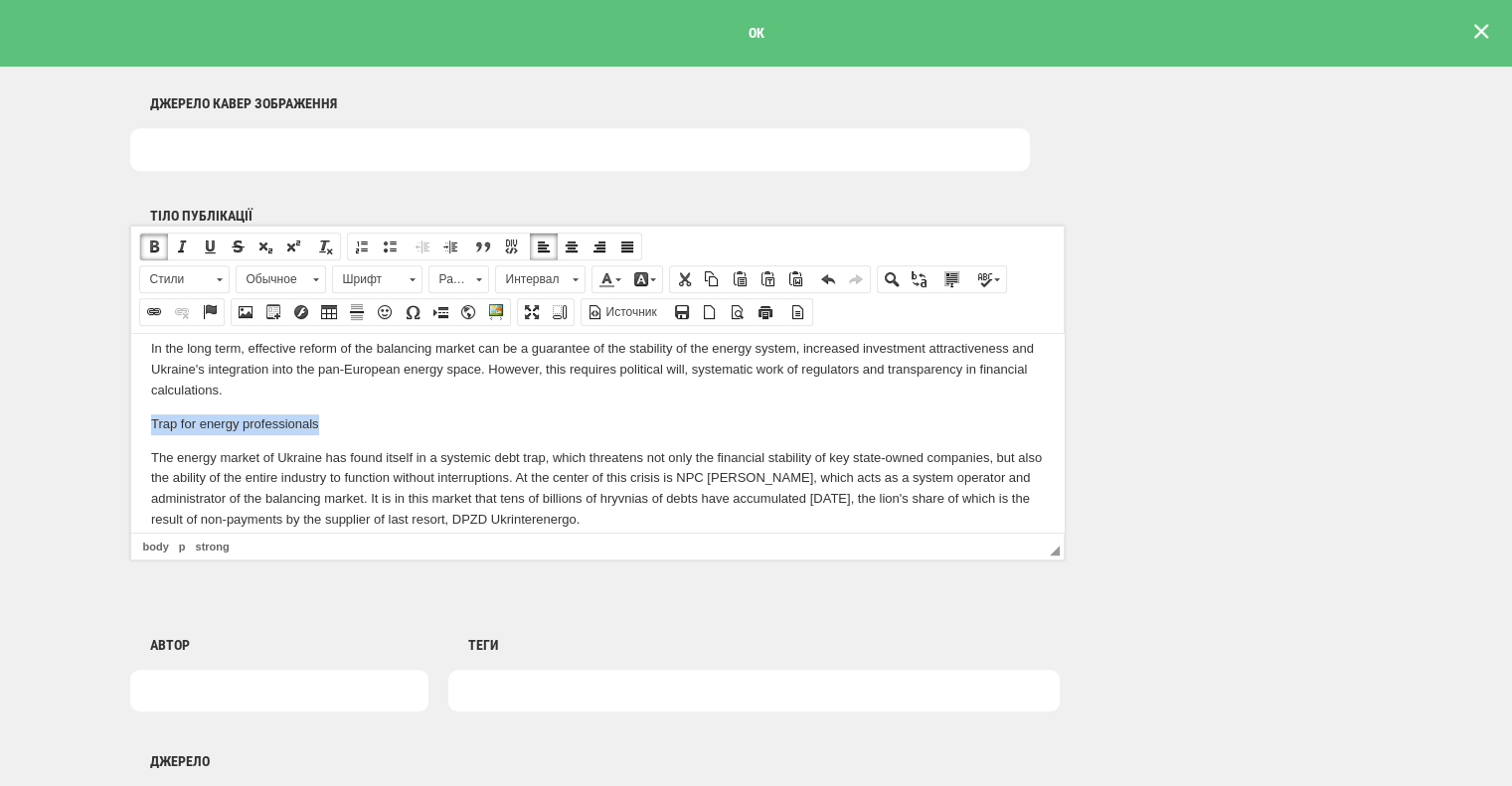 drag, startPoint x: 349, startPoint y: 425, endPoint x: 242, endPoint y: 749, distance: 341.21108 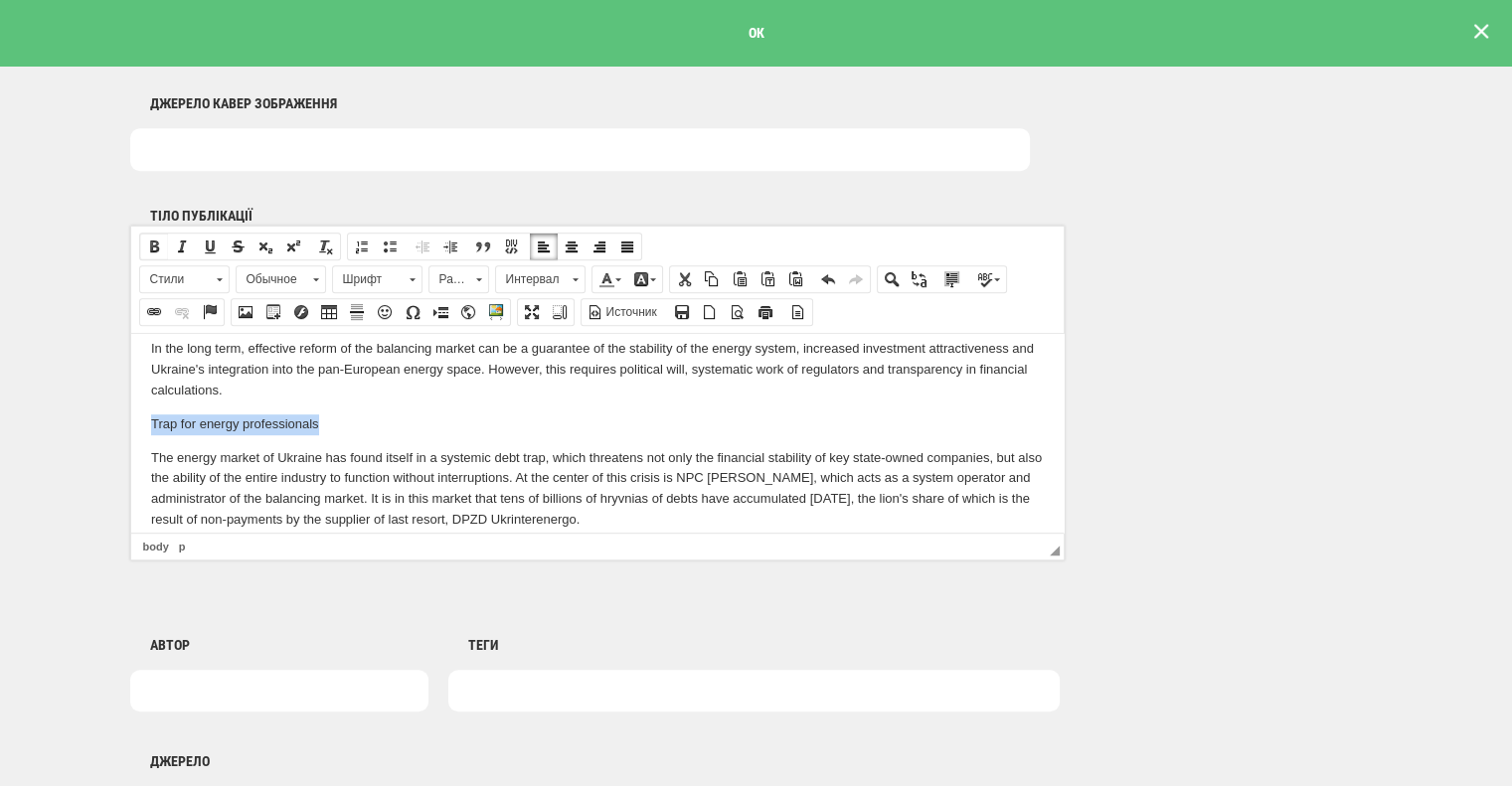 click at bounding box center (154, 246) 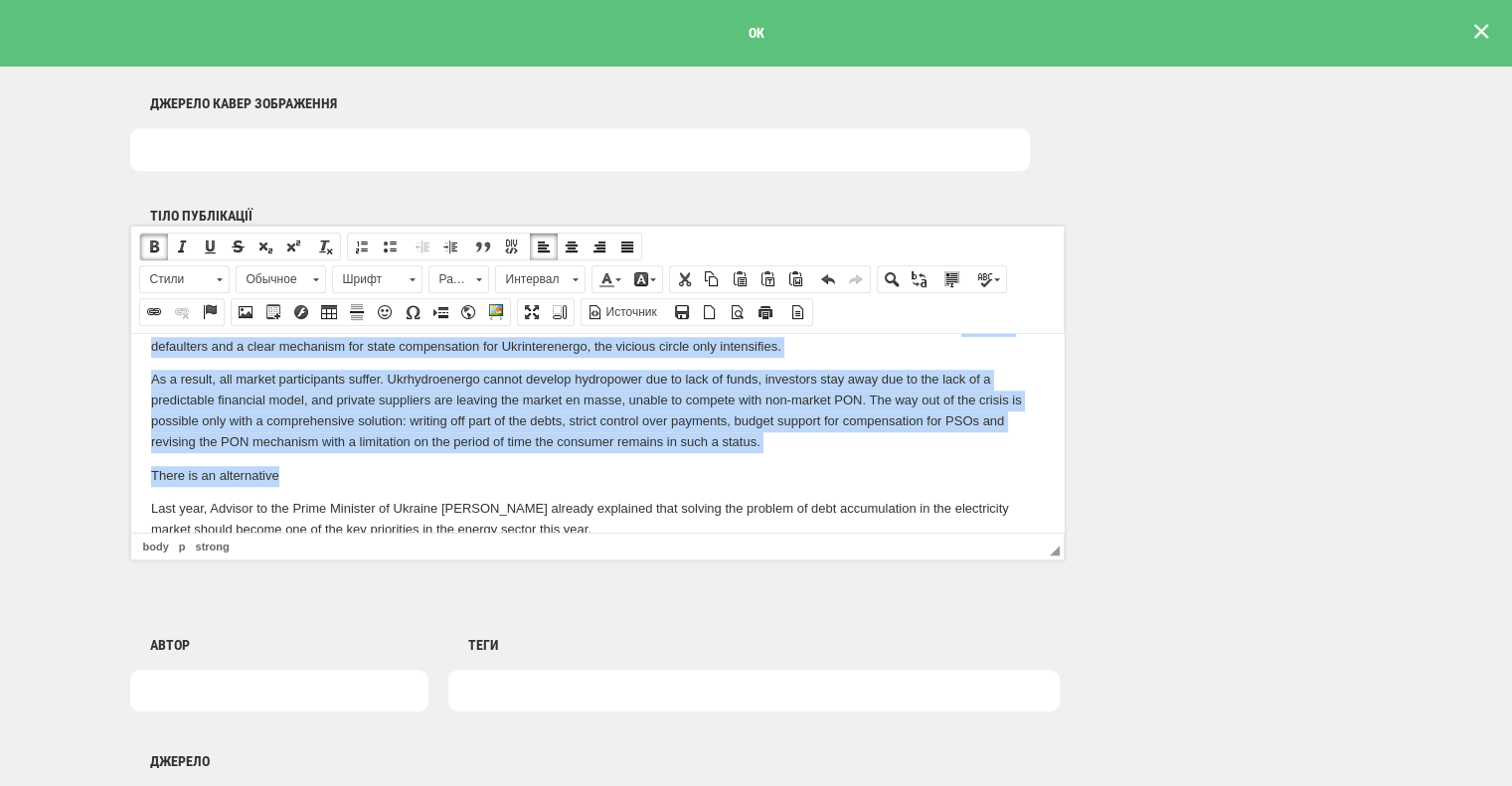 drag, startPoint x: 292, startPoint y: 353, endPoint x: 112, endPoint y: 336, distance: 180.801 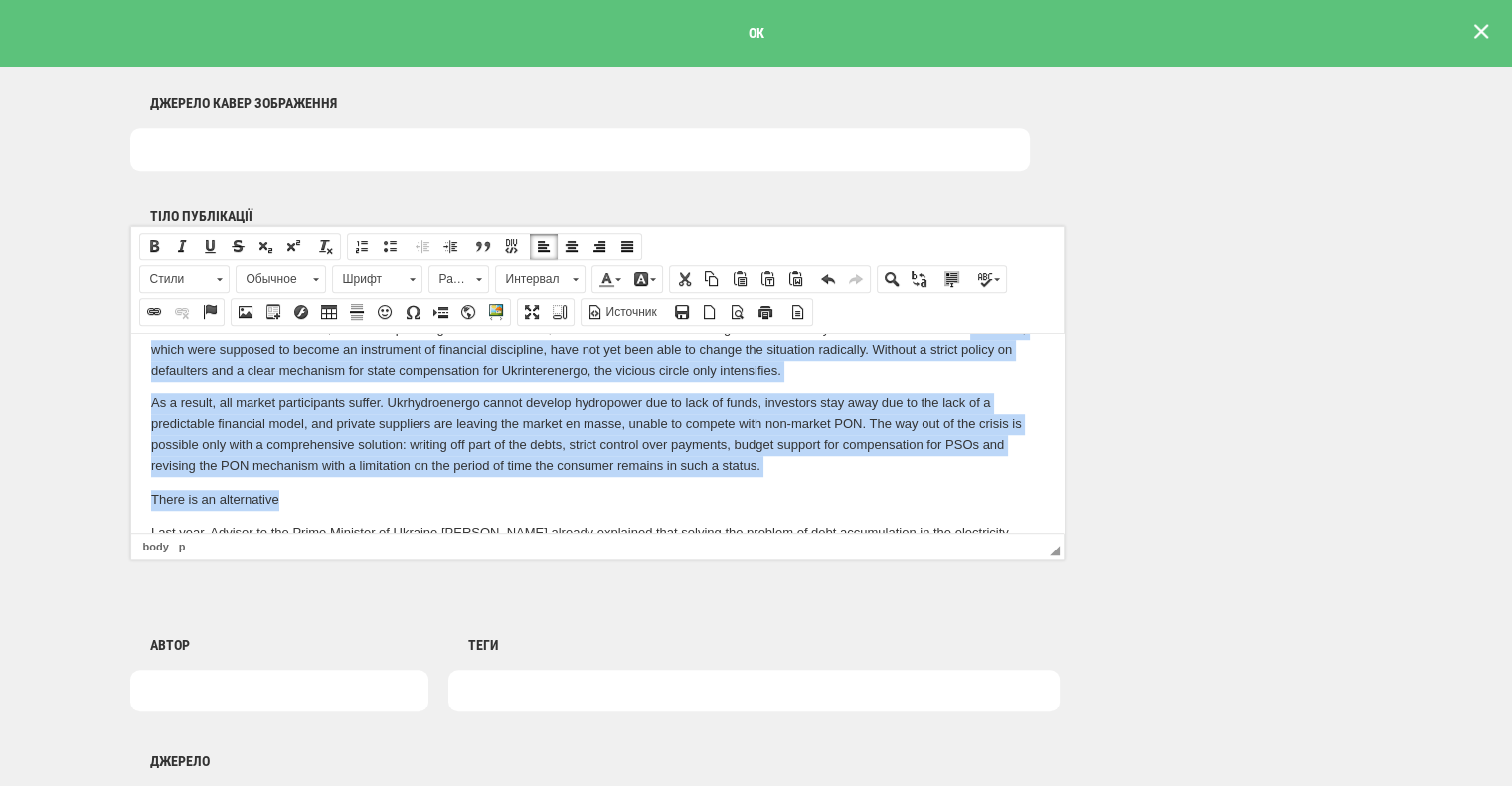 click on "There is an alternative" at bounding box center (596, 499) 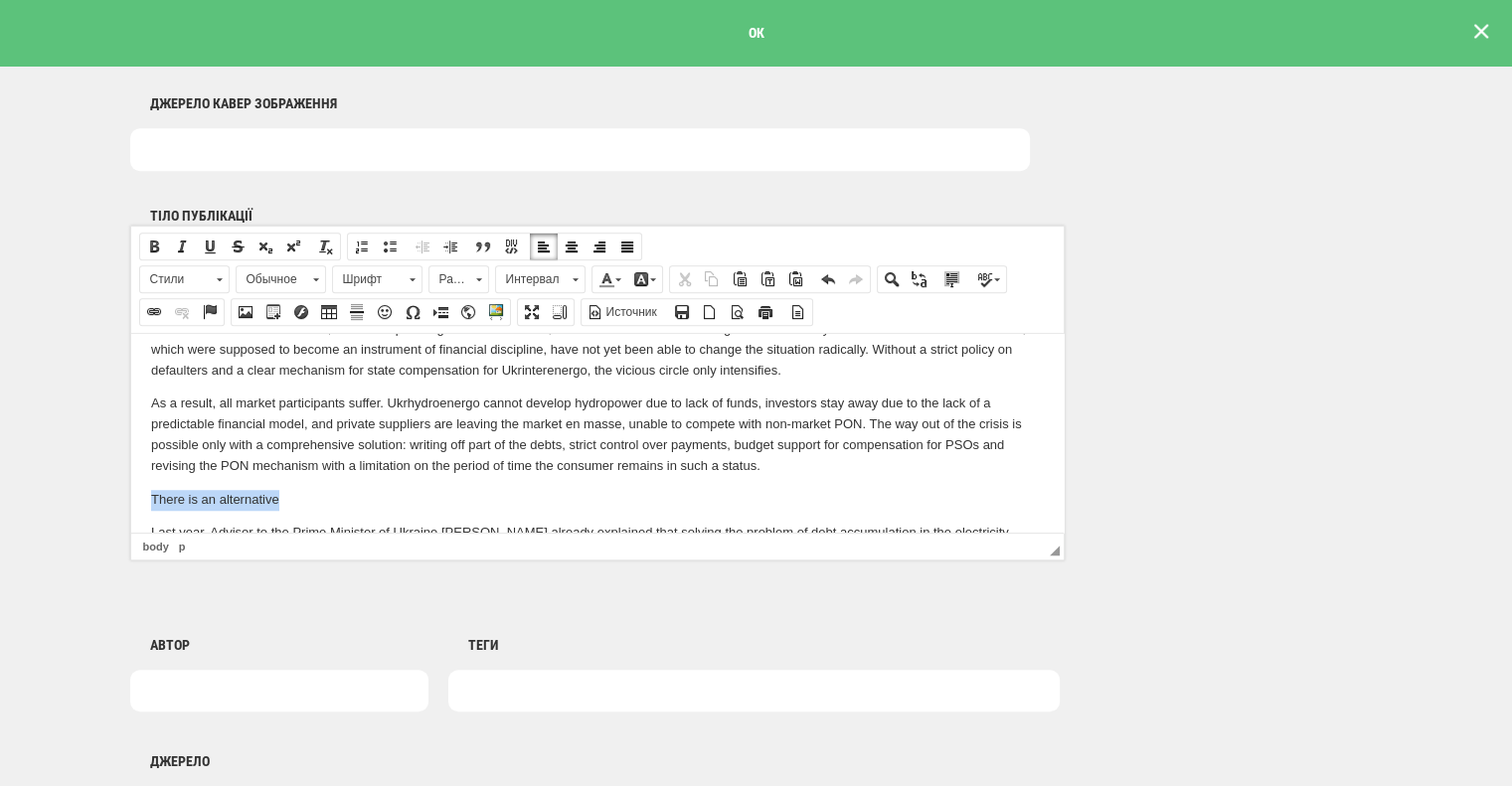 drag, startPoint x: 294, startPoint y: 497, endPoint x: 243, endPoint y: 817, distance: 324.03858 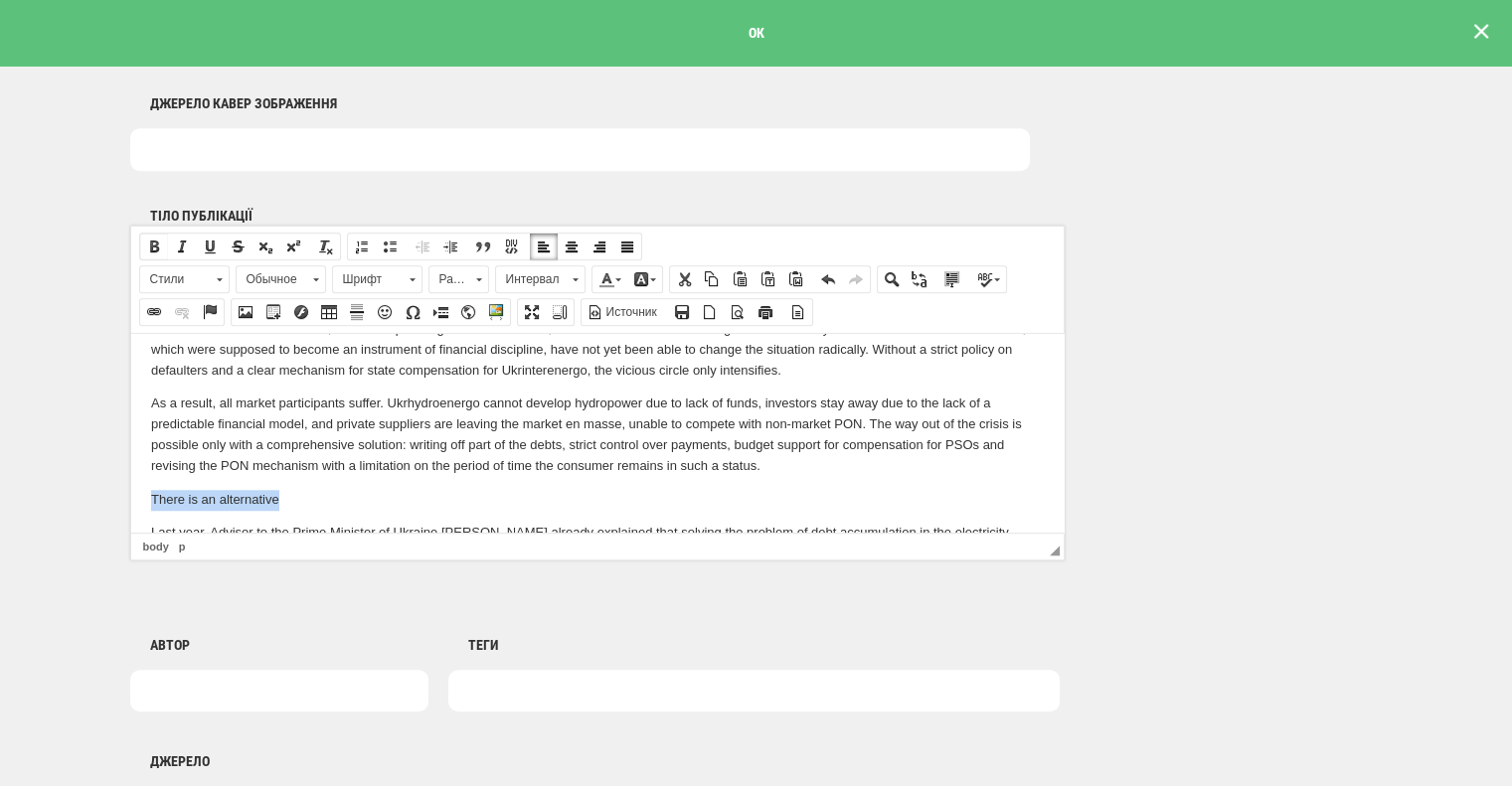 click at bounding box center [154, 246] 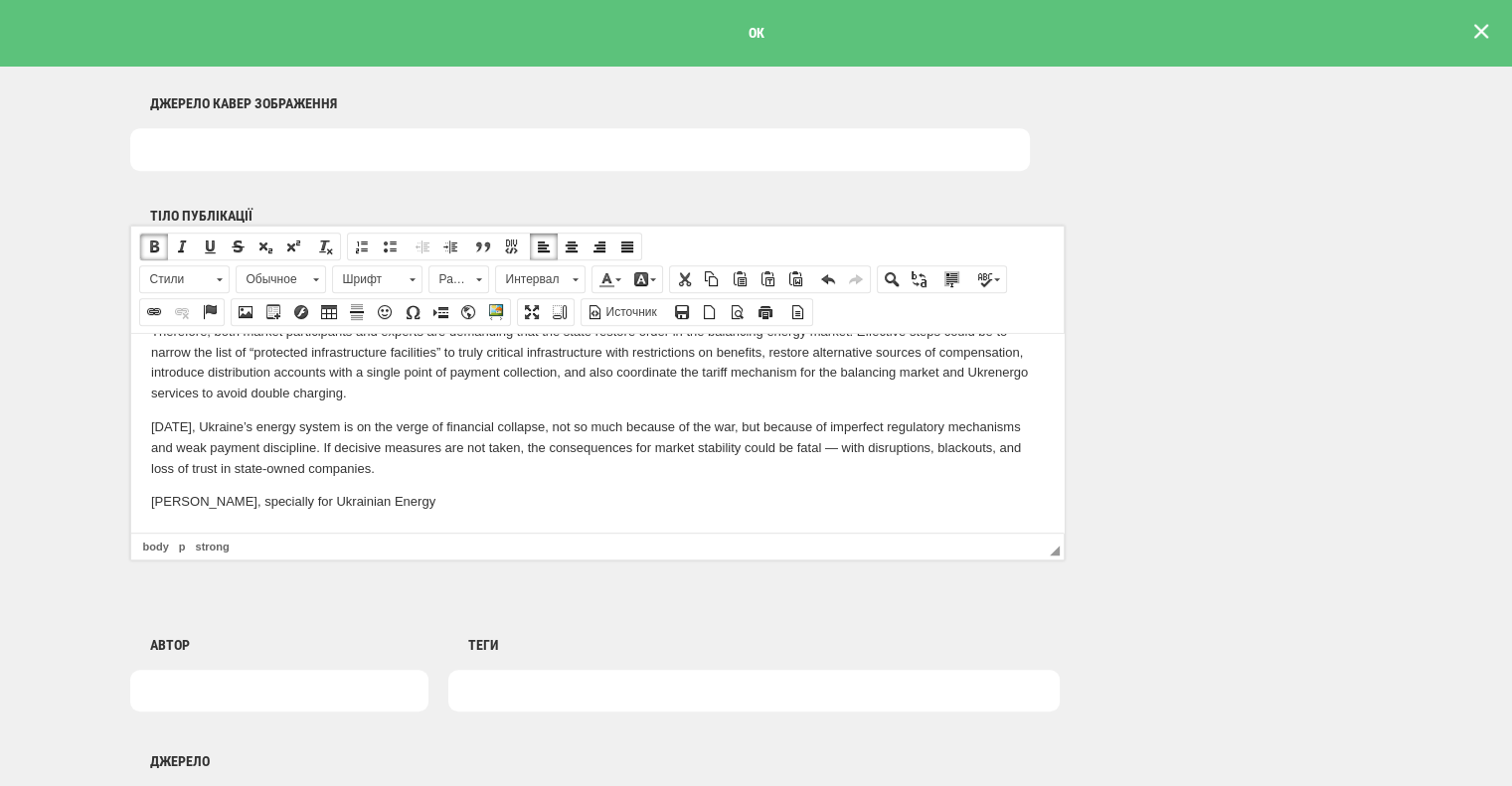 scroll, scrollTop: 2555, scrollLeft: 0, axis: vertical 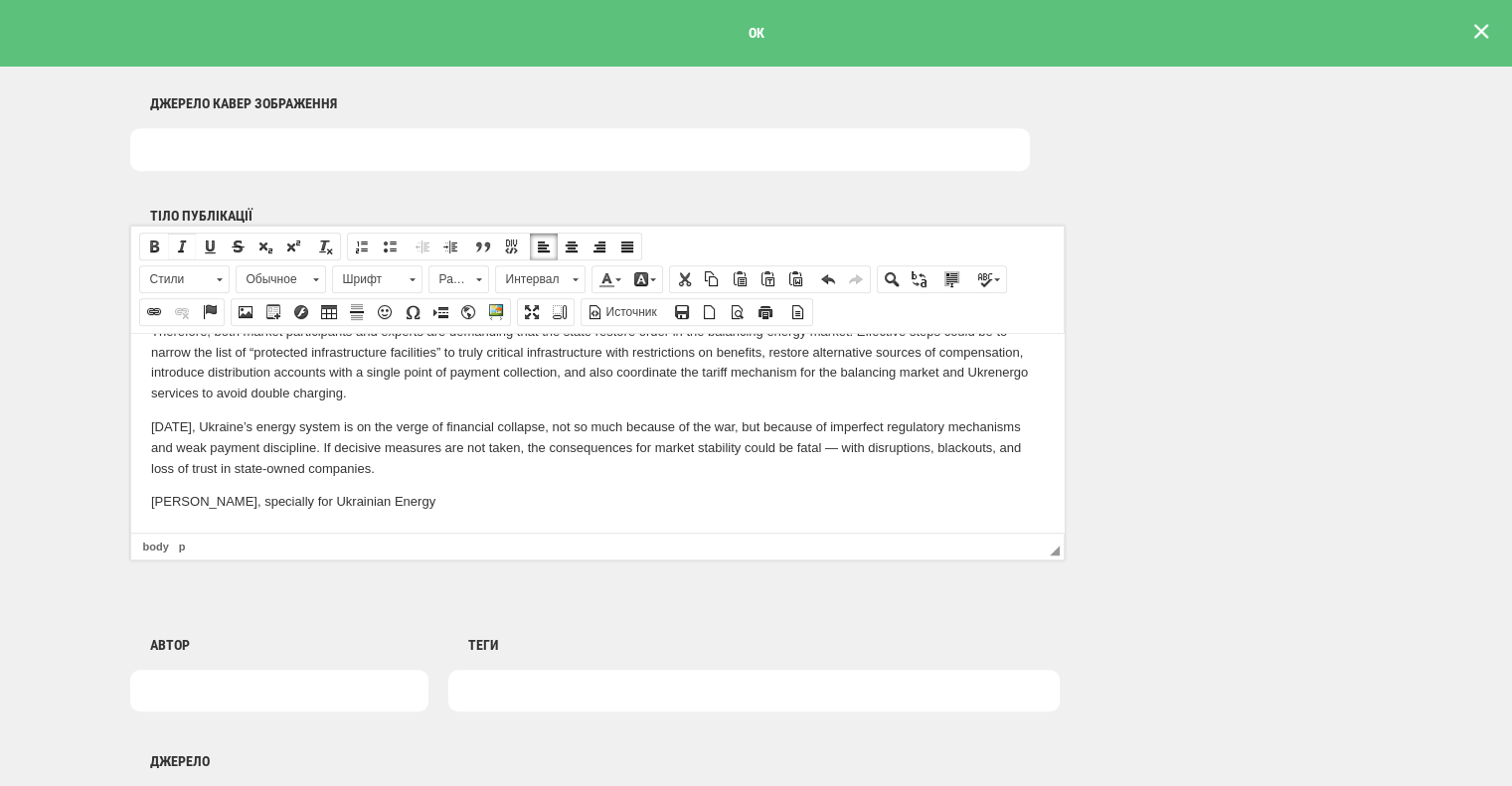 click at bounding box center (182, 246) 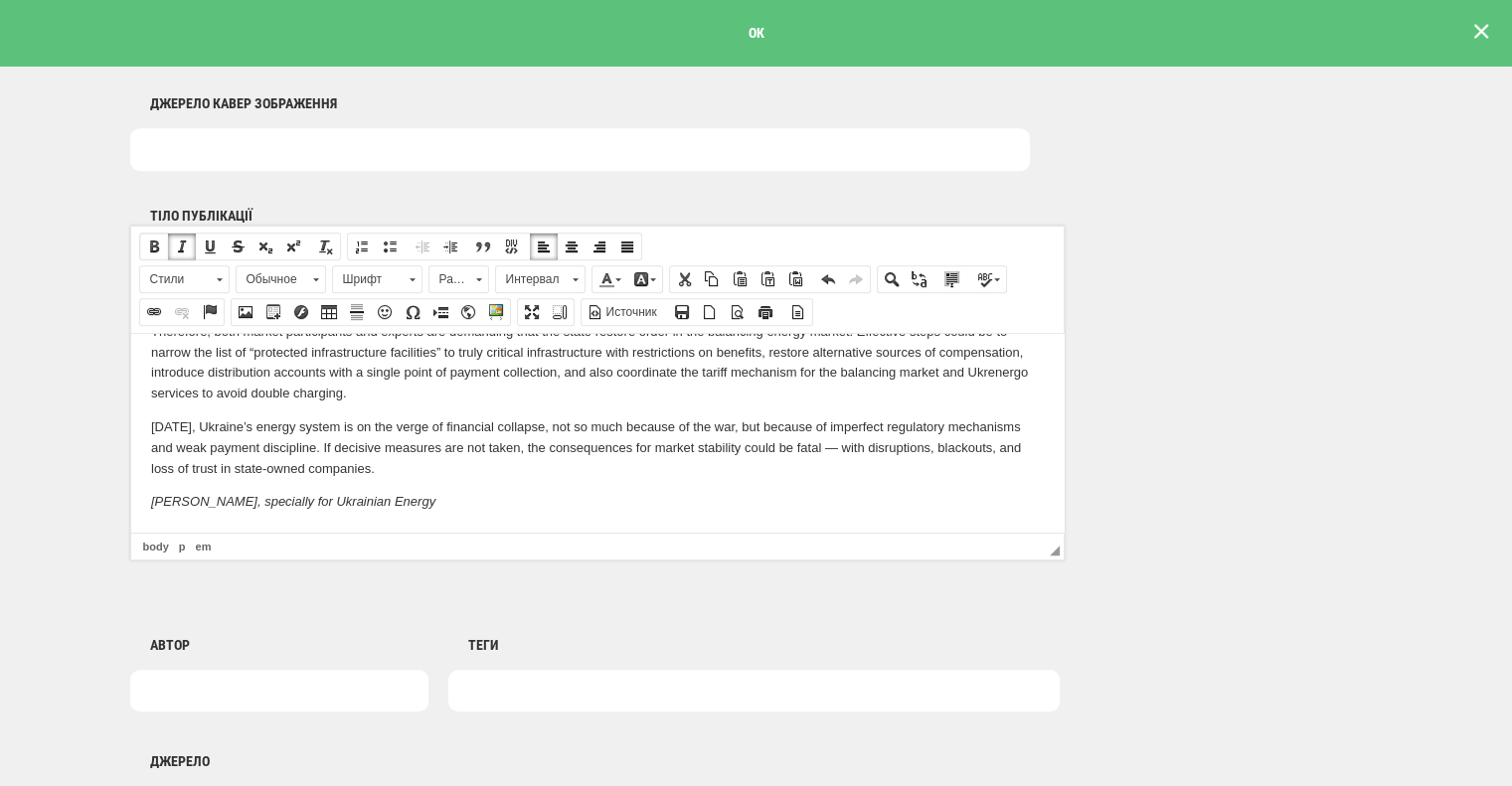 click at bounding box center (154, 246) 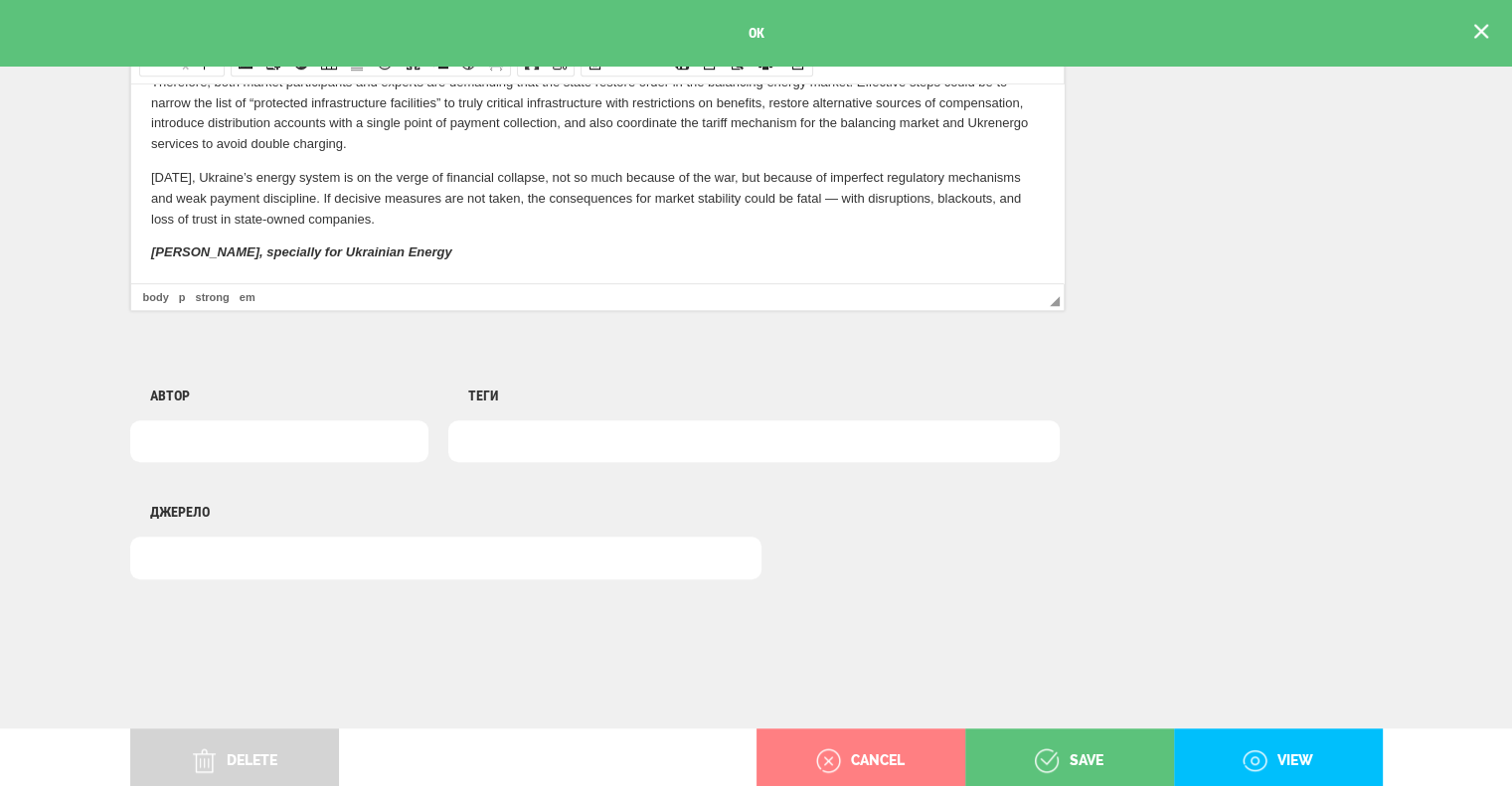 scroll, scrollTop: 1427, scrollLeft: 0, axis: vertical 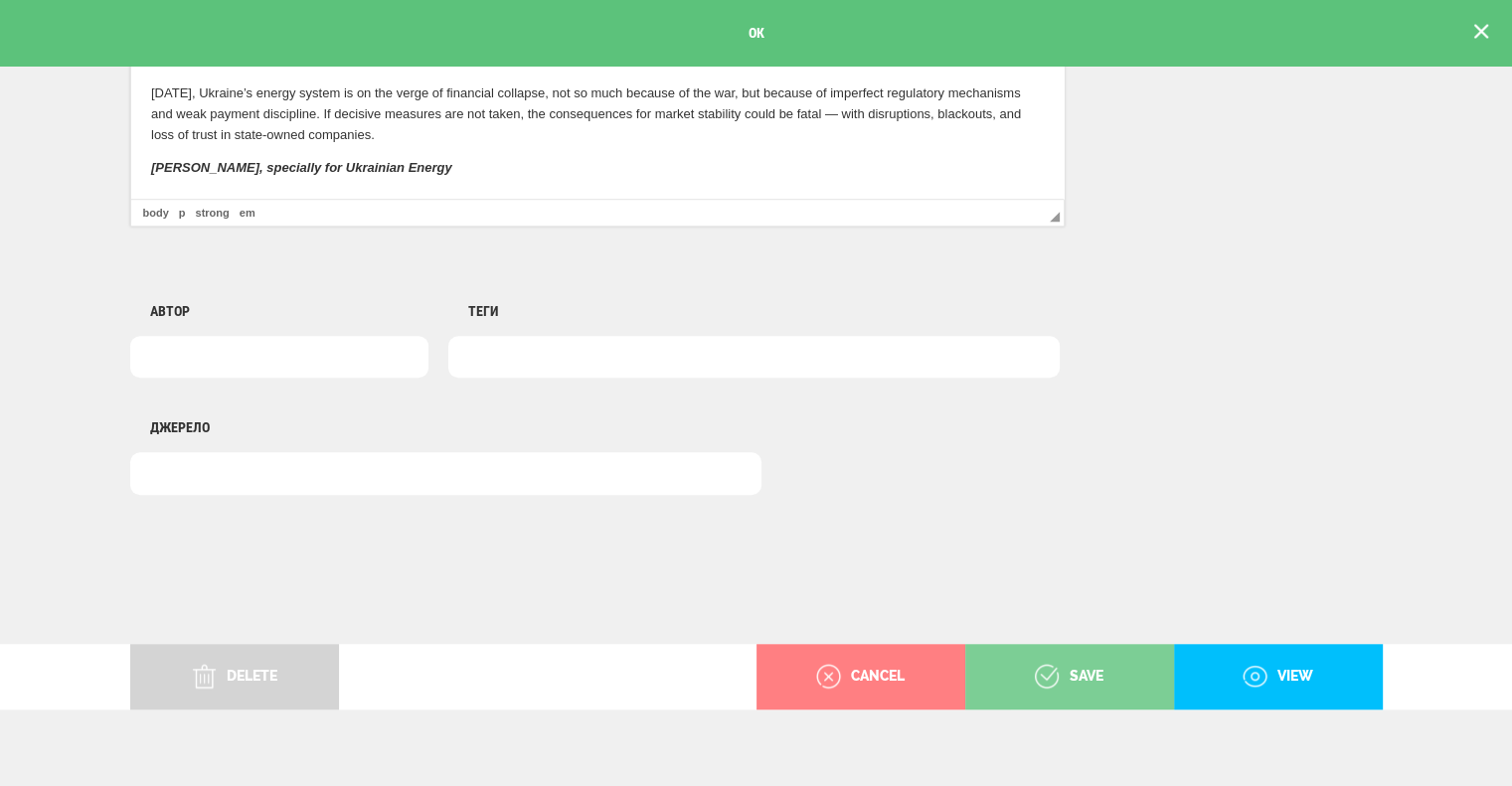 click on "save" at bounding box center [1070, 677] 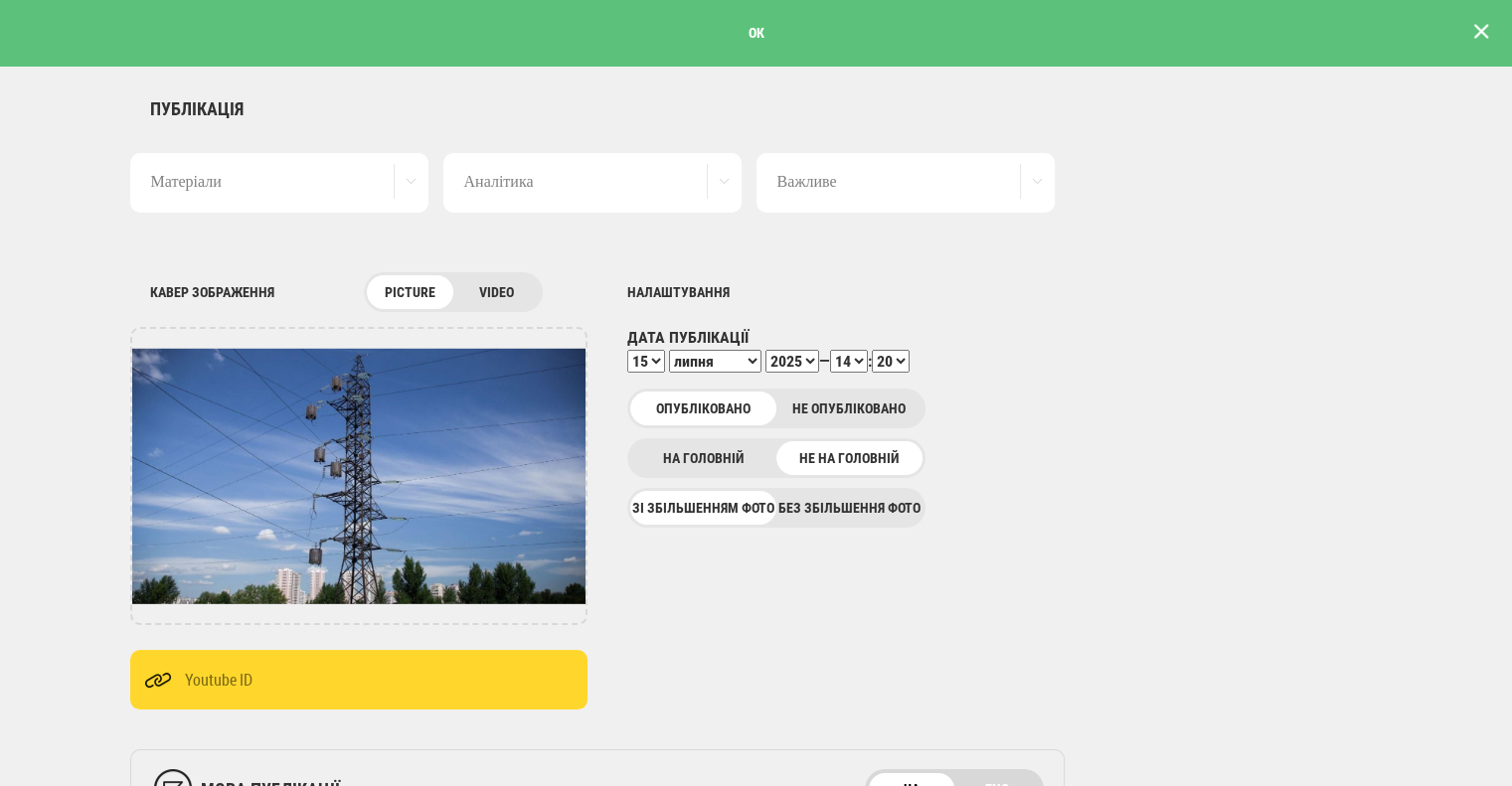 scroll, scrollTop: 0, scrollLeft: 0, axis: both 